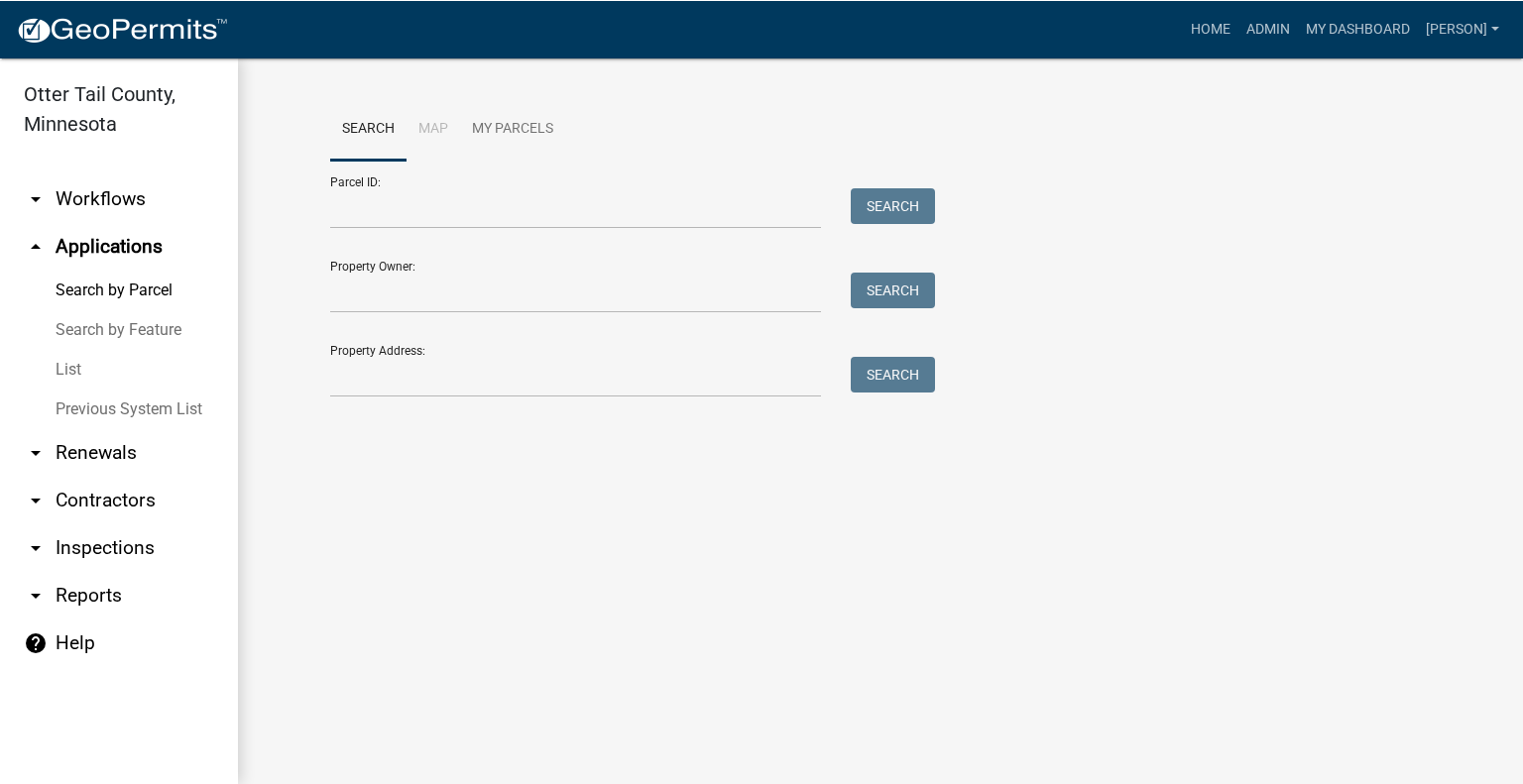 scroll, scrollTop: 0, scrollLeft: 0, axis: both 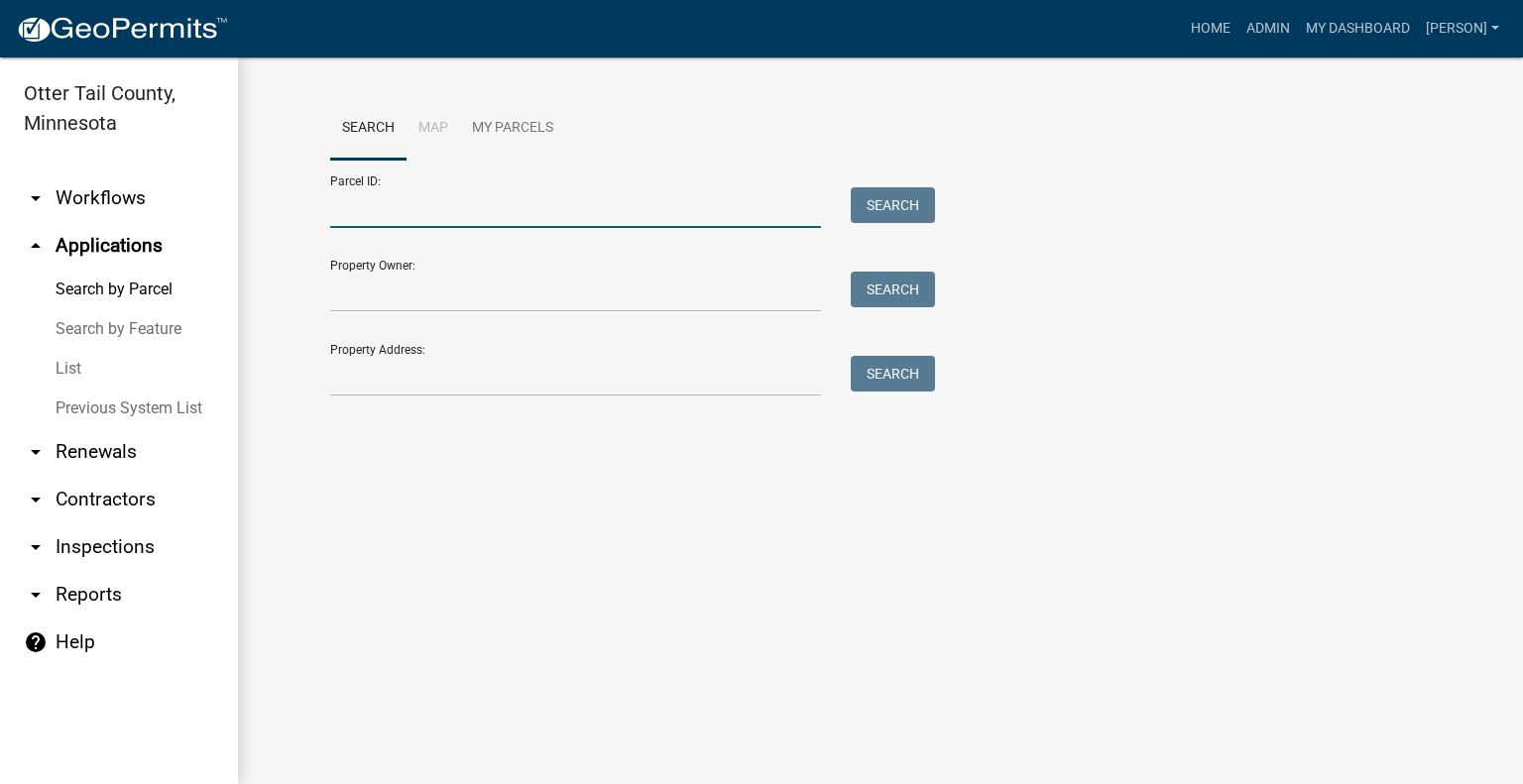 click on "Parcel ID:" at bounding box center (575, 207) 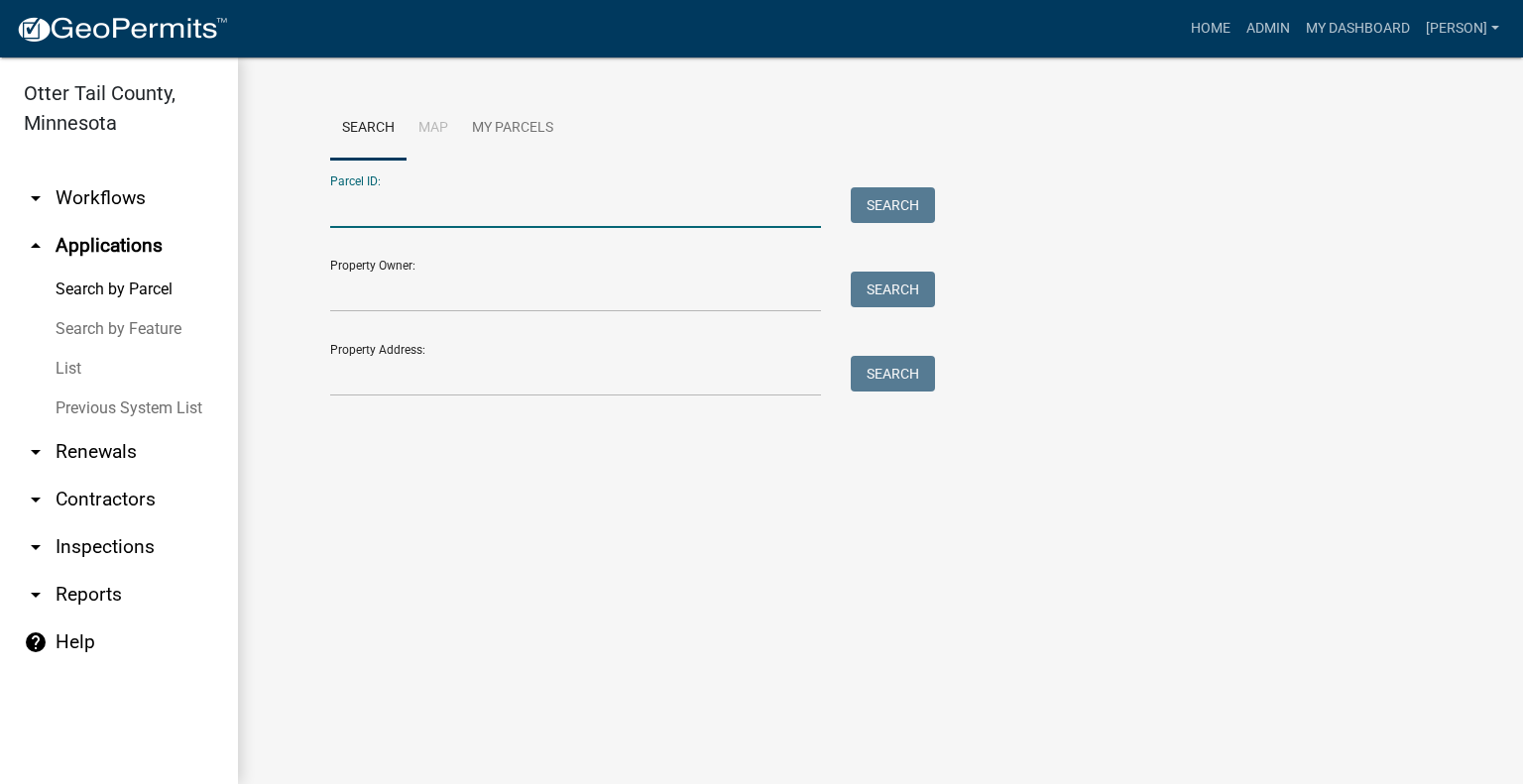paste on "29000990758000" 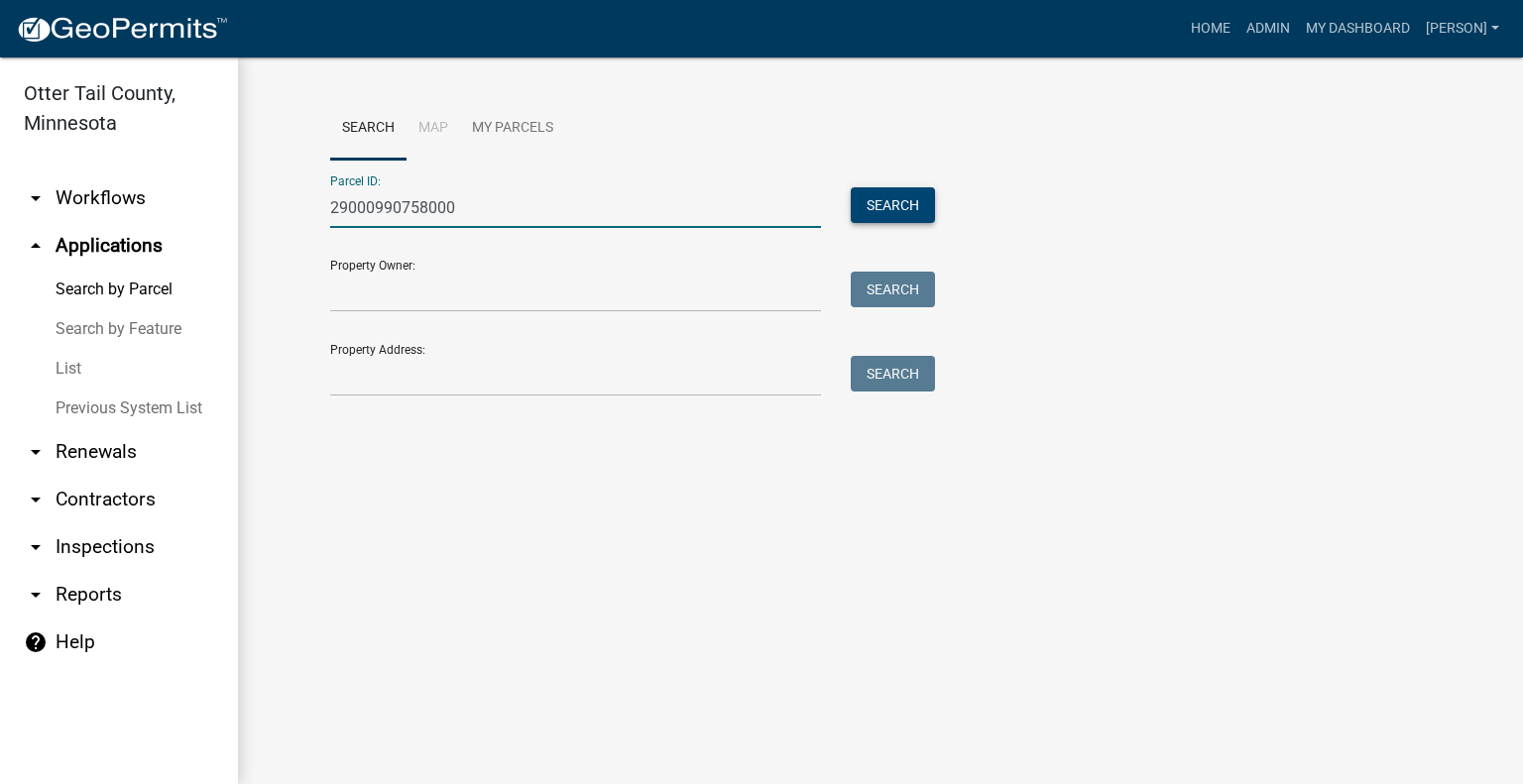 type on "29000990758000" 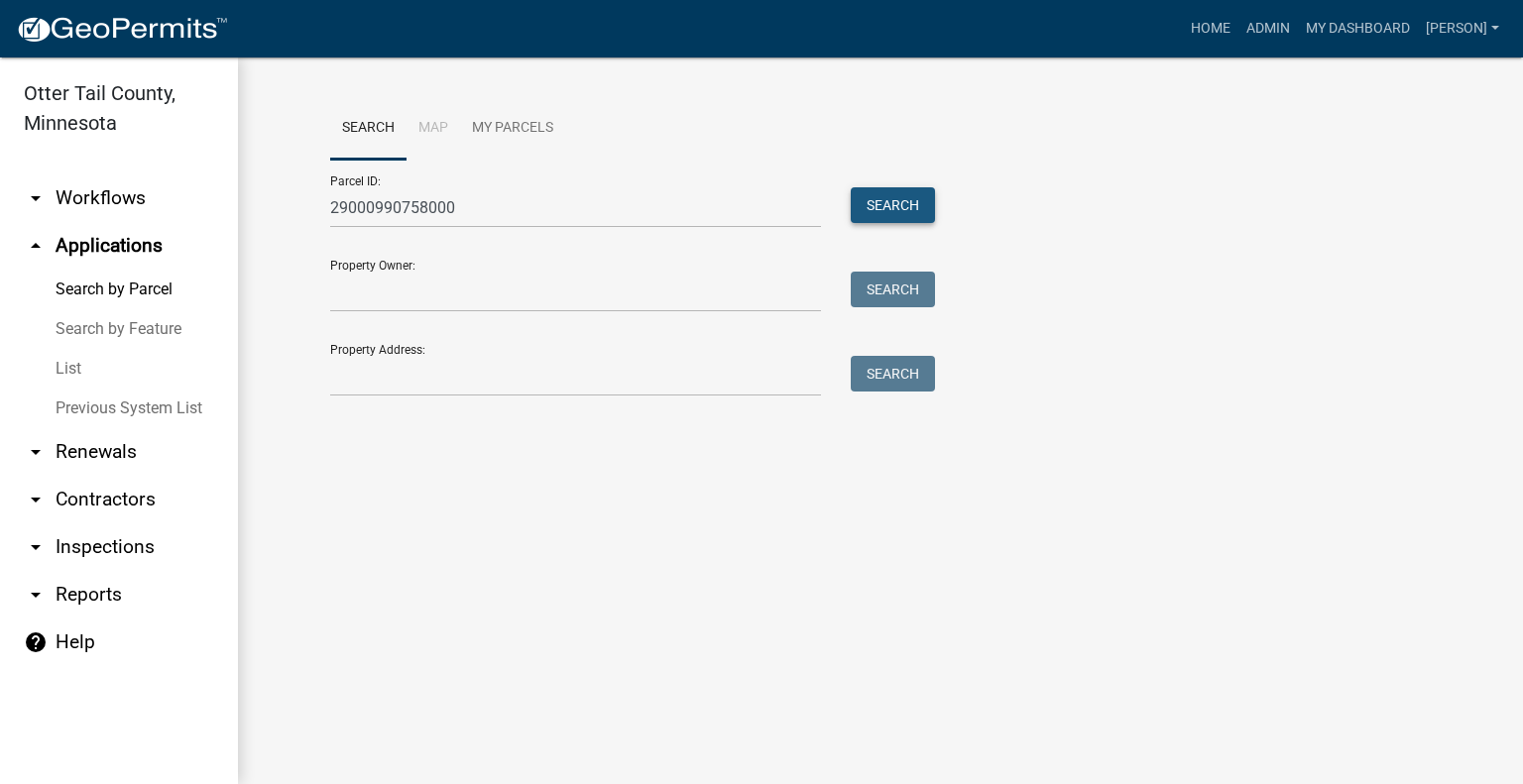 click on "Search" at bounding box center [892, 205] 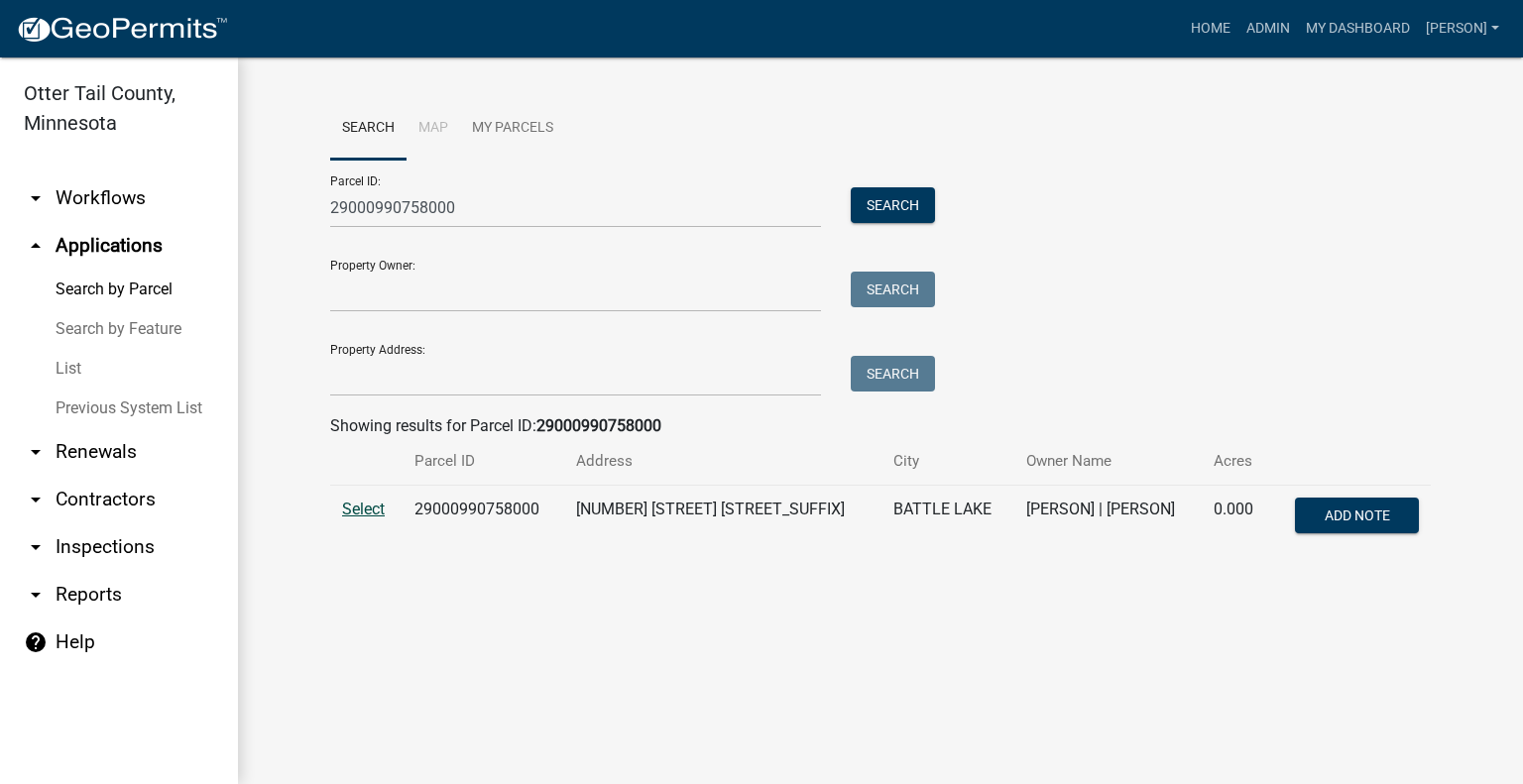 click on "Select" at bounding box center [363, 508] 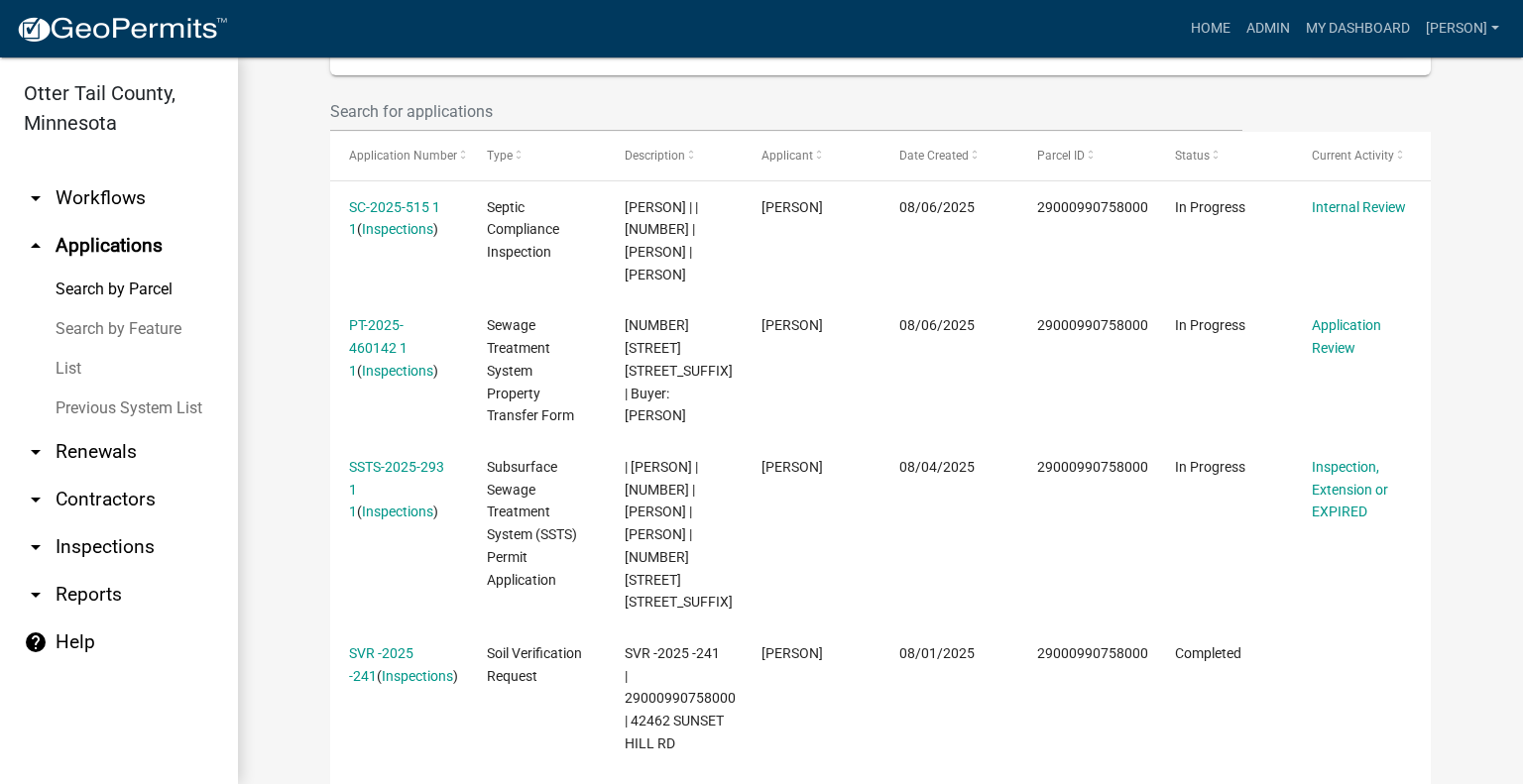 scroll, scrollTop: 578, scrollLeft: 0, axis: vertical 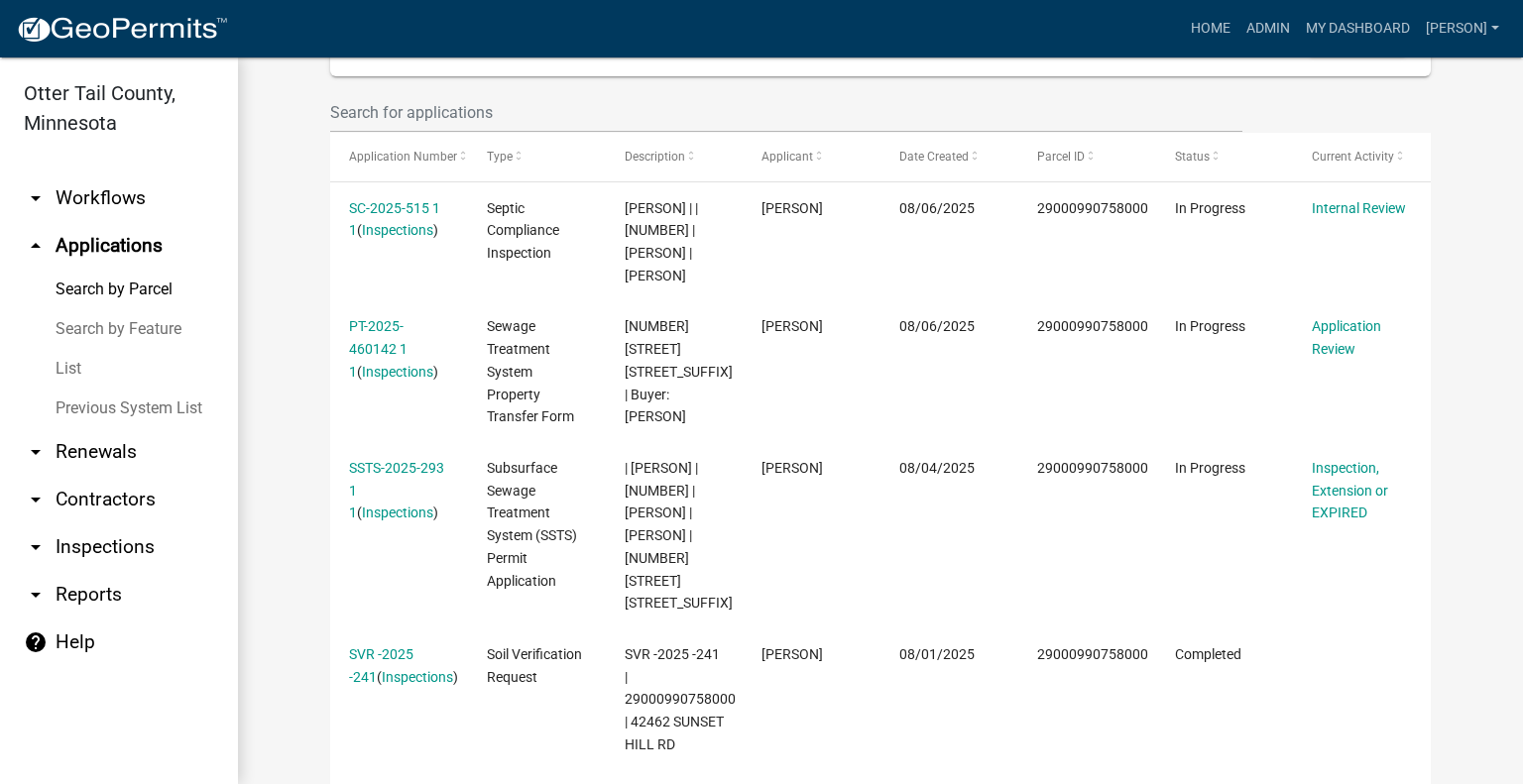 click on "arrow_drop_down   Workflows" at bounding box center (119, 198) 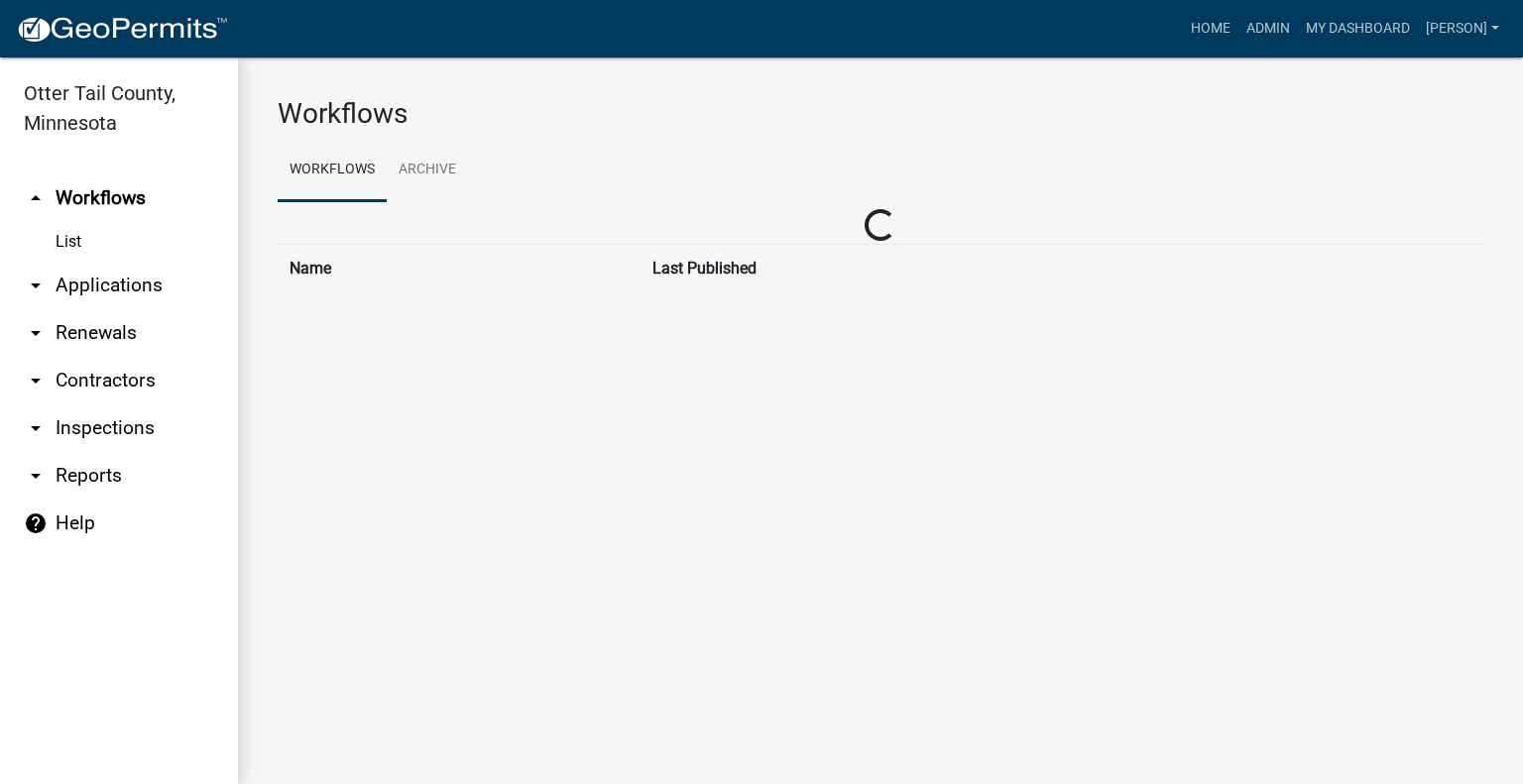 scroll, scrollTop: 0, scrollLeft: 0, axis: both 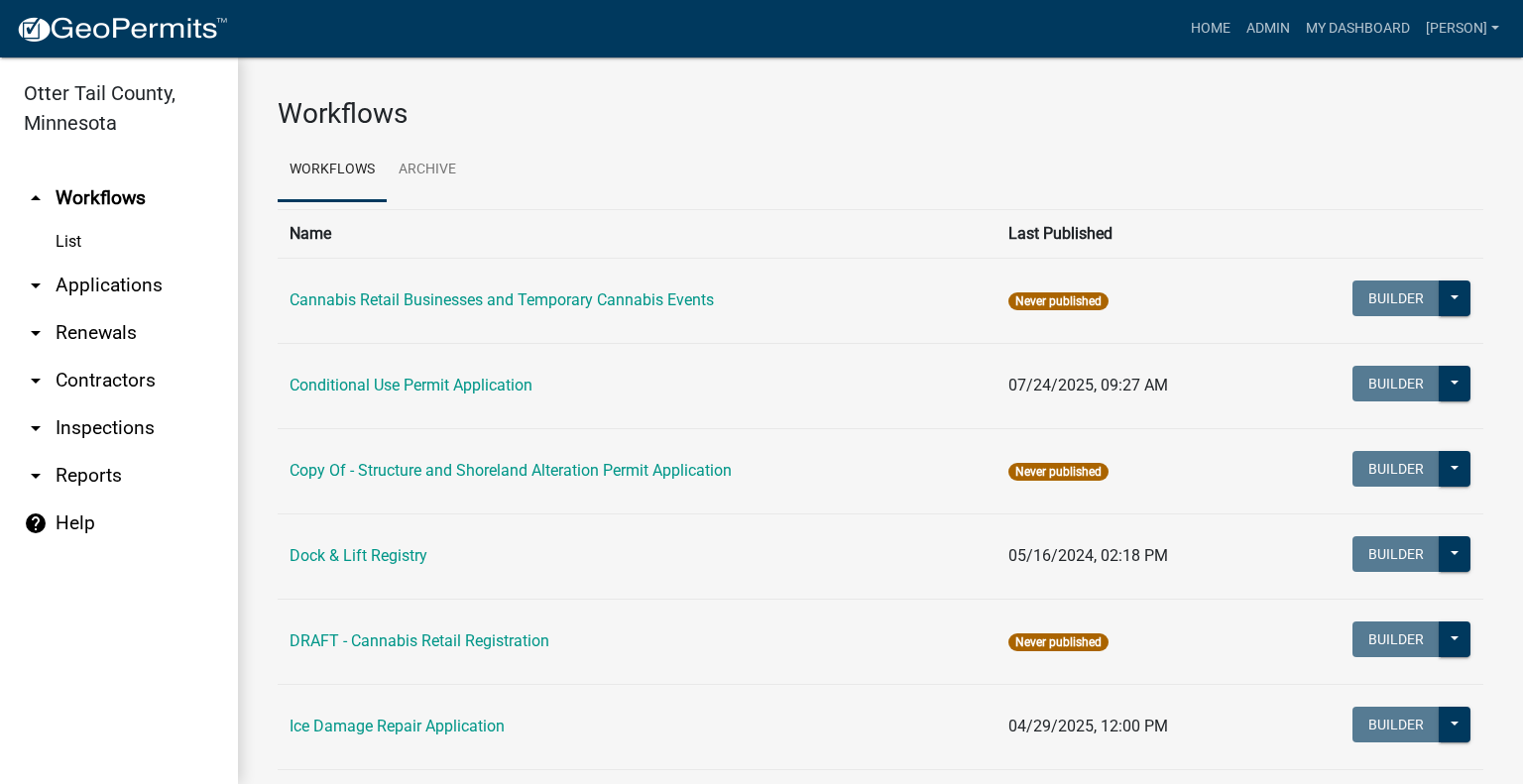 click on "arrow_drop_down   Applications" at bounding box center (119, 285) 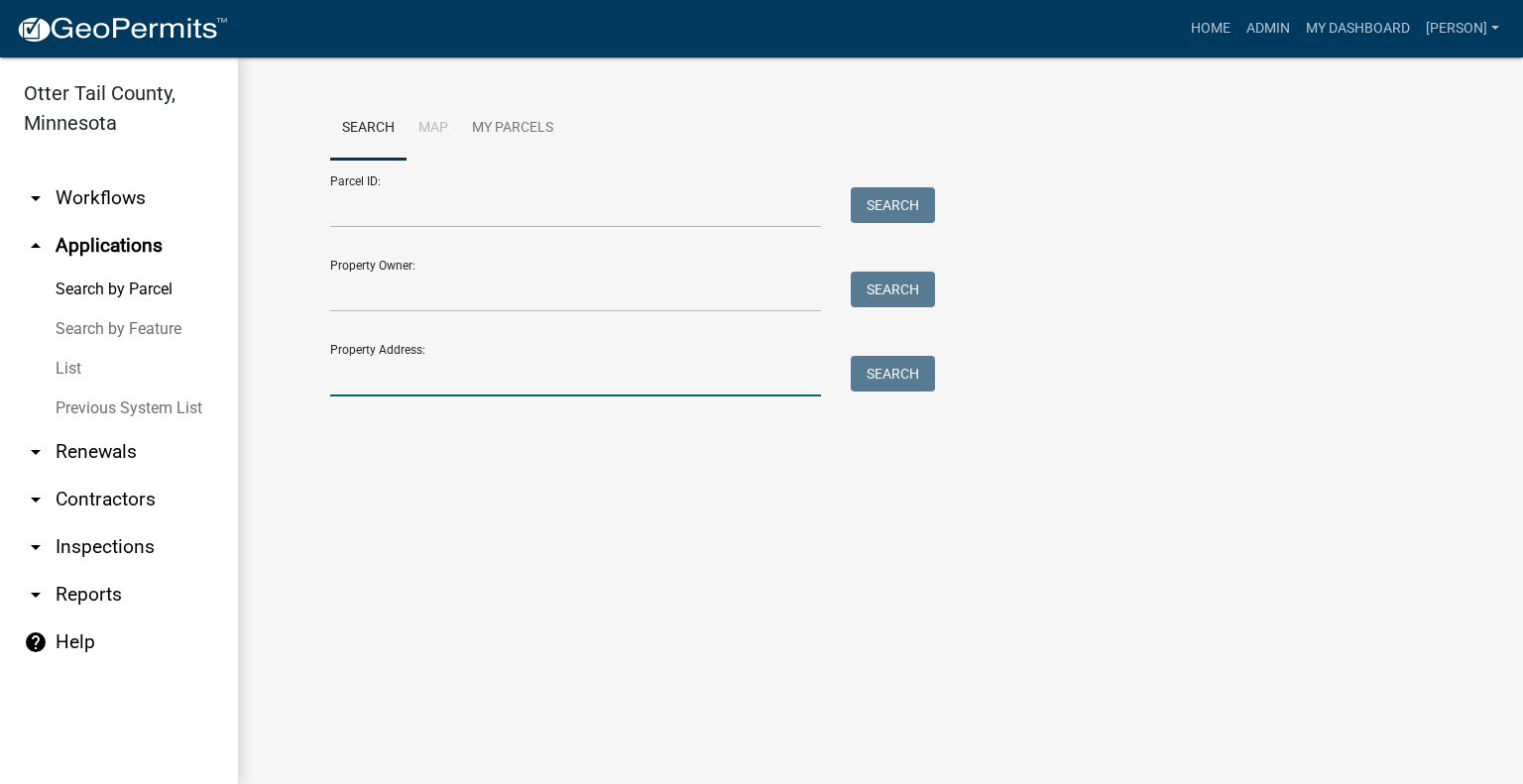 click on "Property Address:" at bounding box center [575, 376] 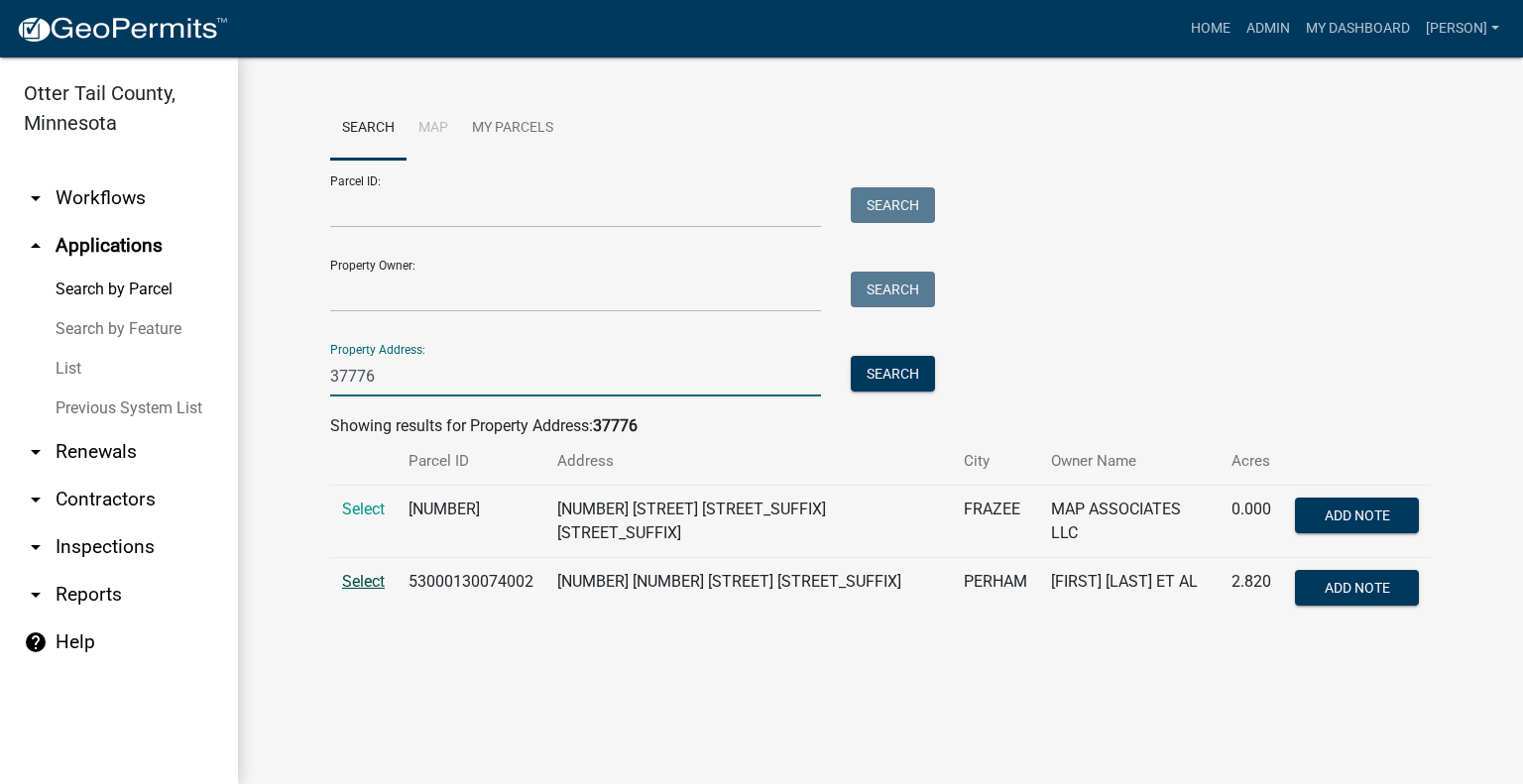 type on "37776" 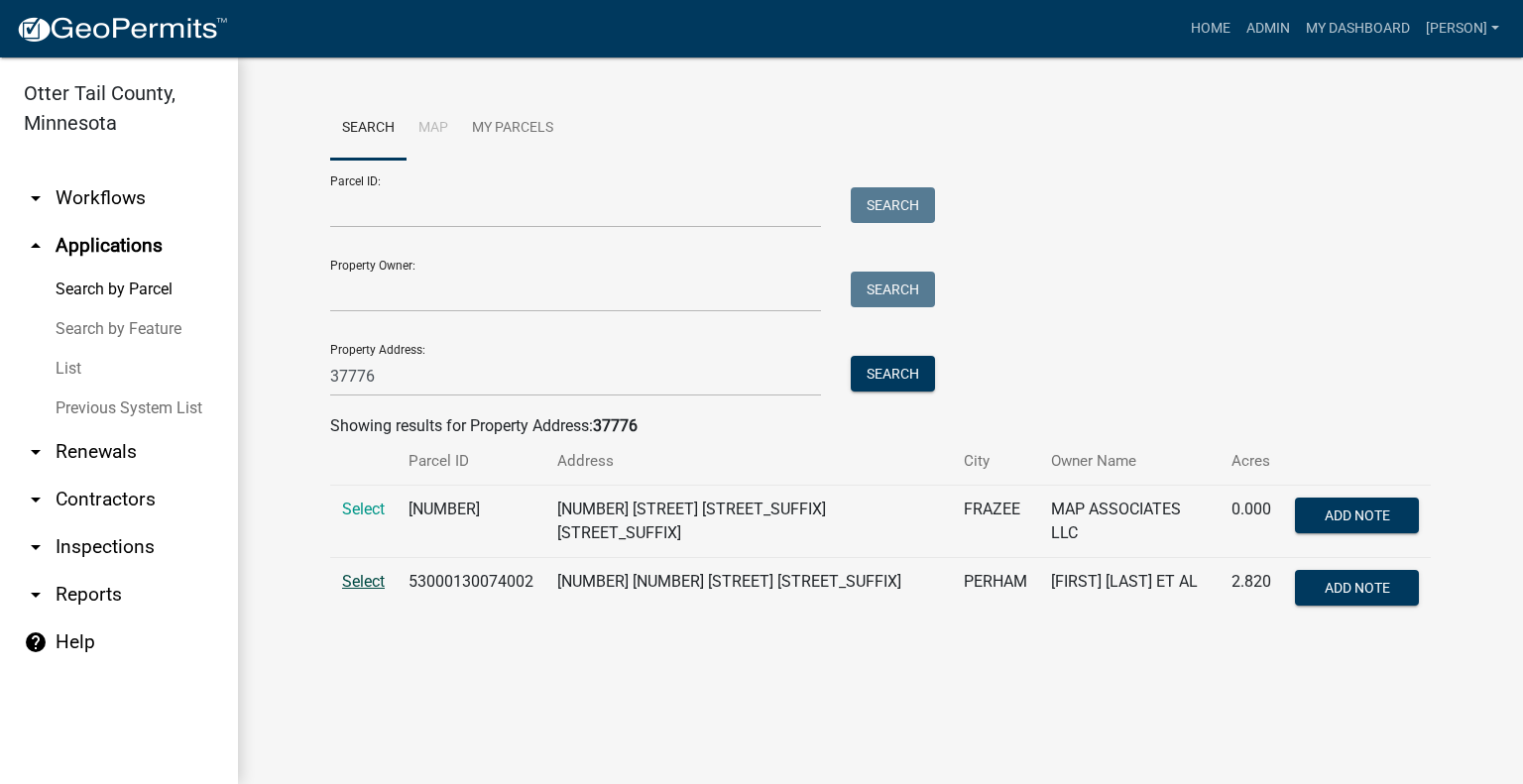 click on "Select" at bounding box center (363, 581) 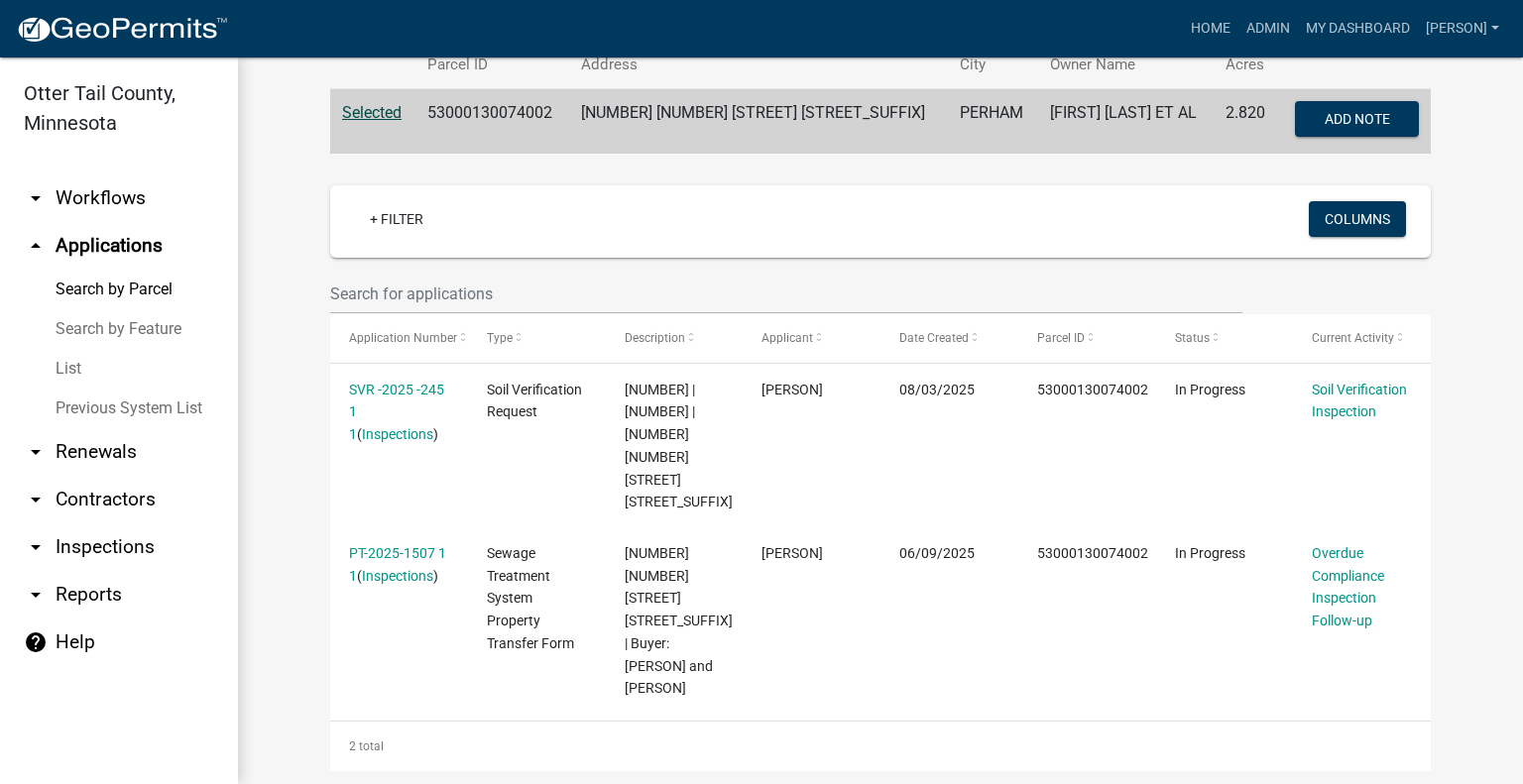 scroll, scrollTop: 396, scrollLeft: 0, axis: vertical 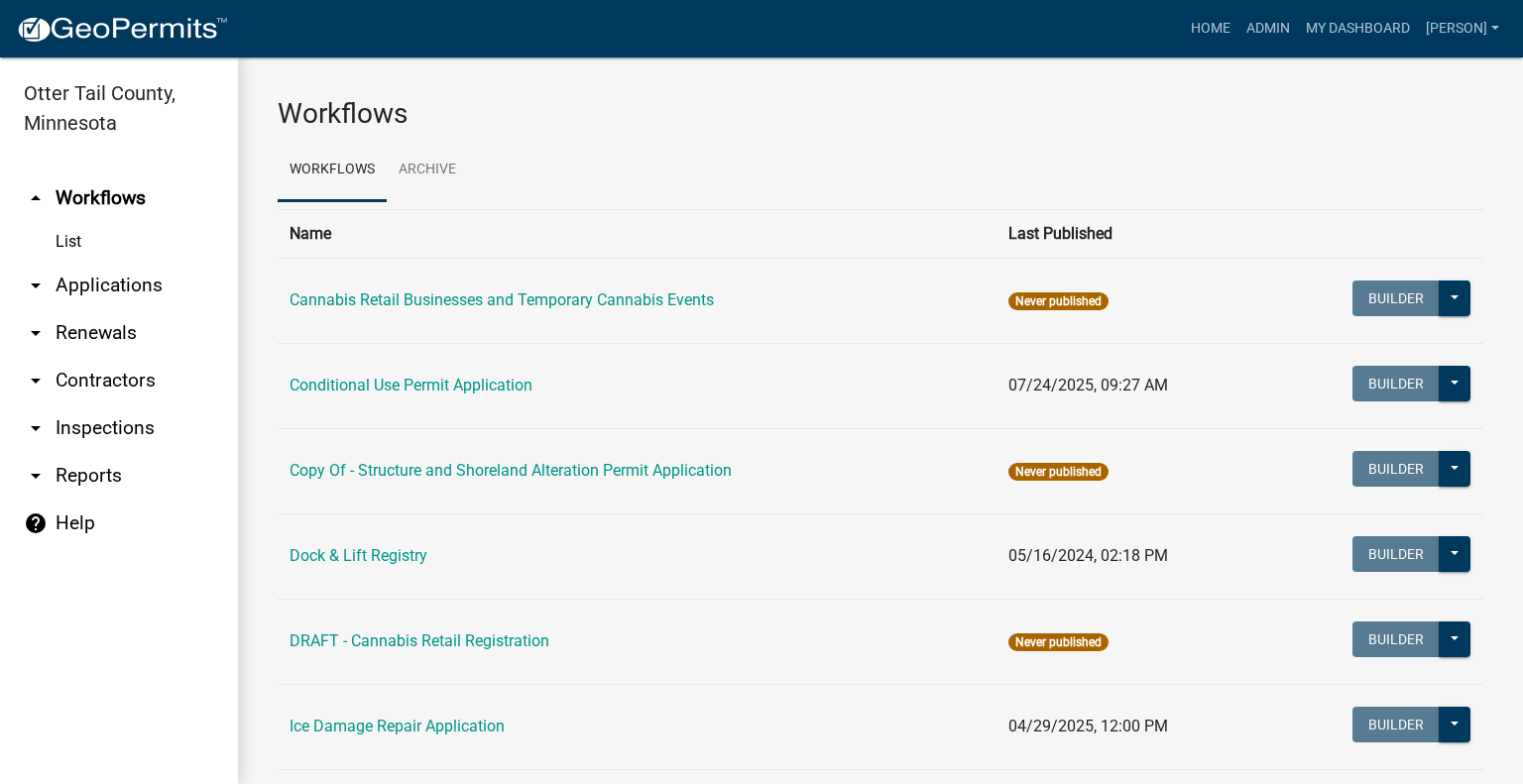 click on "arrow_drop_down   Applications" at bounding box center (119, 285) 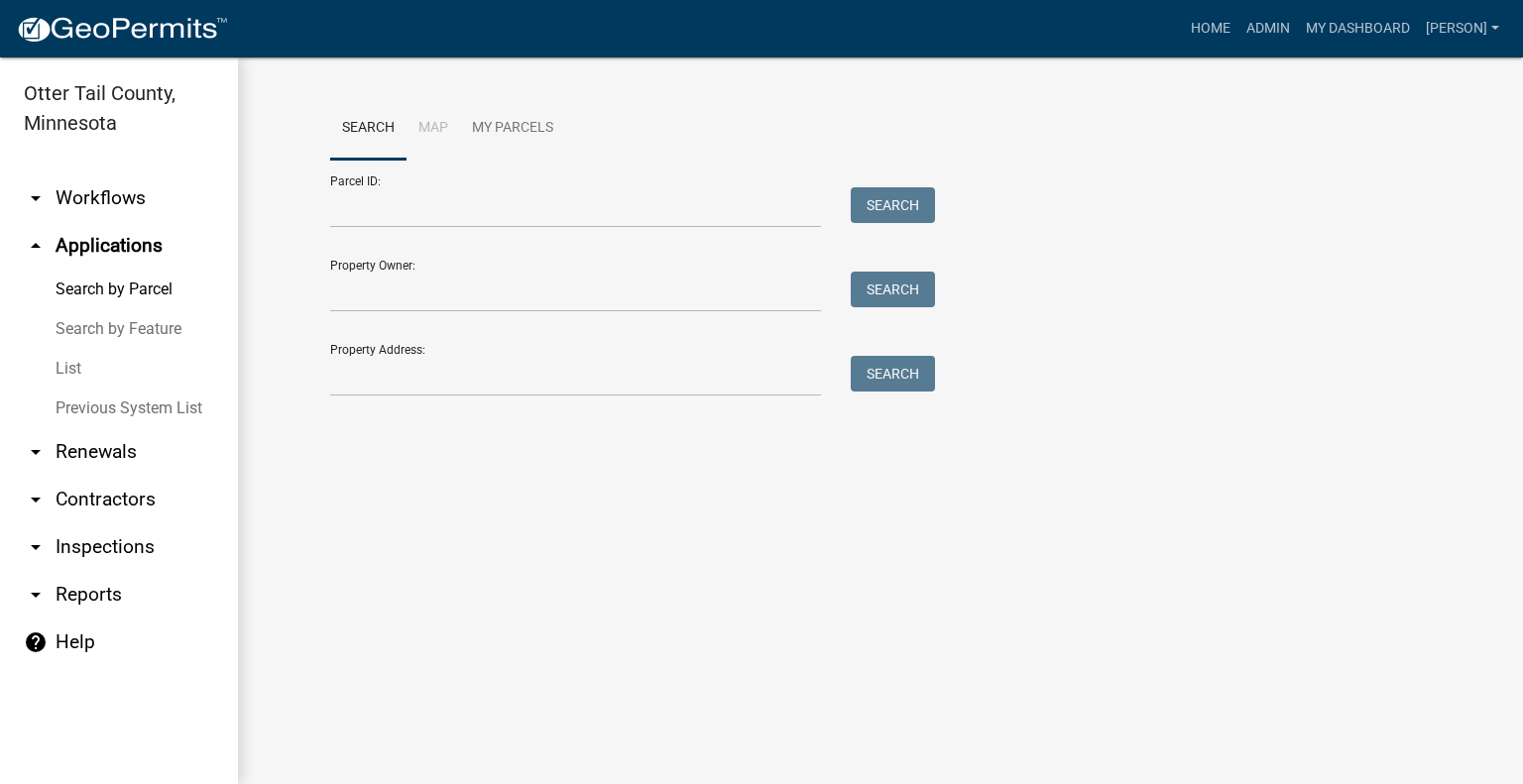 click on "arrow_drop_down   Workflows" at bounding box center [119, 198] 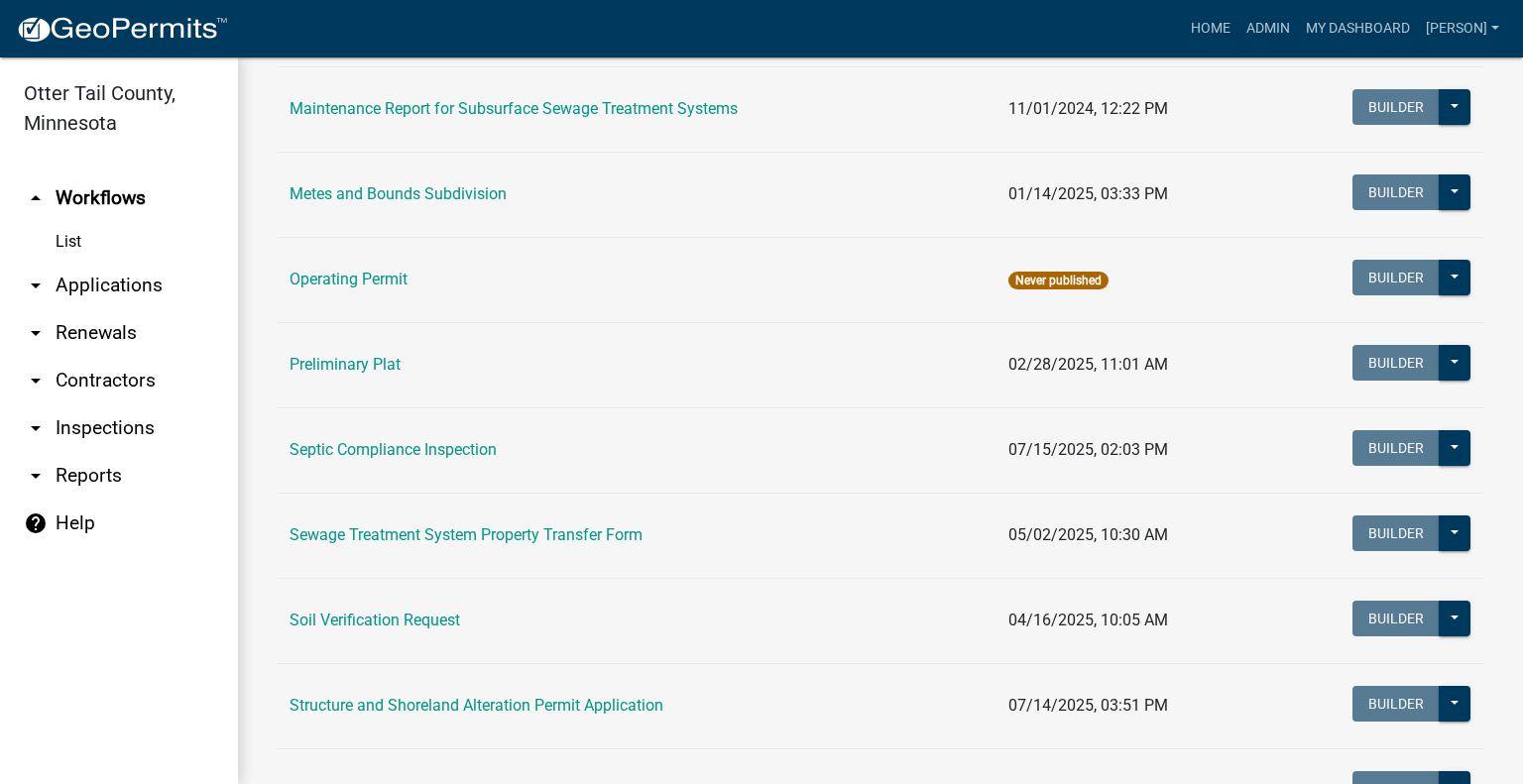 scroll, scrollTop: 793, scrollLeft: 0, axis: vertical 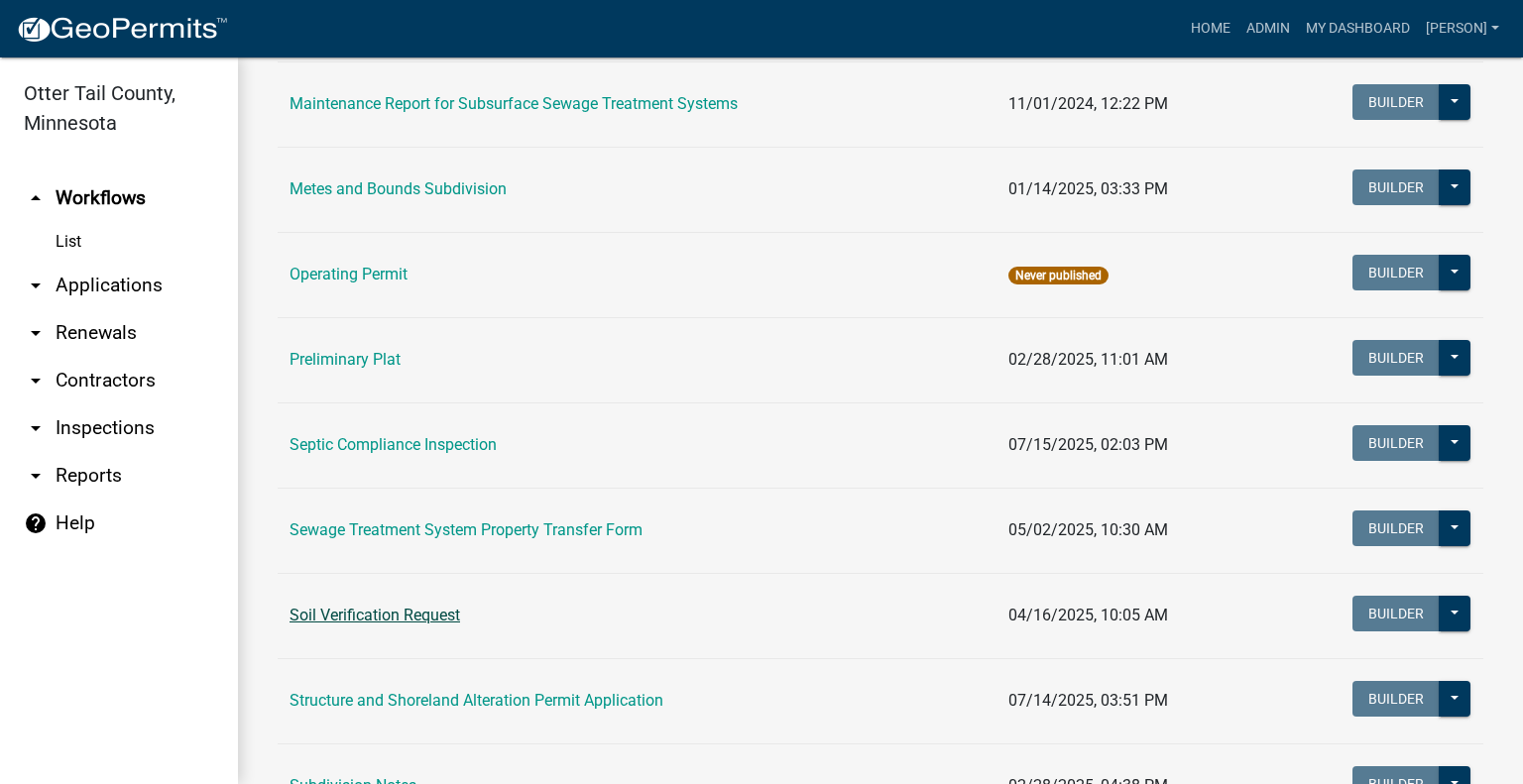 click on "Soil Verification Request" at bounding box center [375, 615] 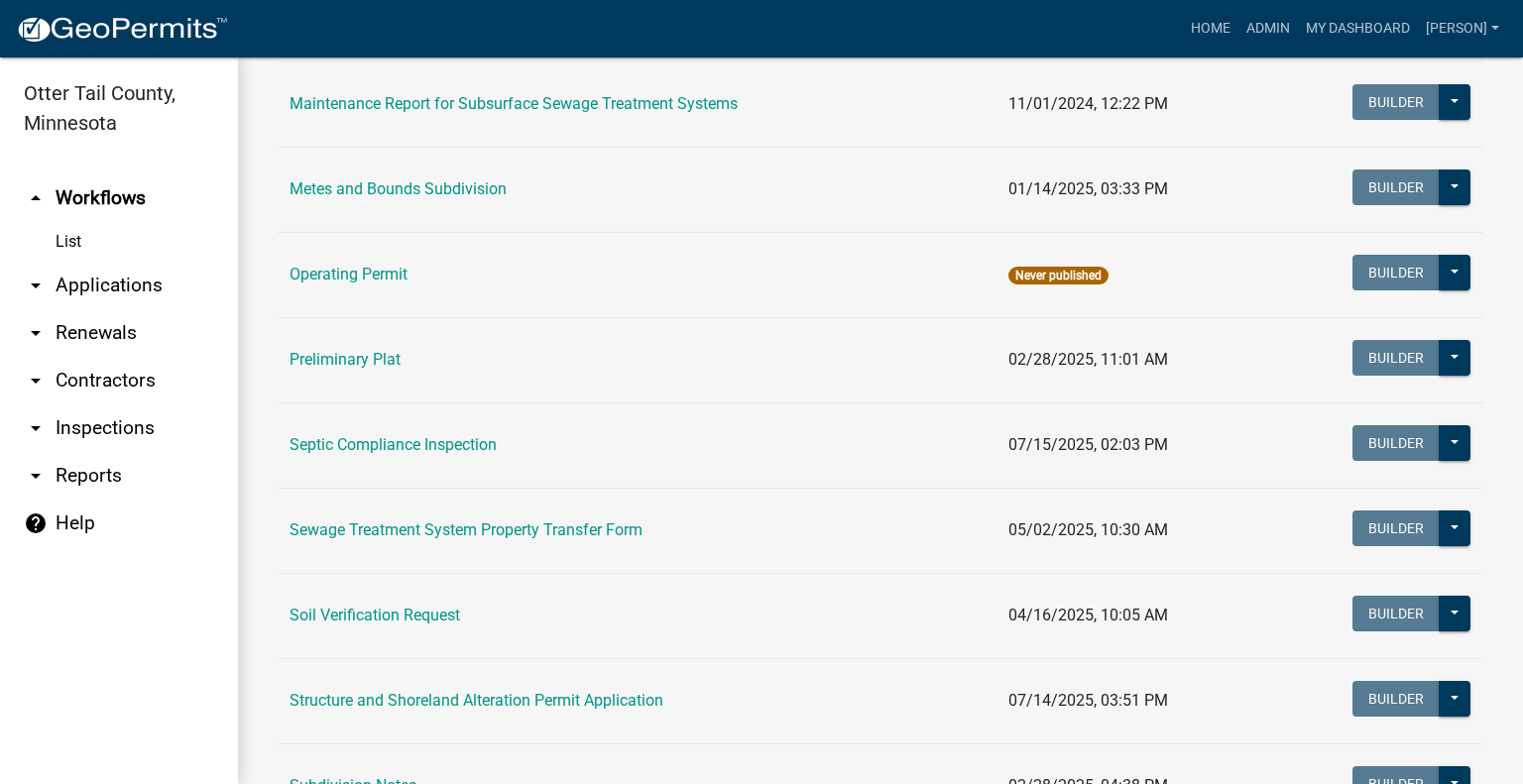 scroll, scrollTop: 0, scrollLeft: 0, axis: both 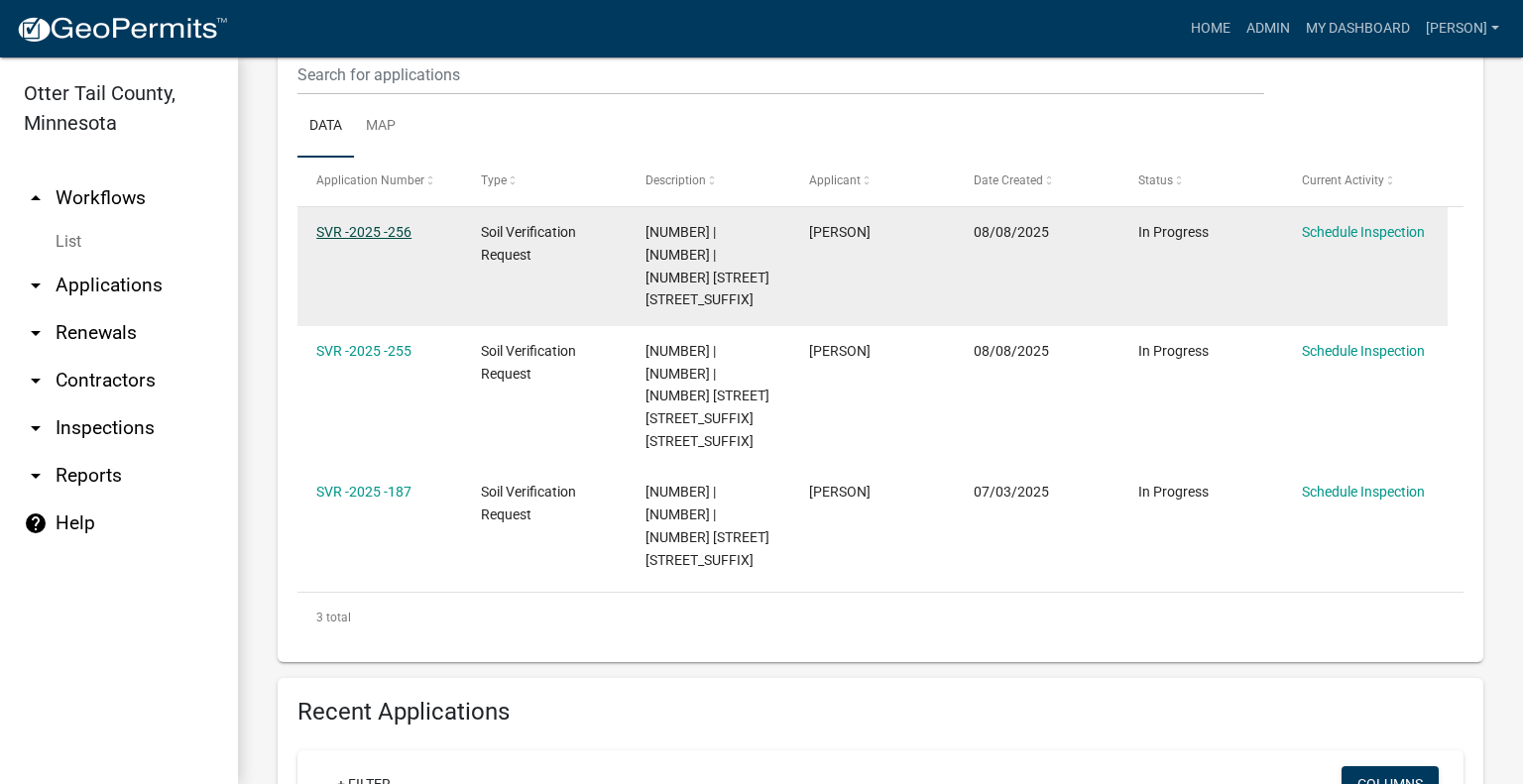 click on "SVR -2025 -256" 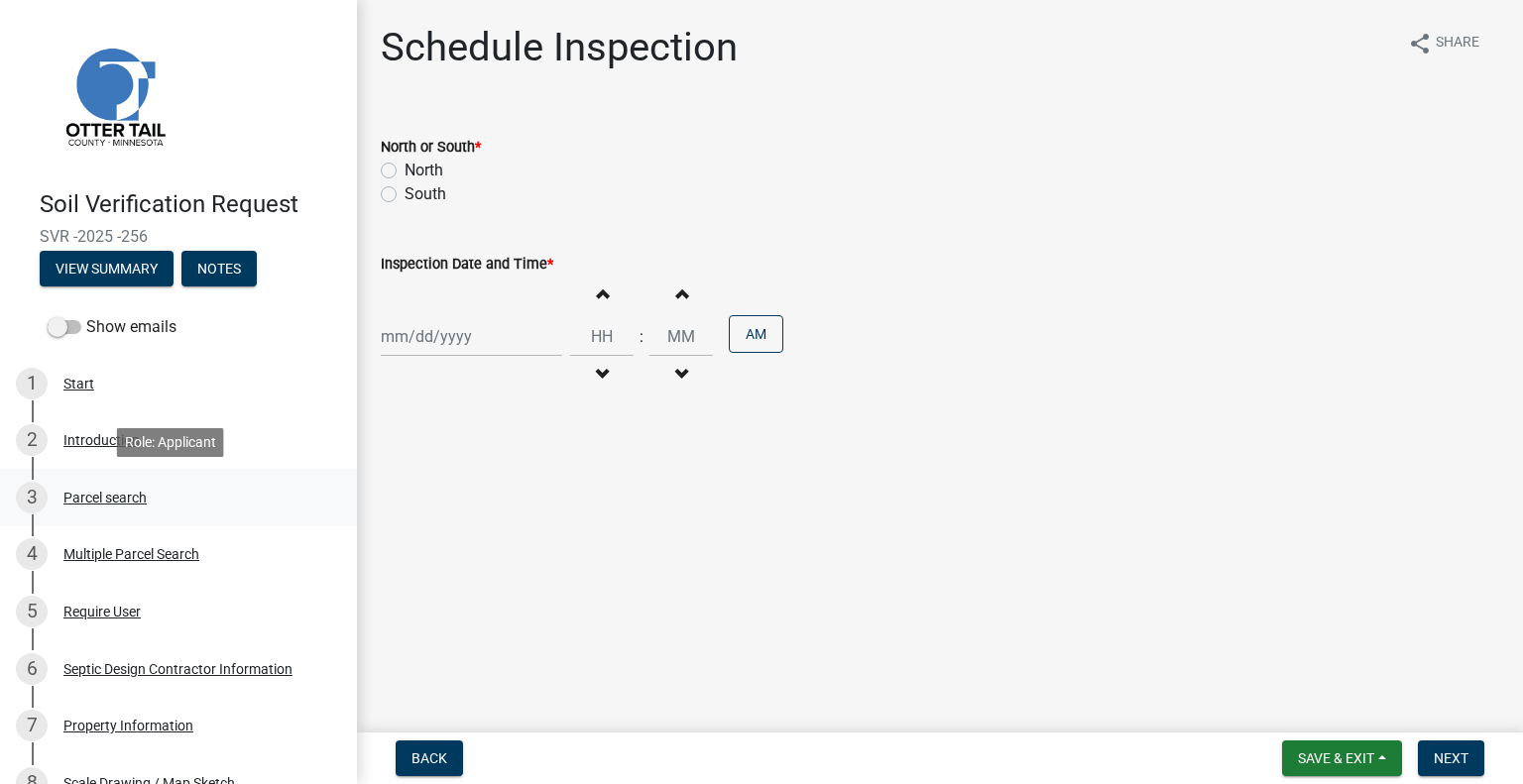 click on "3     Parcel search" at bounding box center (171, 498) 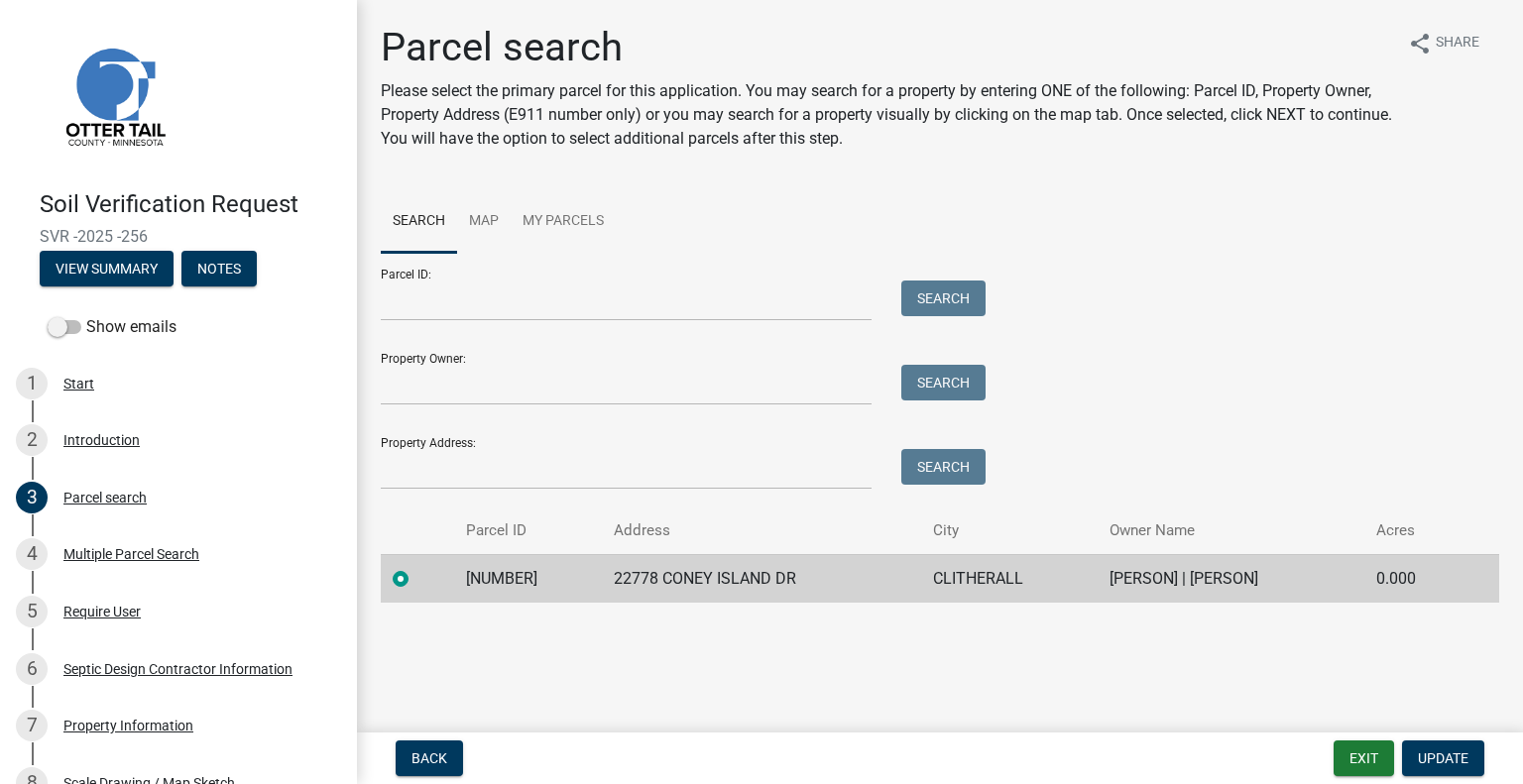 click on "29000990578000" 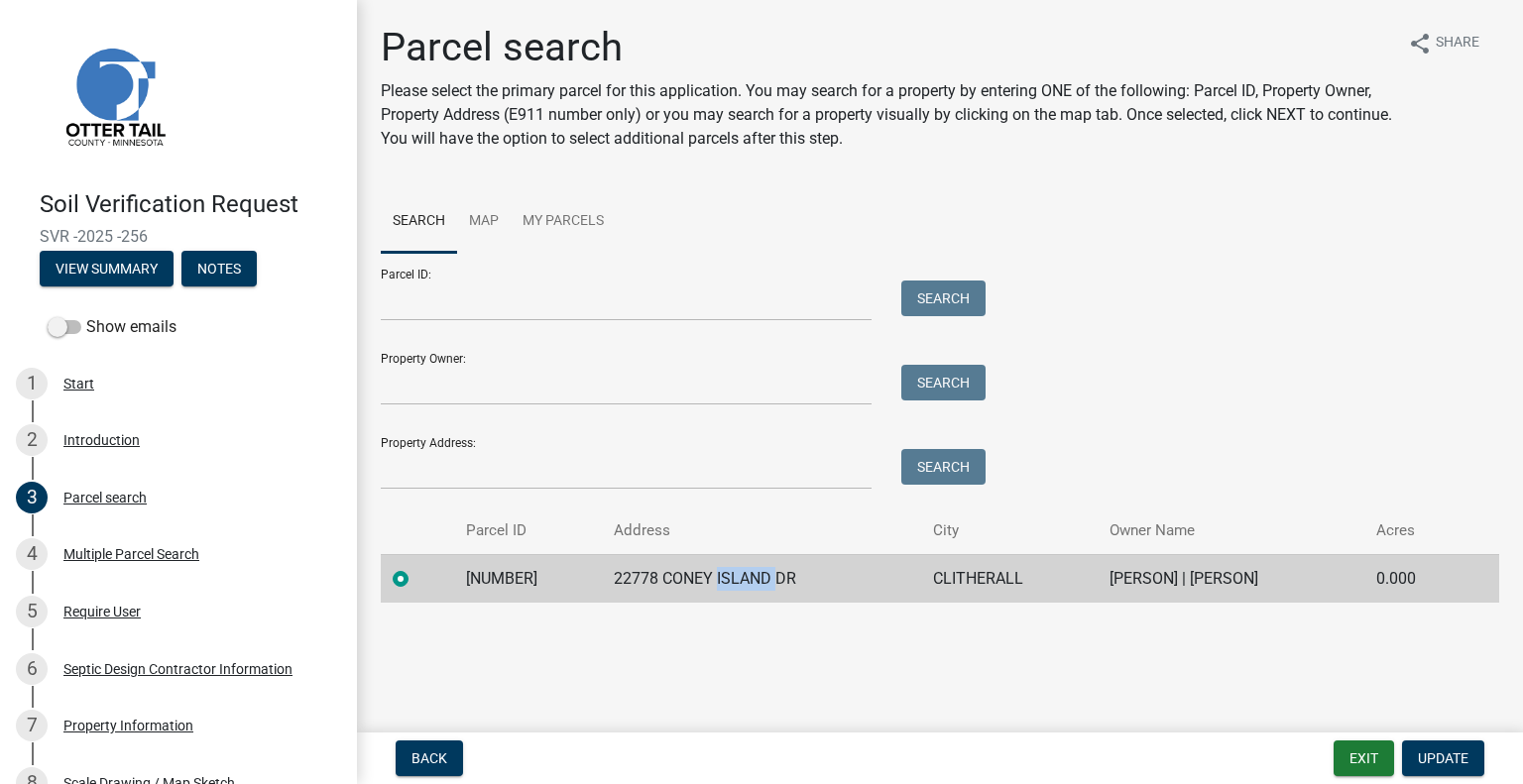 click on "22778 CONEY ISLAND DR" 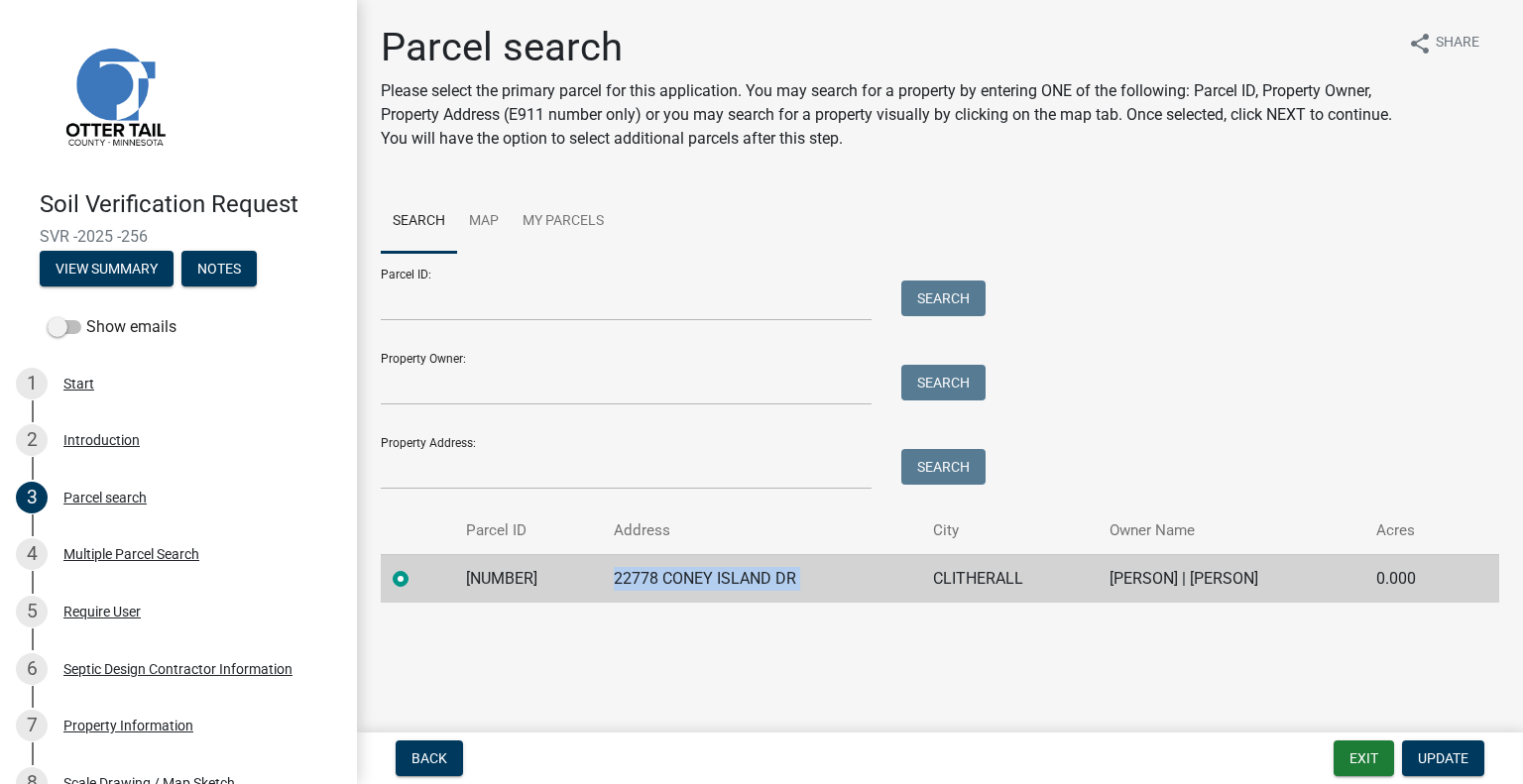click on "22778 CONEY ISLAND DR" 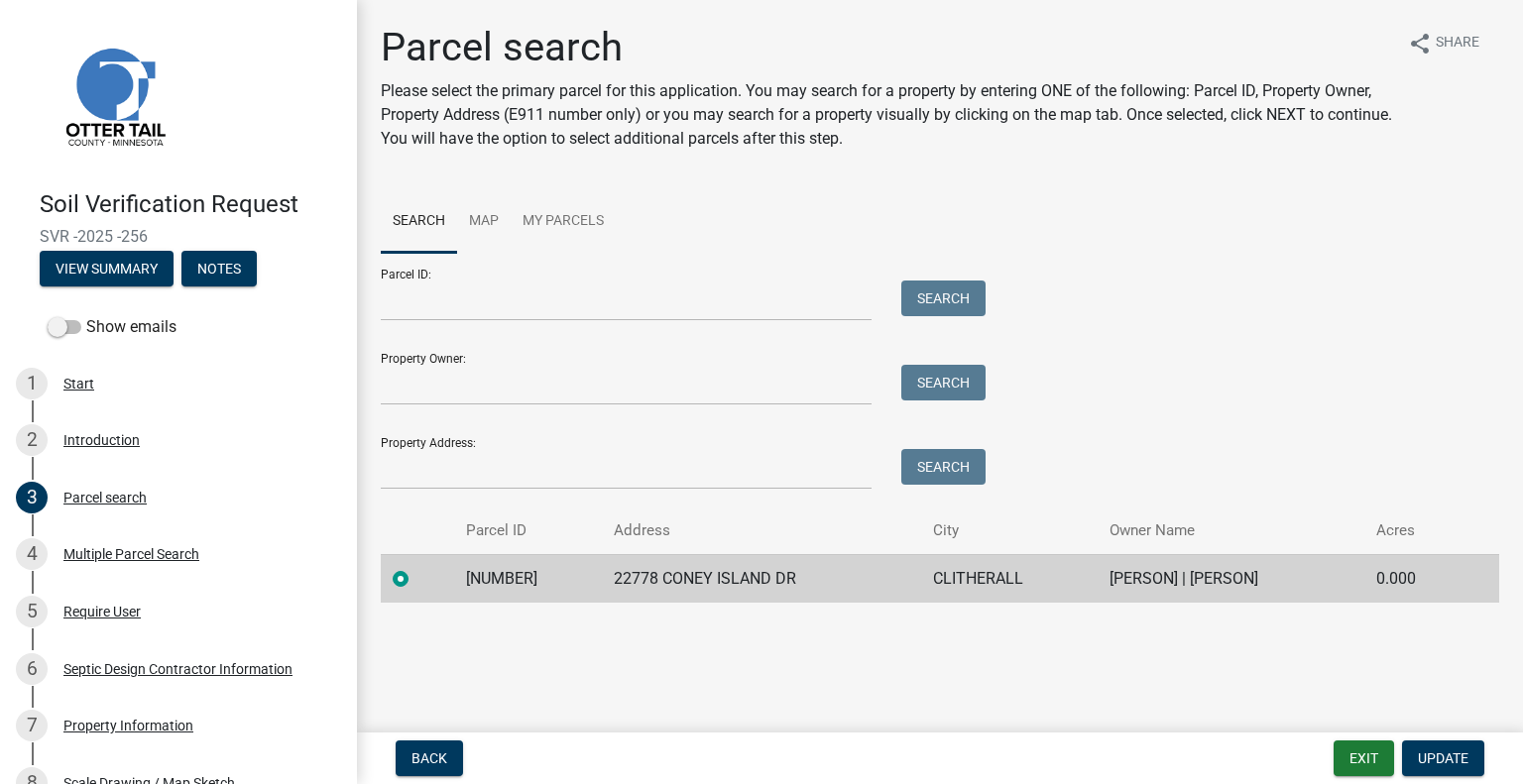 click on "CLITHERALL" 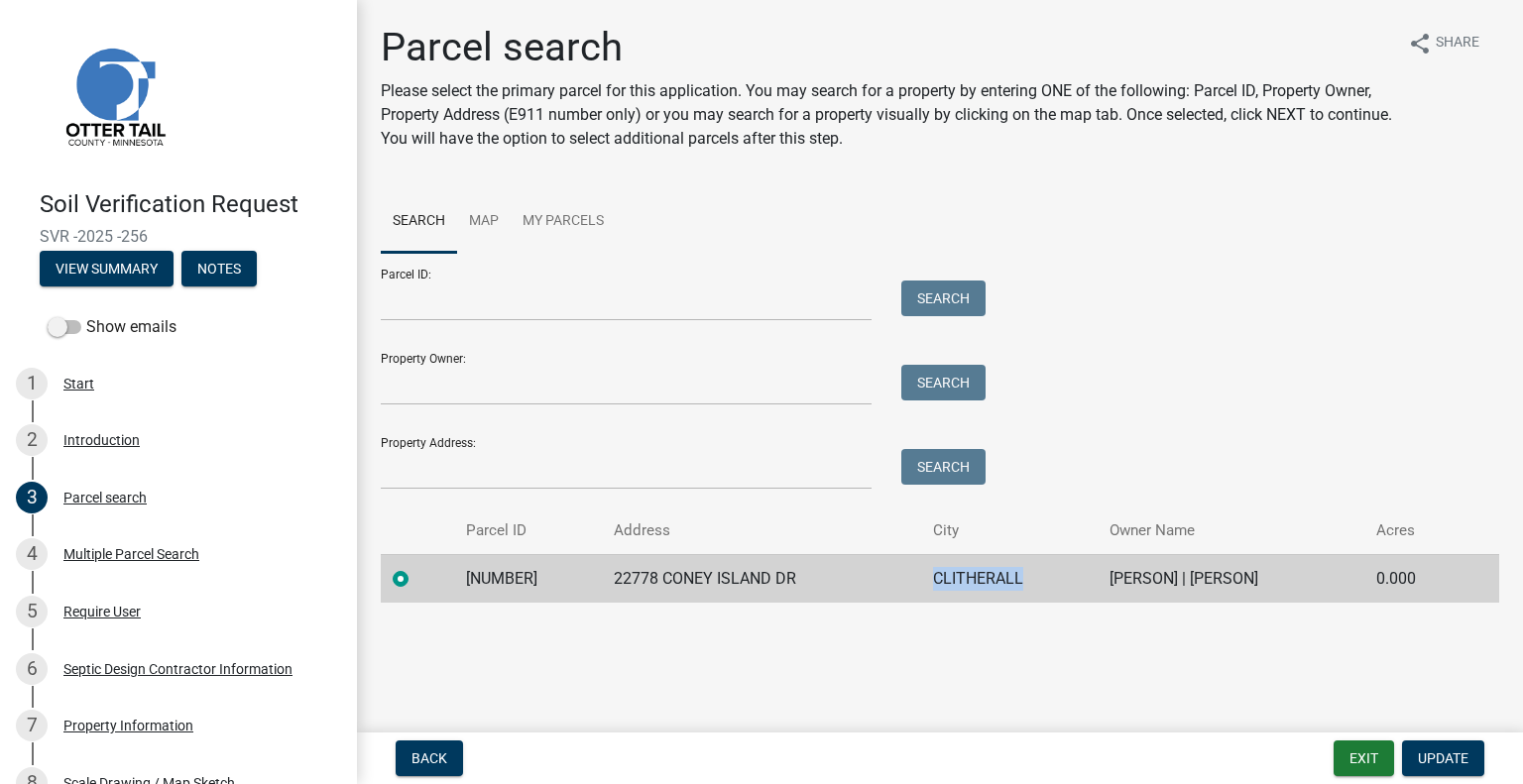 click on "CLITHERALL" 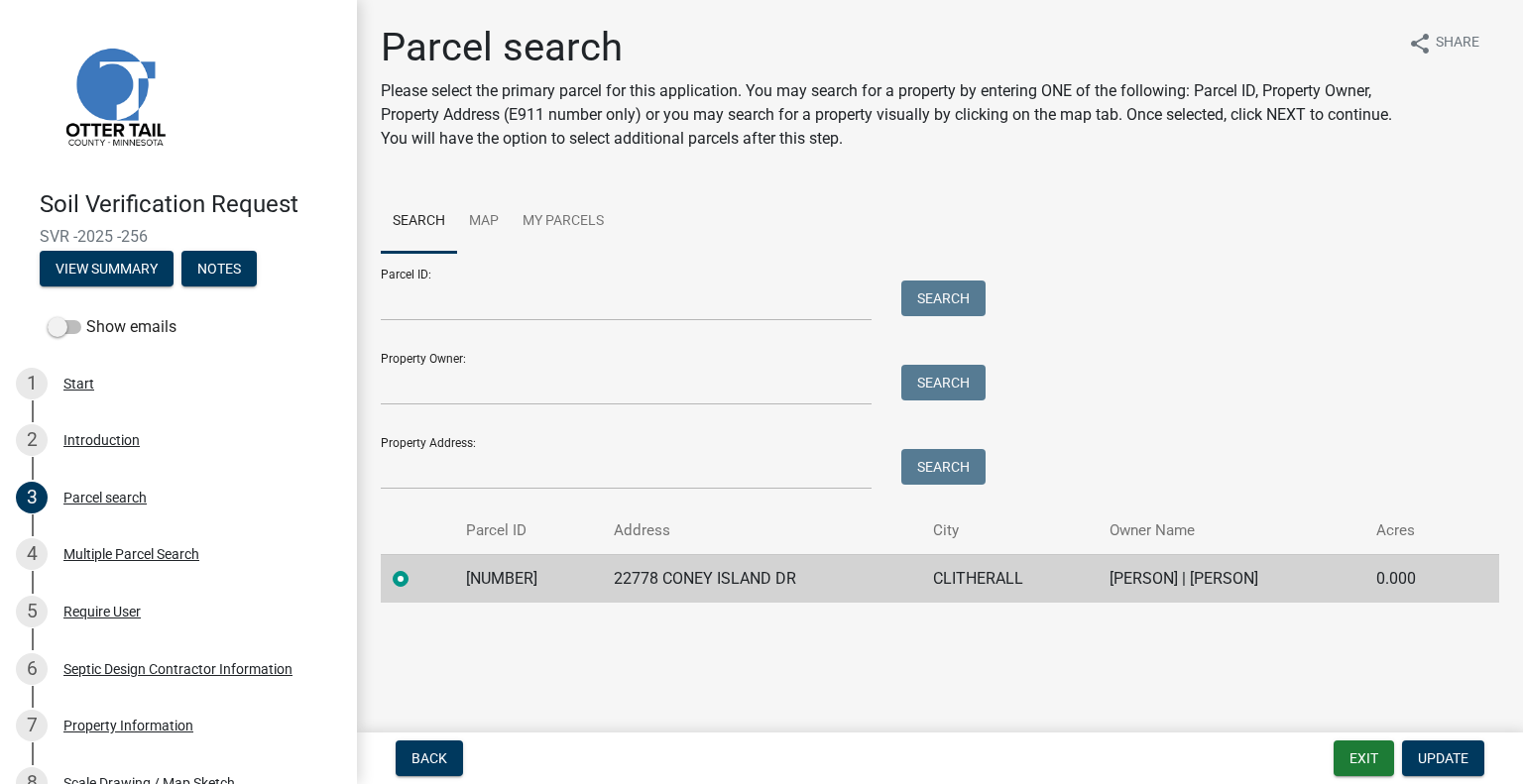 click on "VINCENT WATKINS | JUDITH WATKINS" 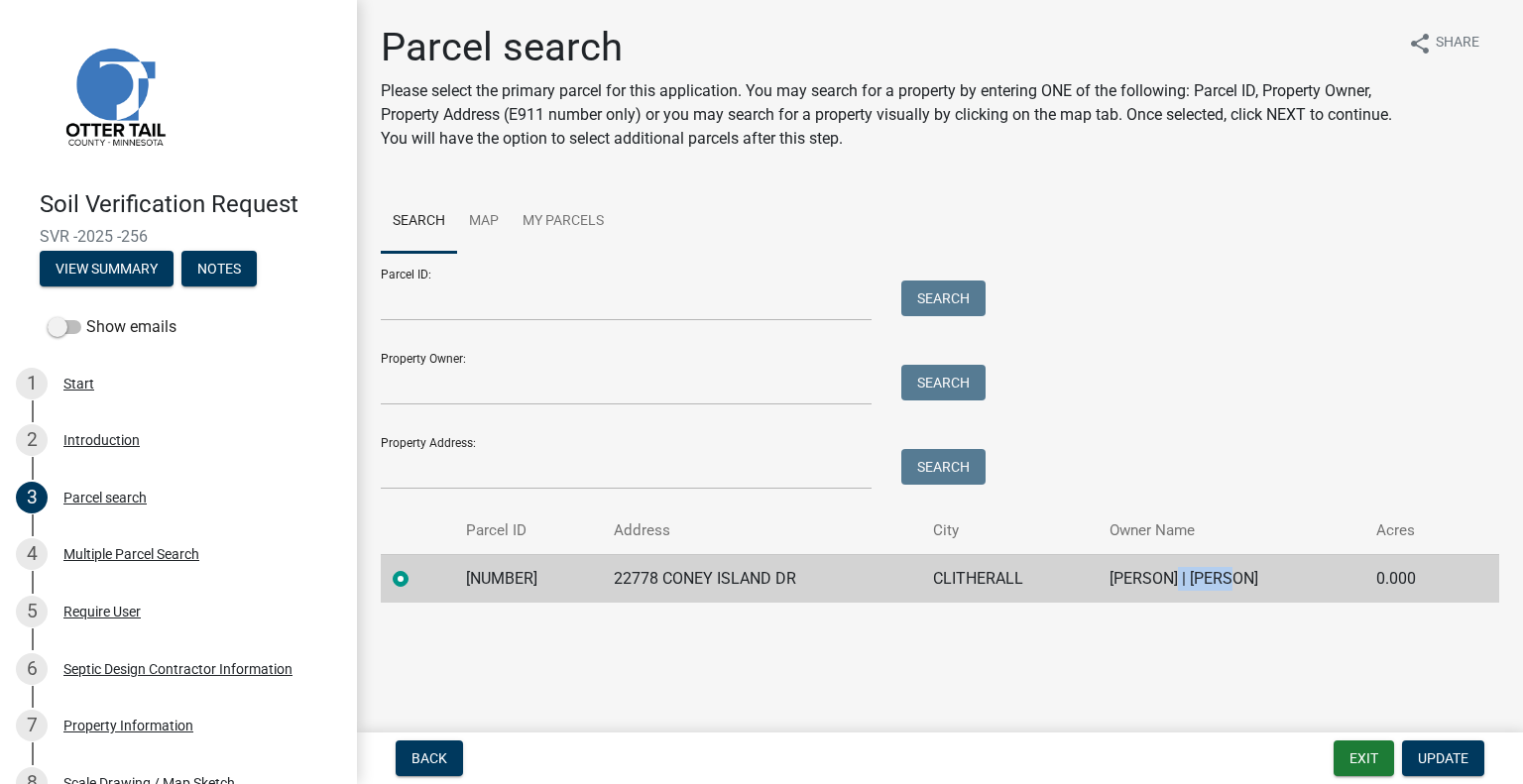click on "VINCENT WATKINS | JUDITH WATKINS" 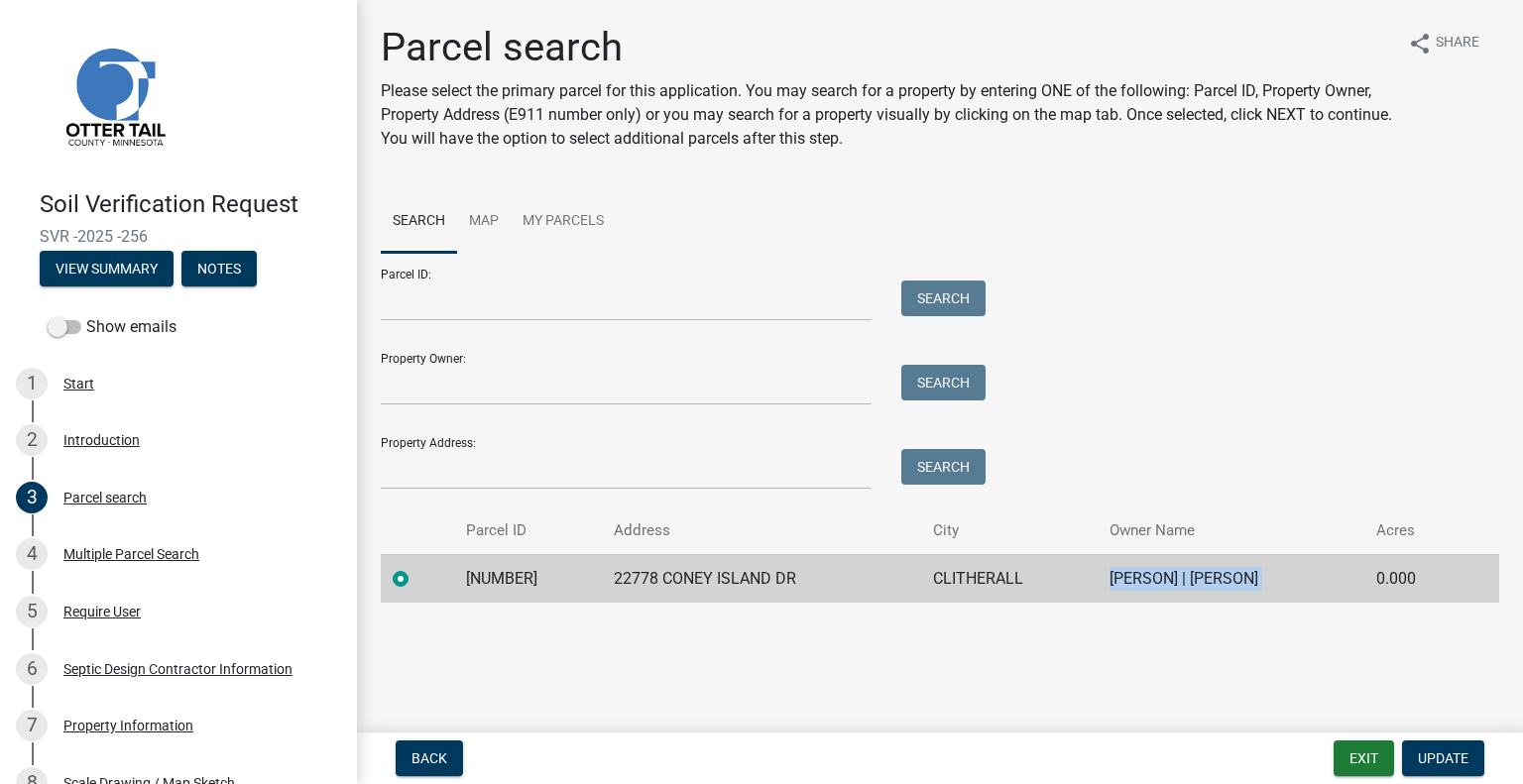 click on "VINCENT WATKINS | JUDITH WATKINS" 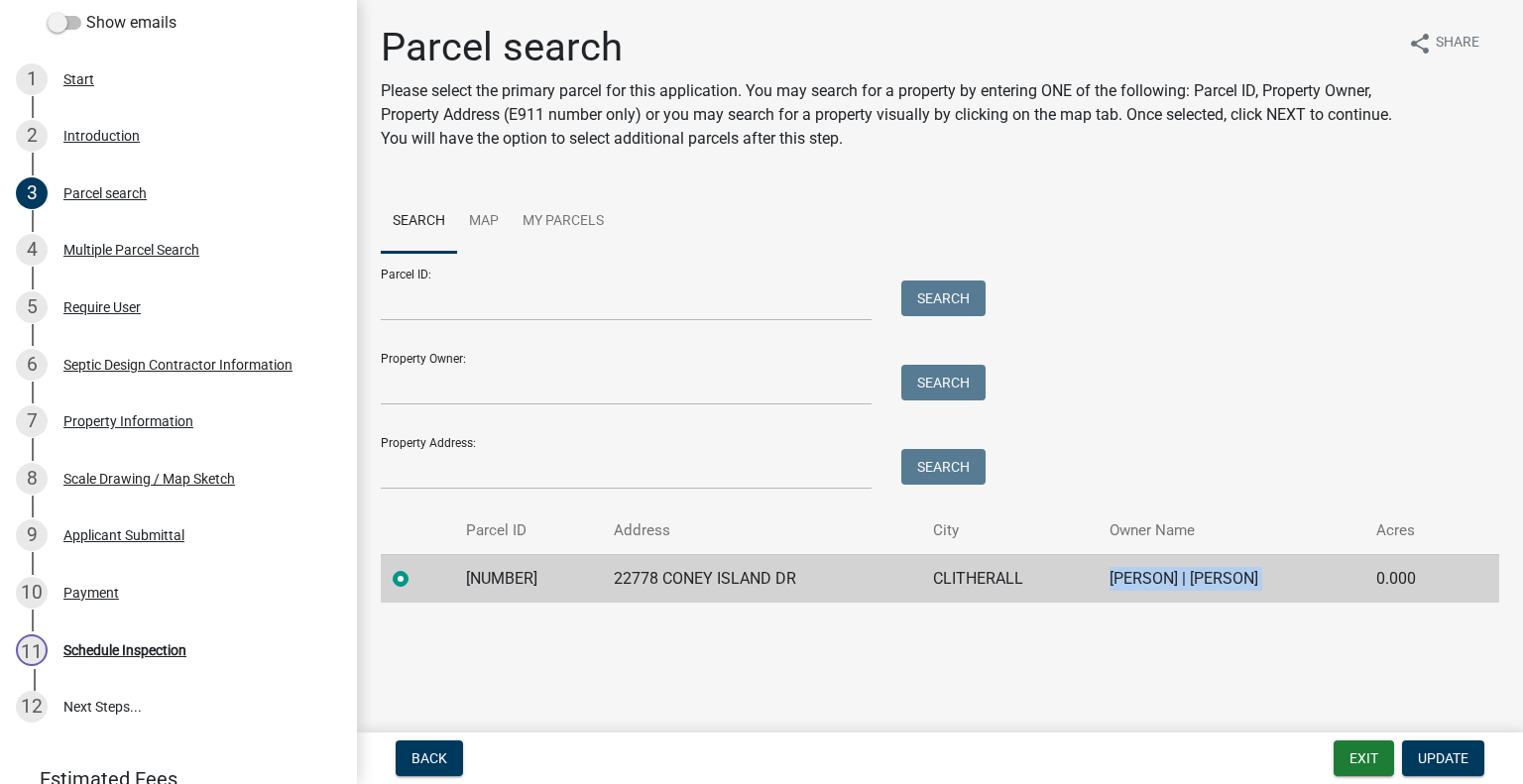 scroll, scrollTop: 440, scrollLeft: 0, axis: vertical 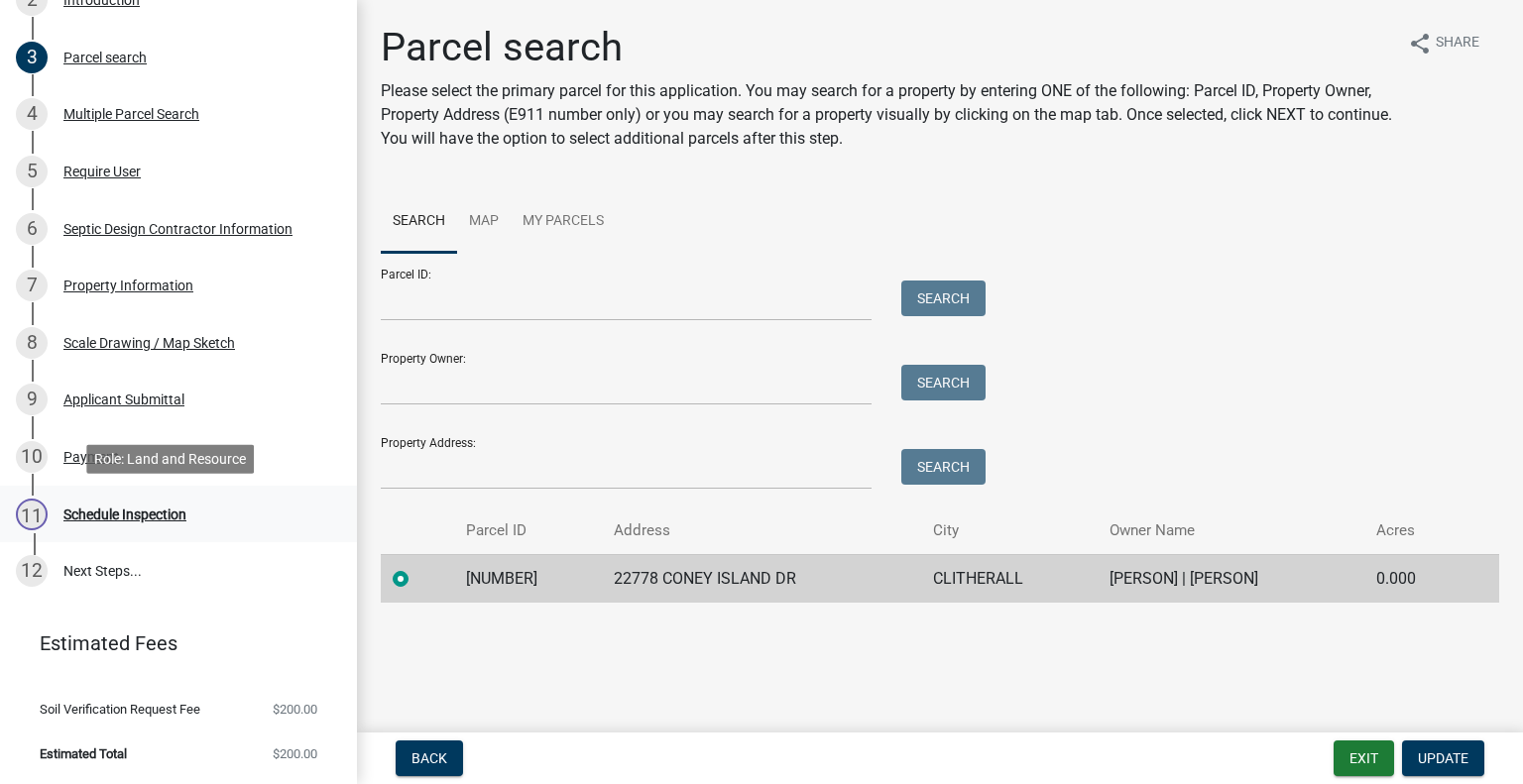 click on "Schedule Inspection" at bounding box center (125, 514) 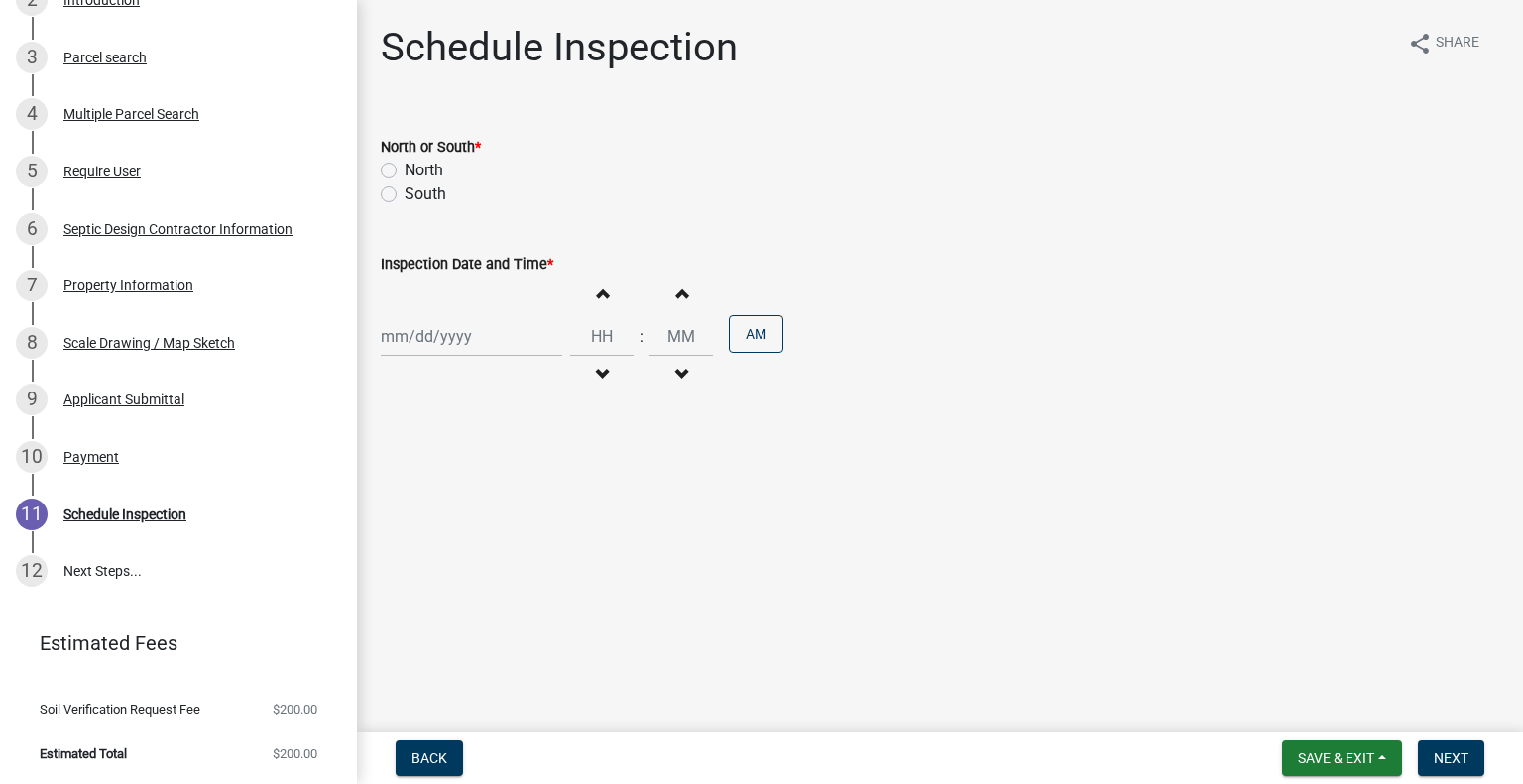 click on "South" 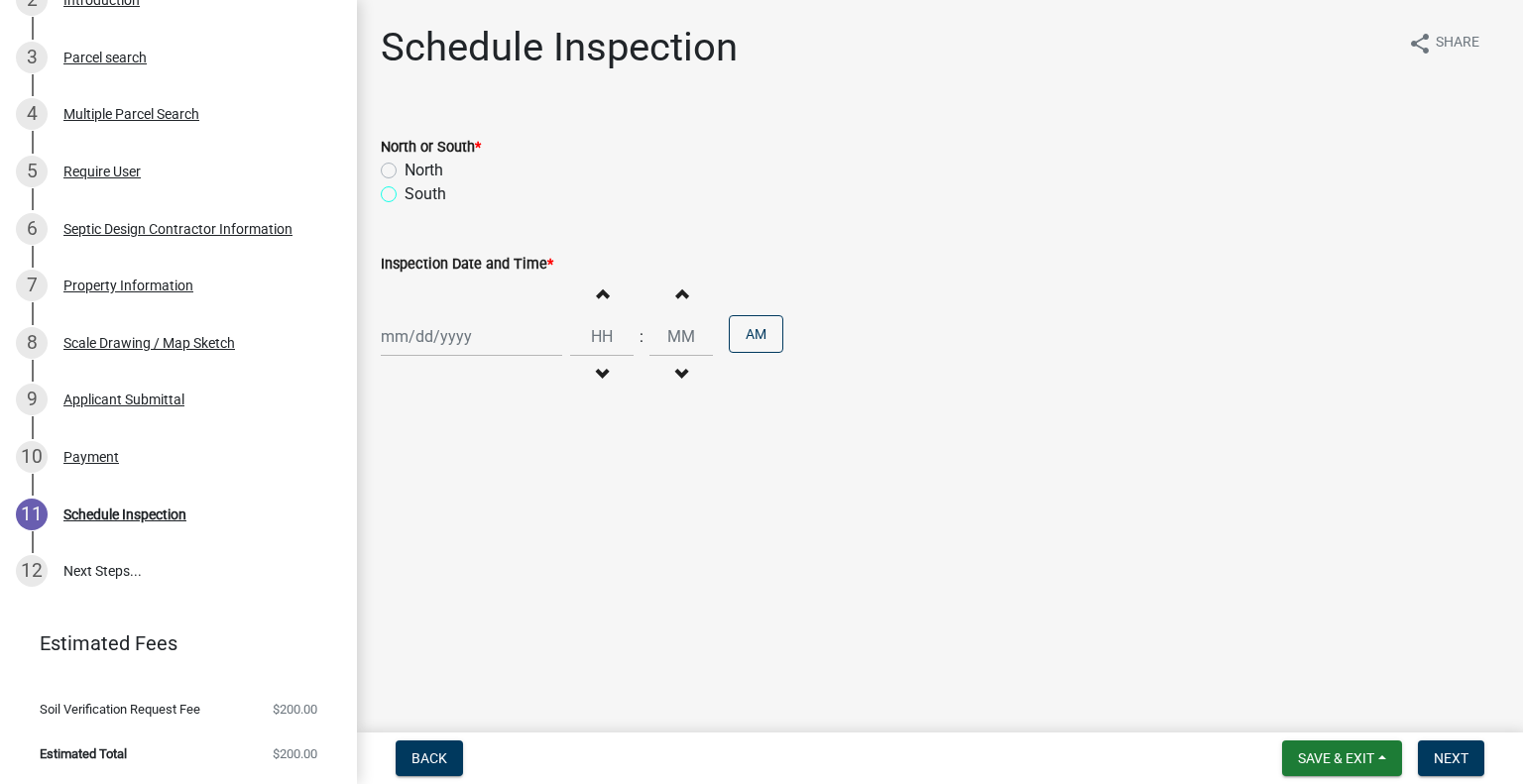click on "South" at bounding box center (410, 188) 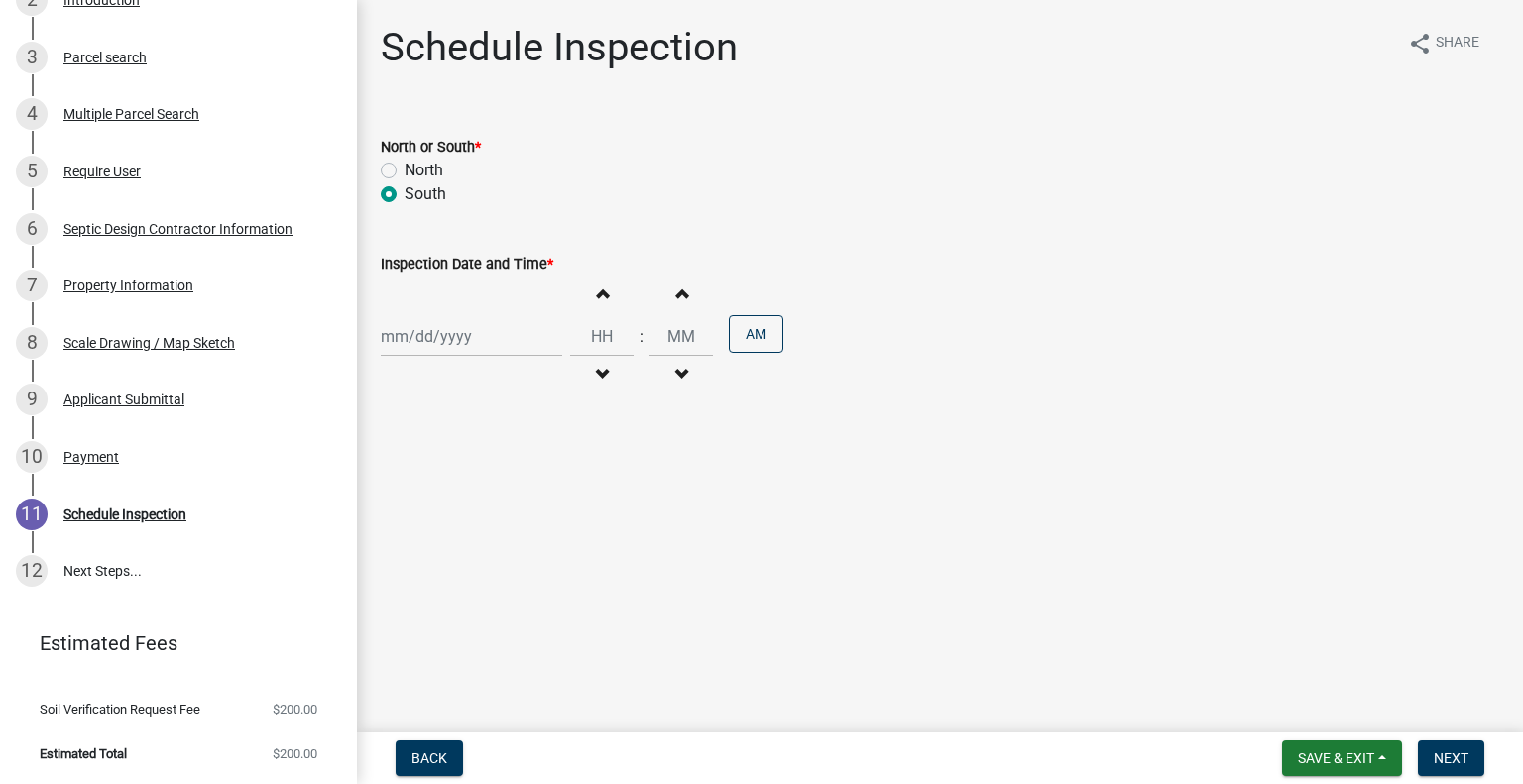 radio on "true" 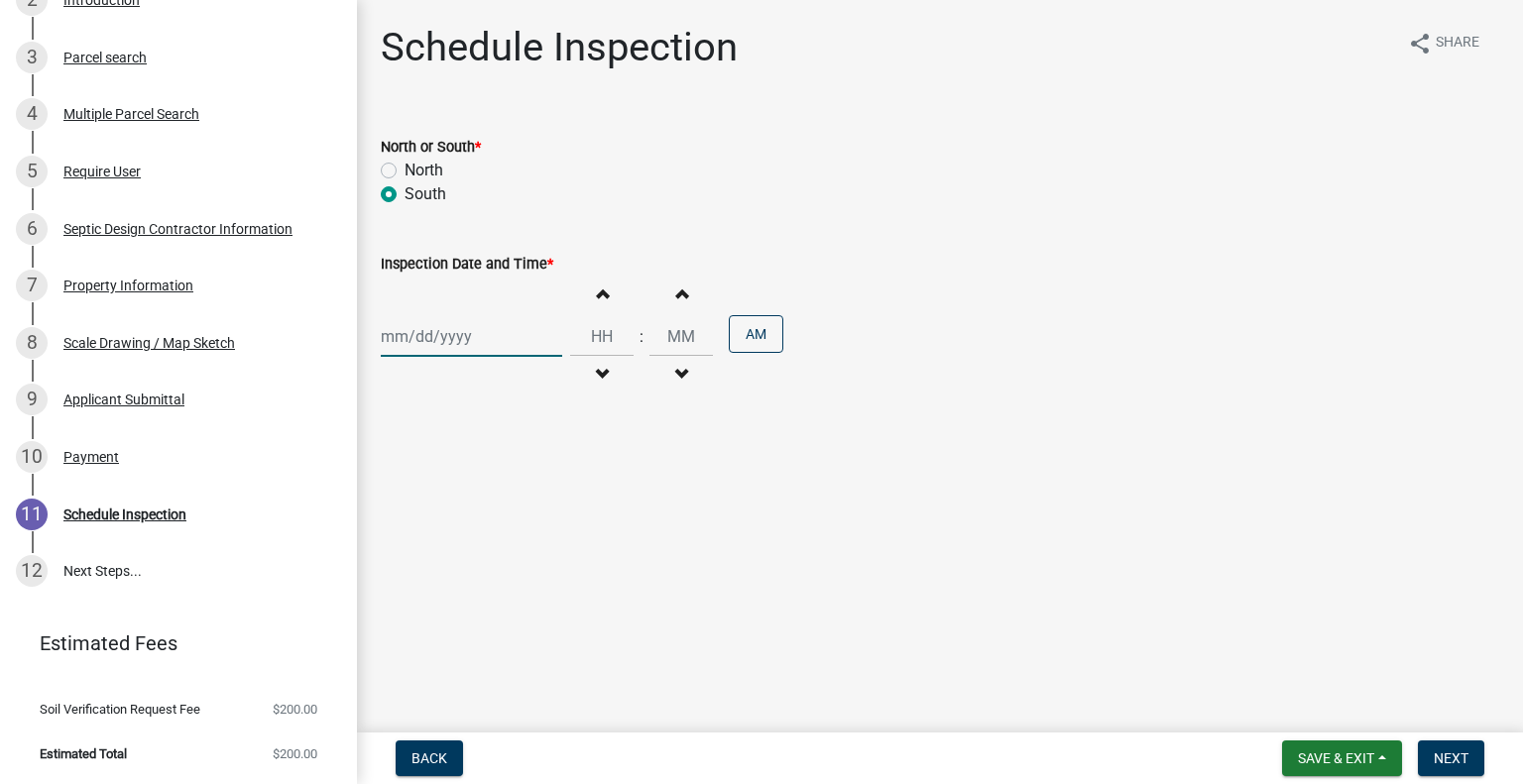 click 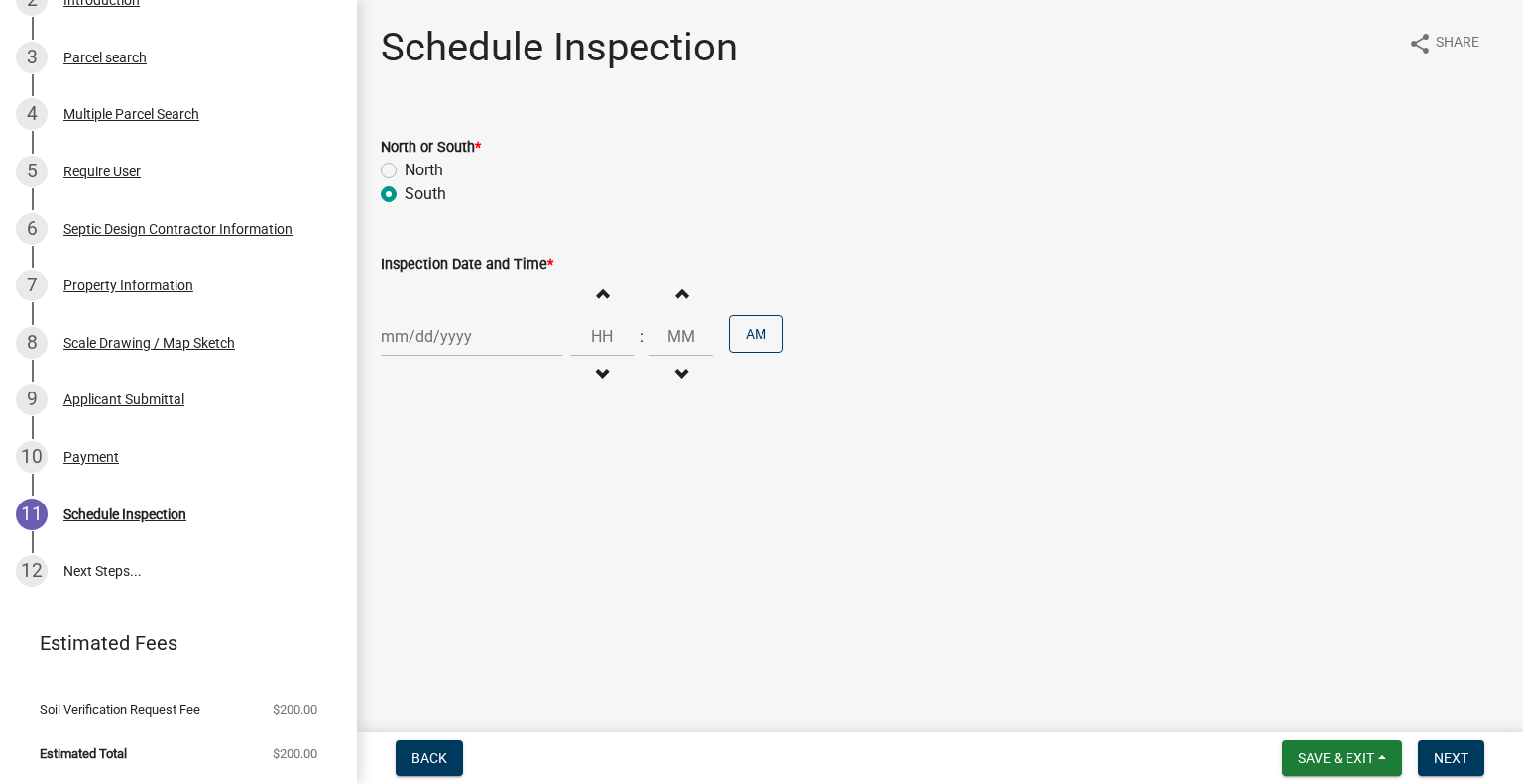 select on "8" 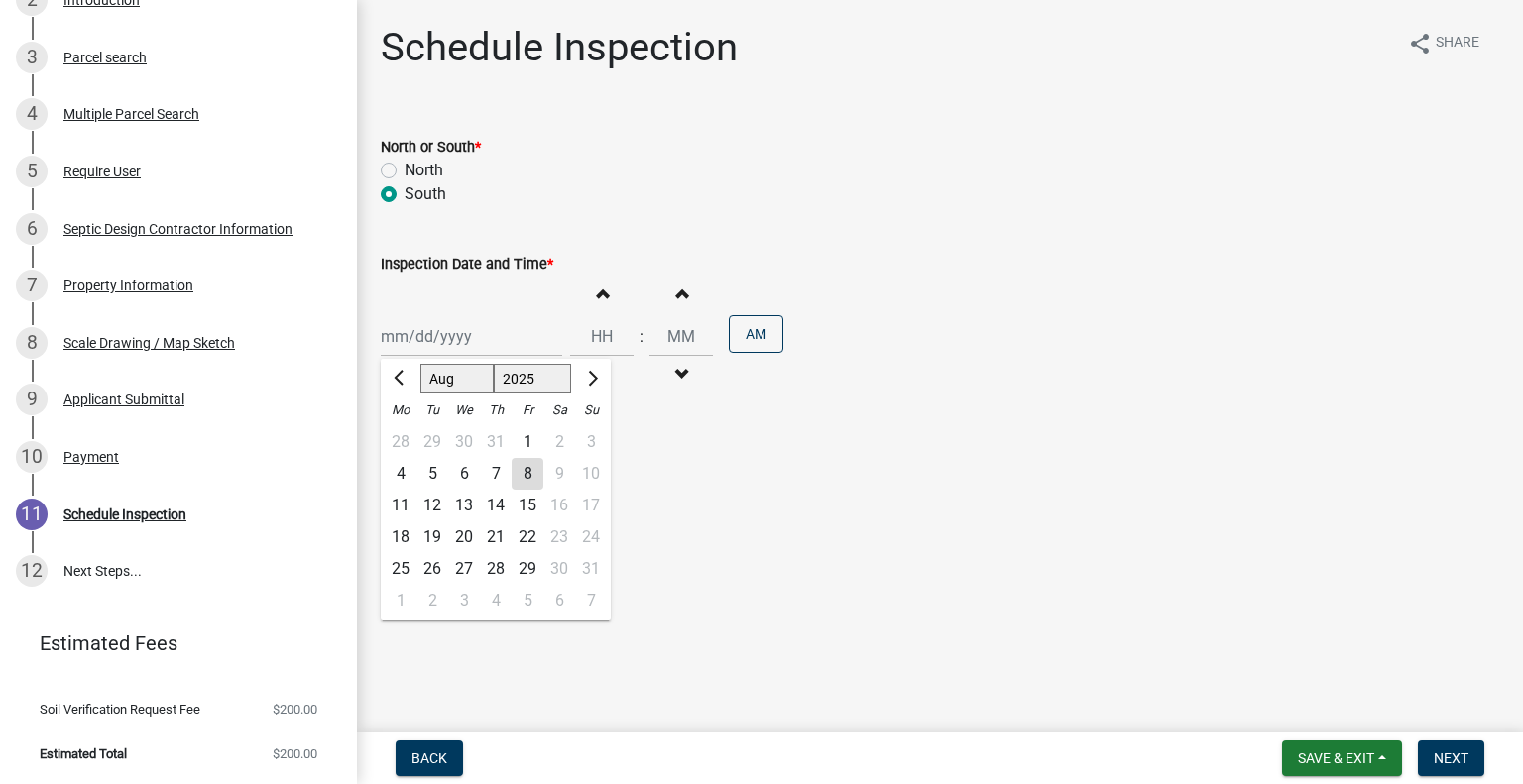 click on "11" 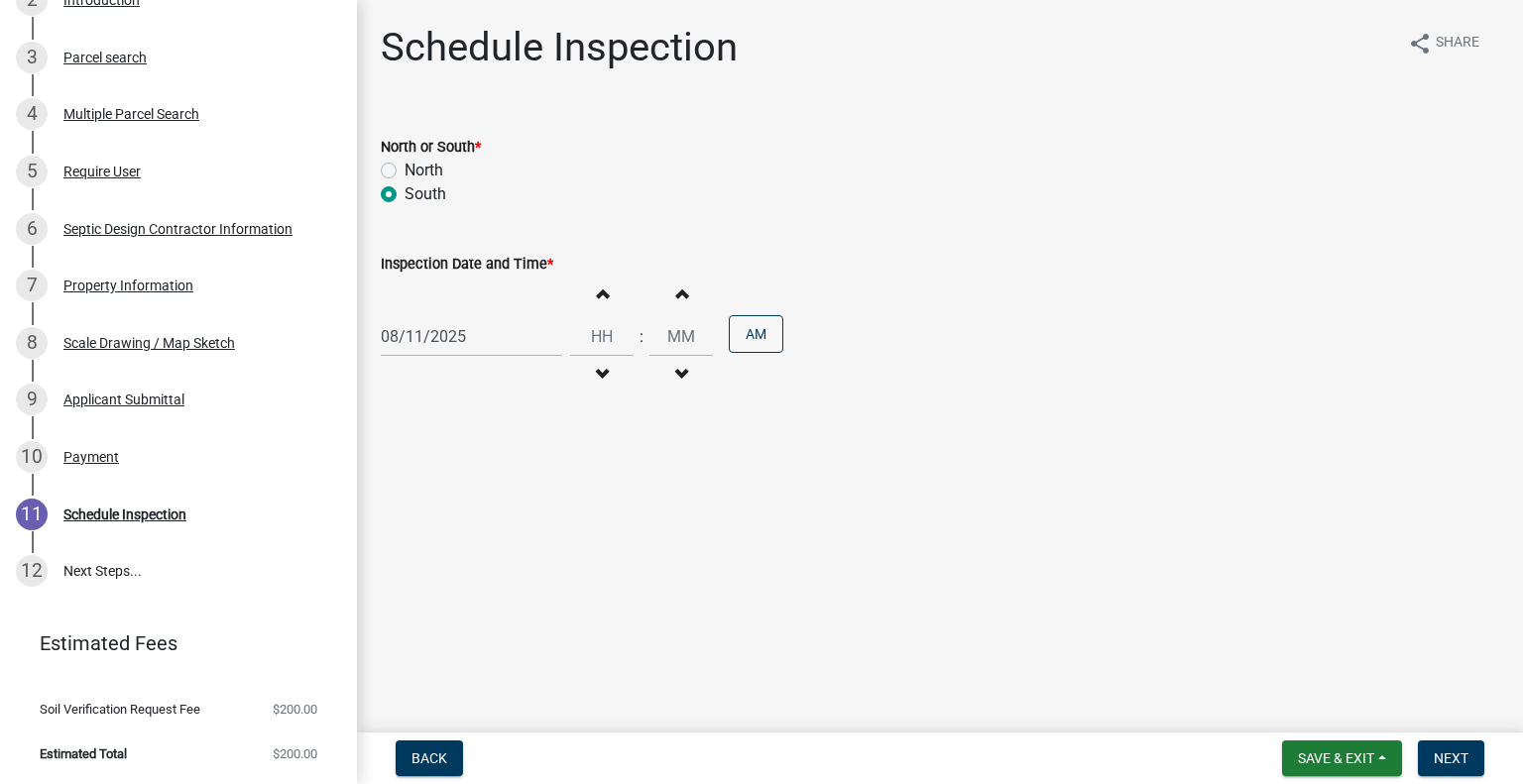 click on "Decrement hours" at bounding box center [602, 375] 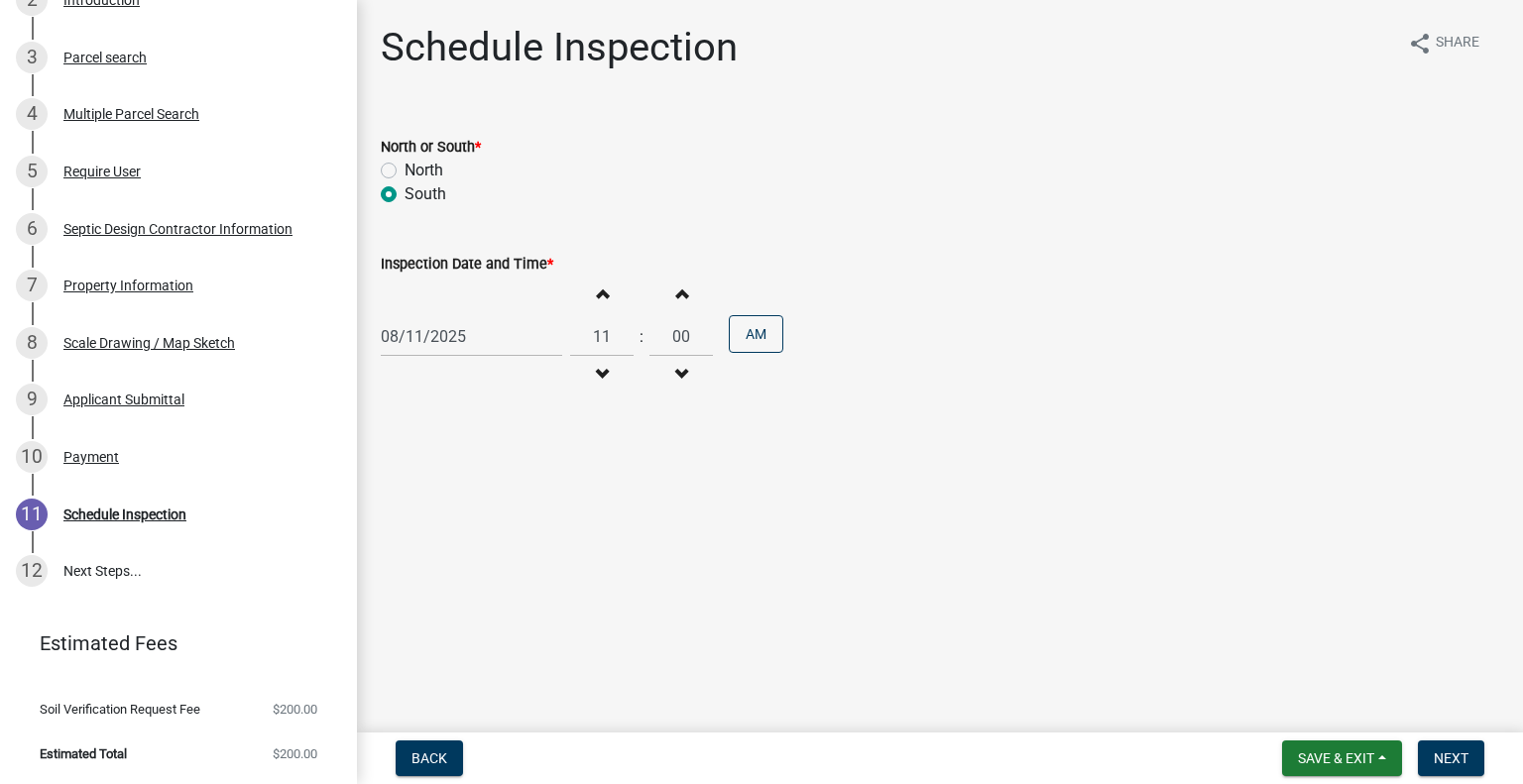 click on "Decrement hours" at bounding box center [602, 375] 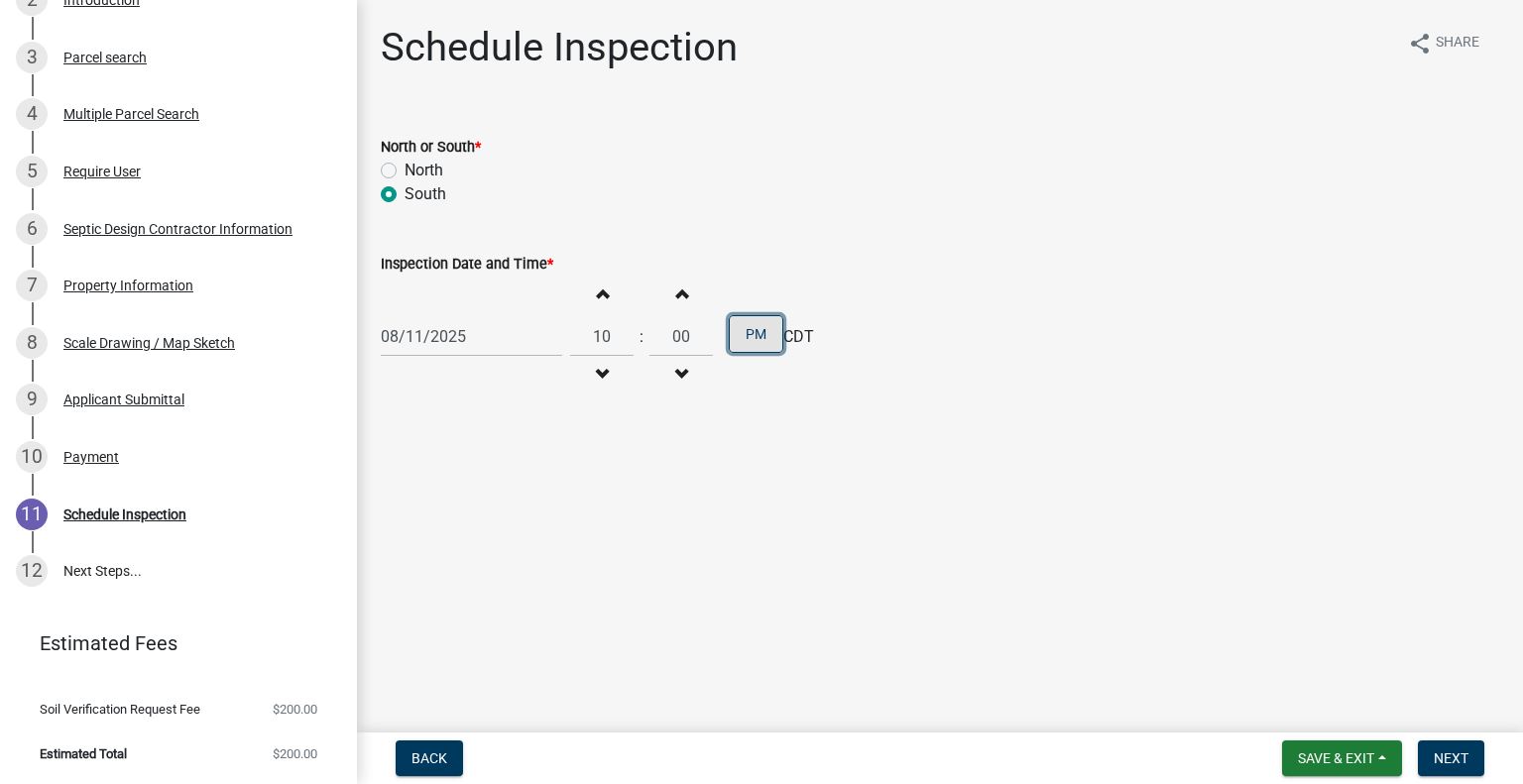 click on "PM" at bounding box center [756, 334] 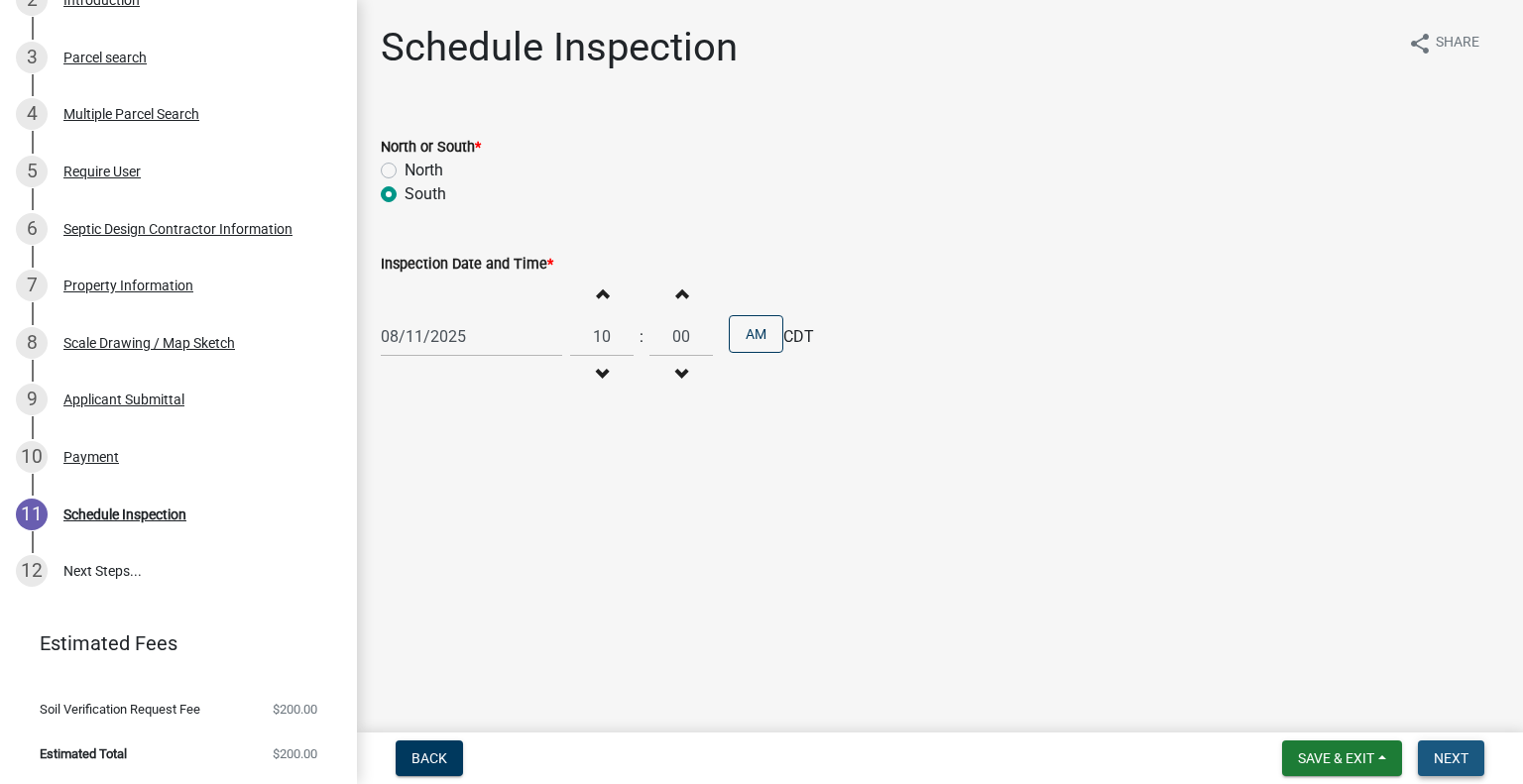 click on "Next" at bounding box center (1451, 758) 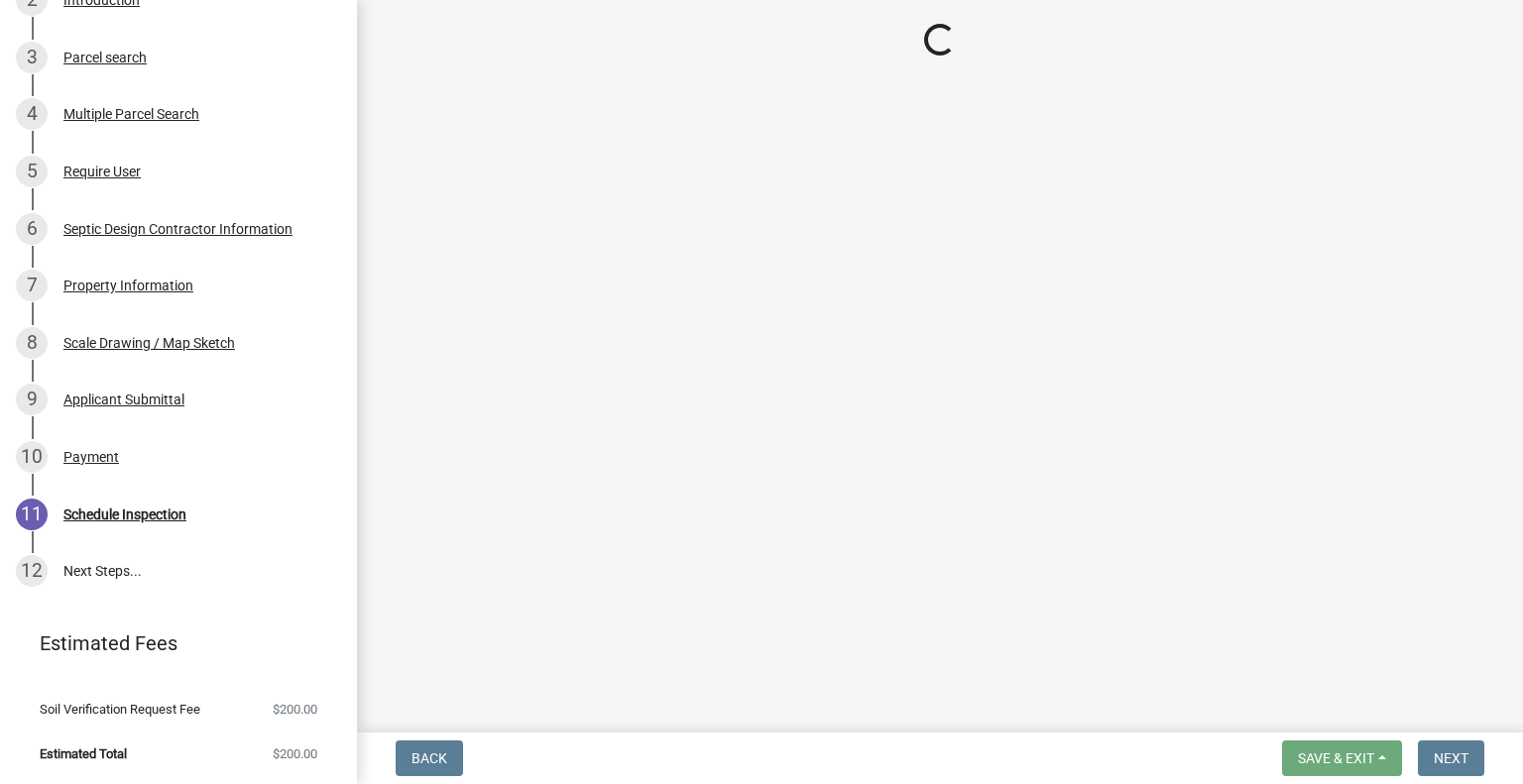 scroll, scrollTop: 497, scrollLeft: 0, axis: vertical 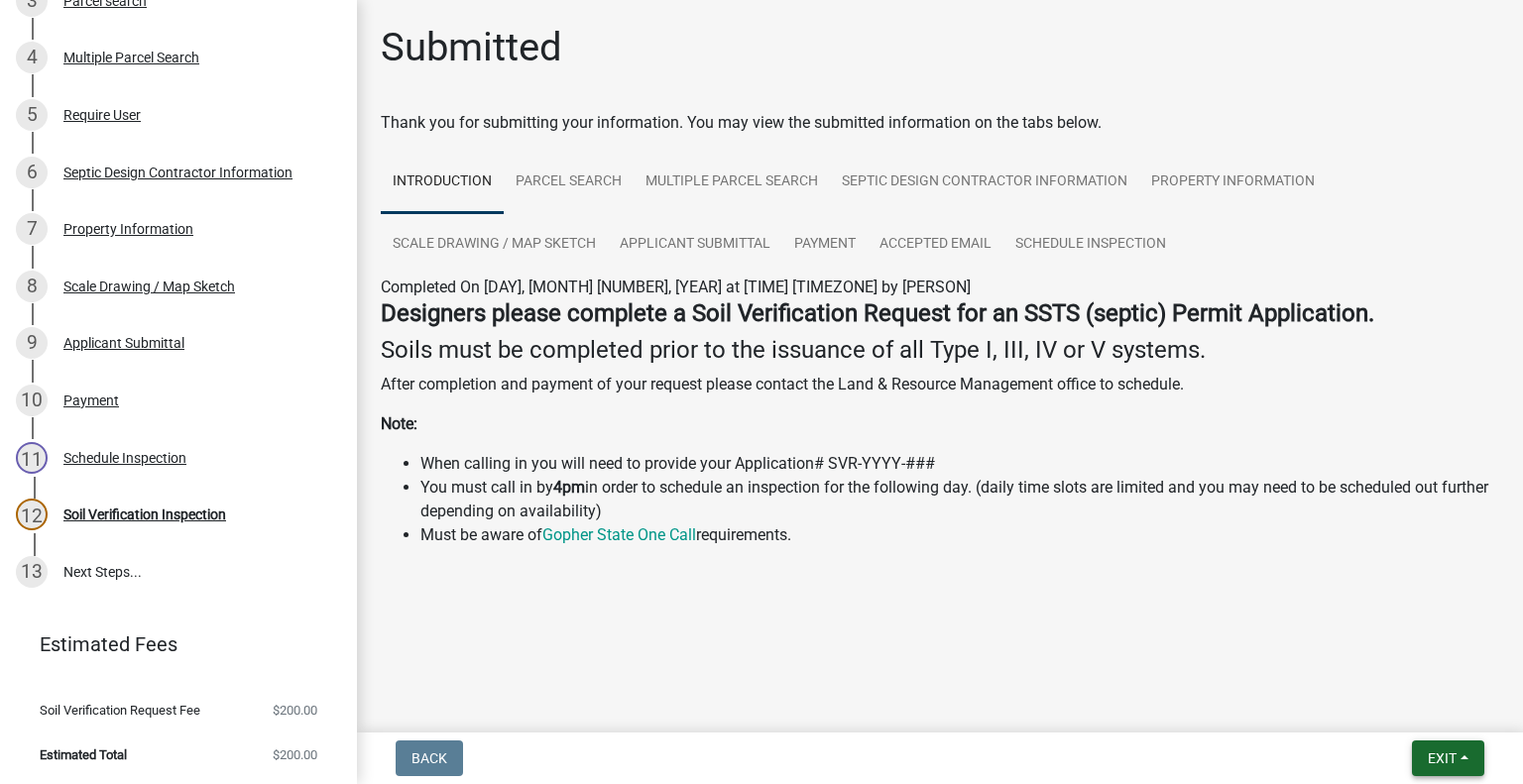click on "Exit" at bounding box center (1442, 758) 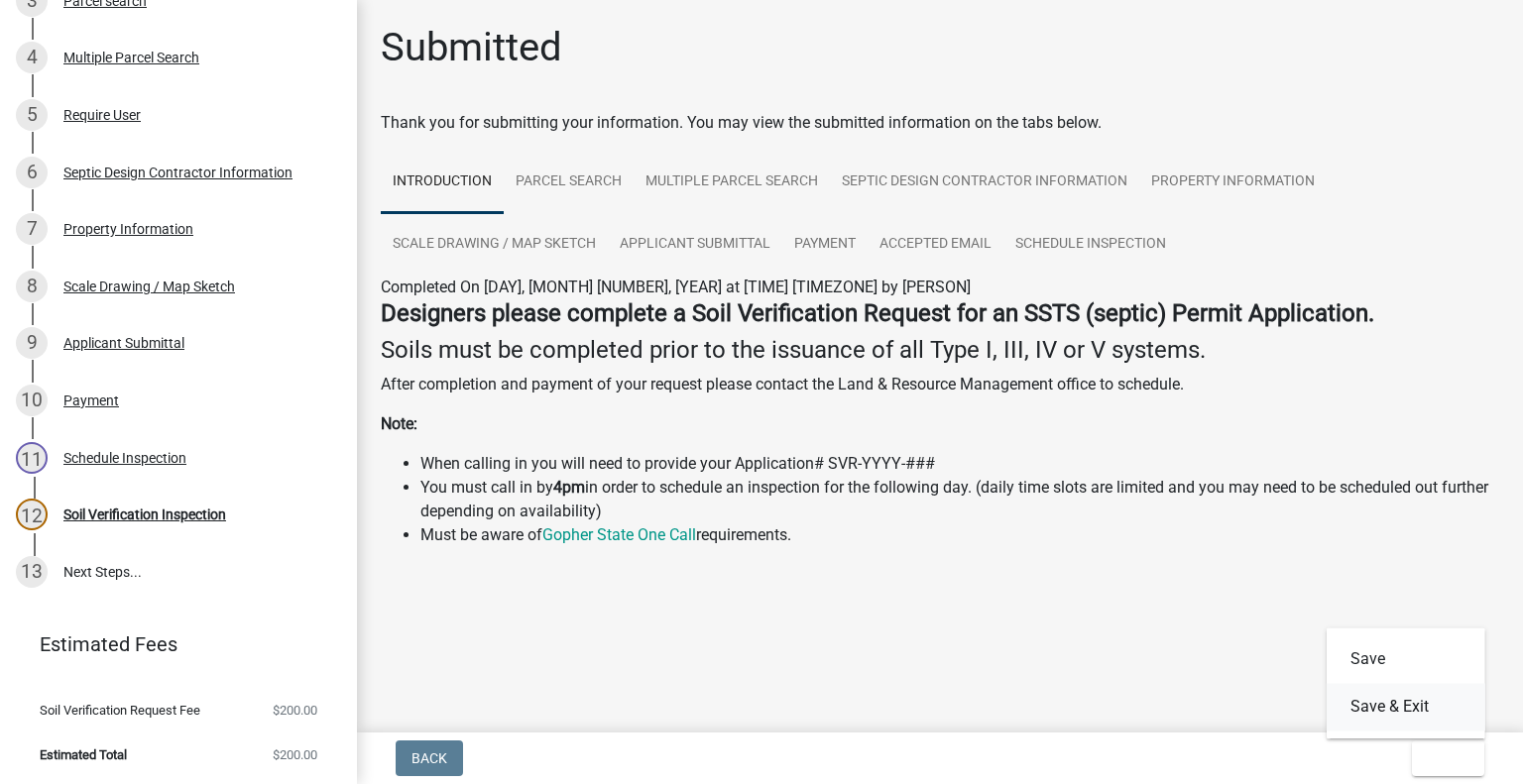 click on "Save & Exit" at bounding box center [1406, 707] 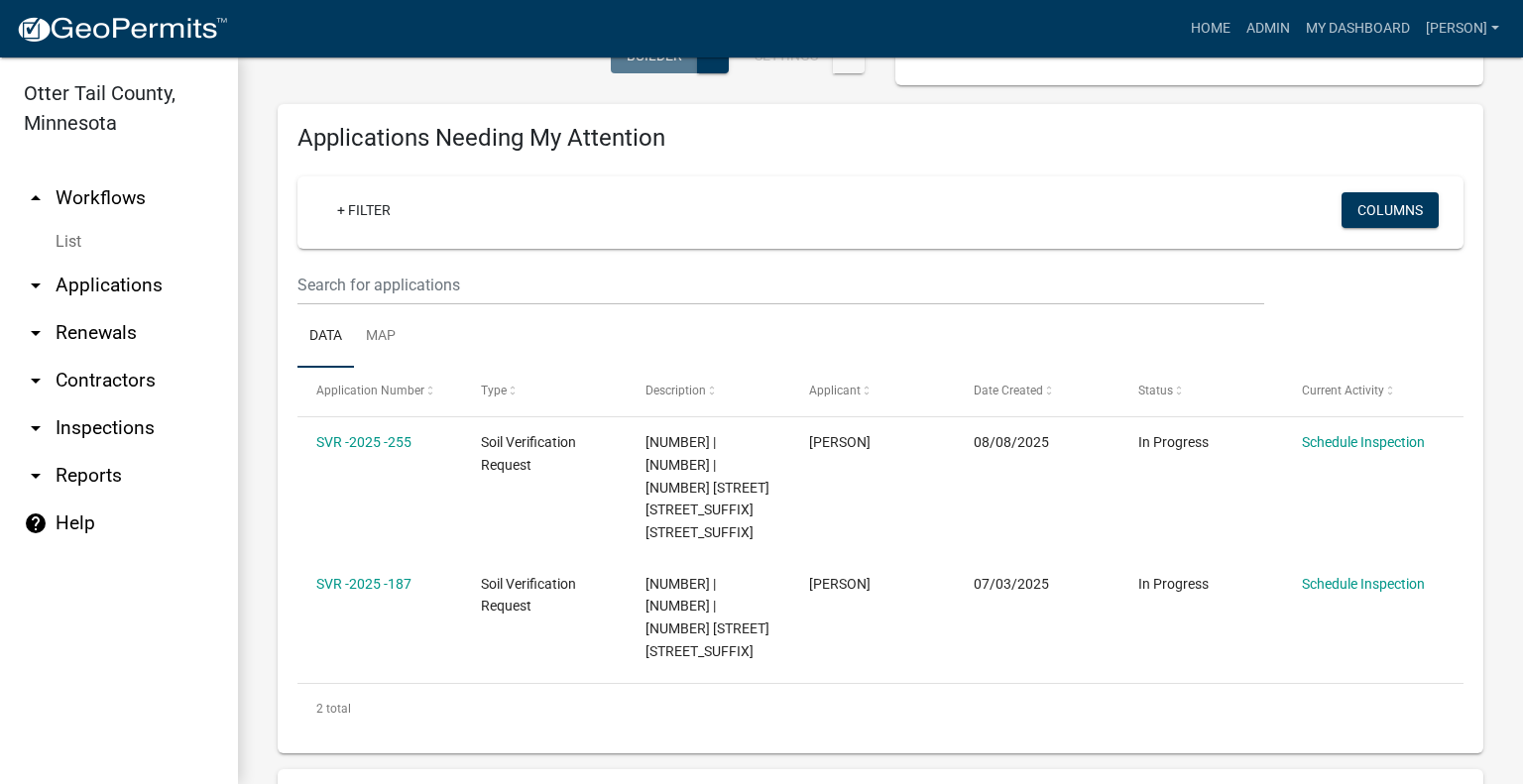 scroll, scrollTop: 0, scrollLeft: 0, axis: both 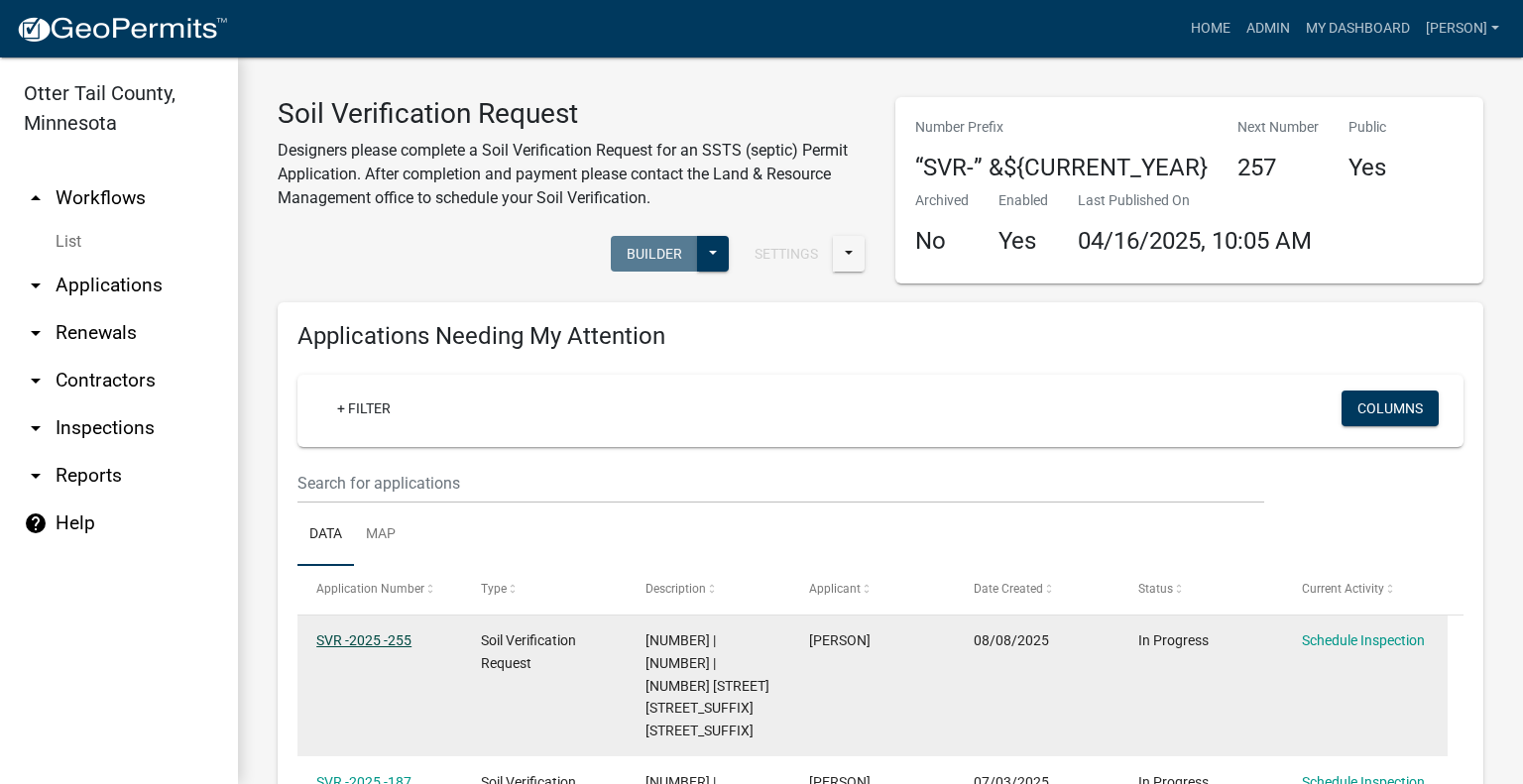 click on "SVR -2025 -255" 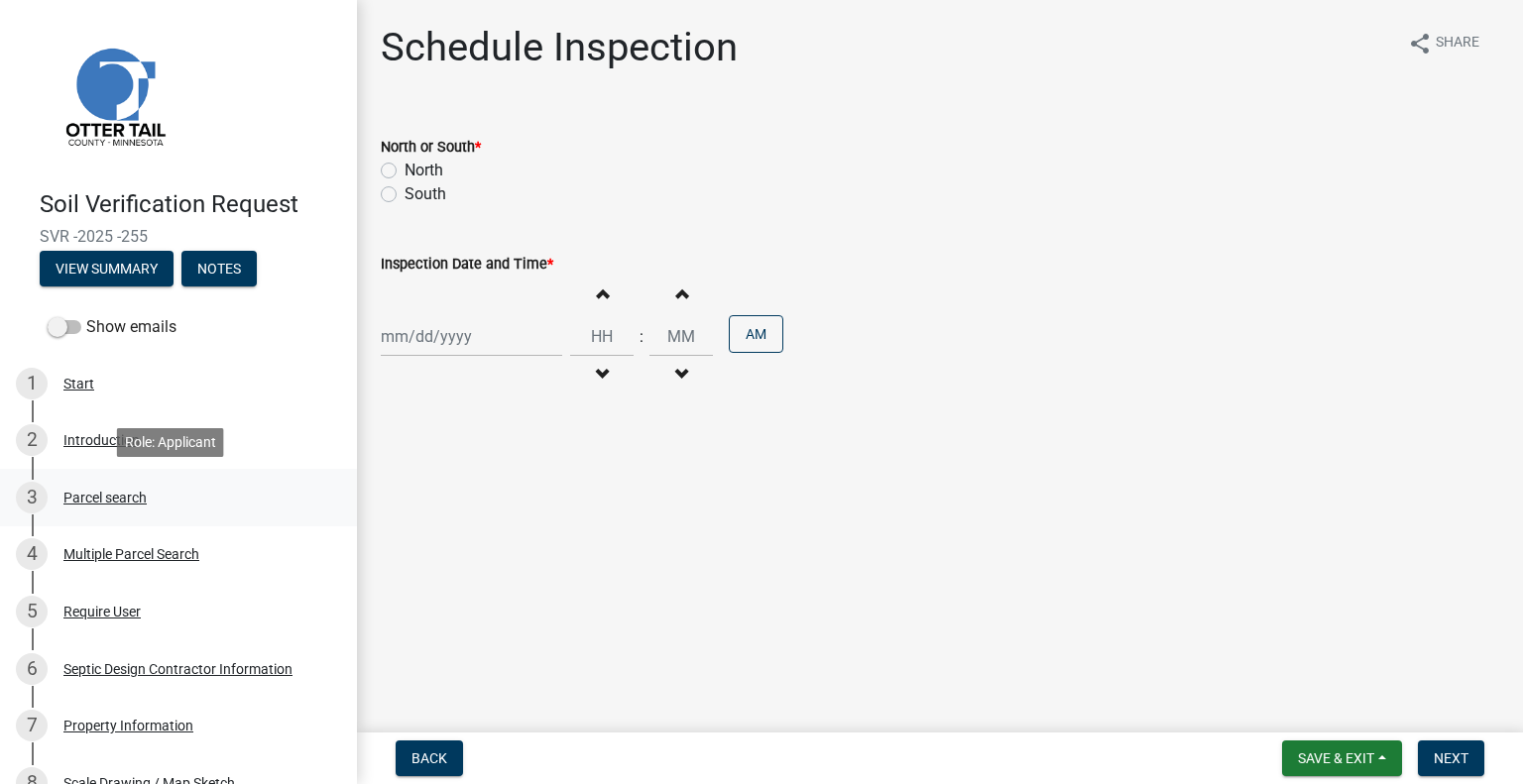 click on "Parcel search" at bounding box center [105, 498] 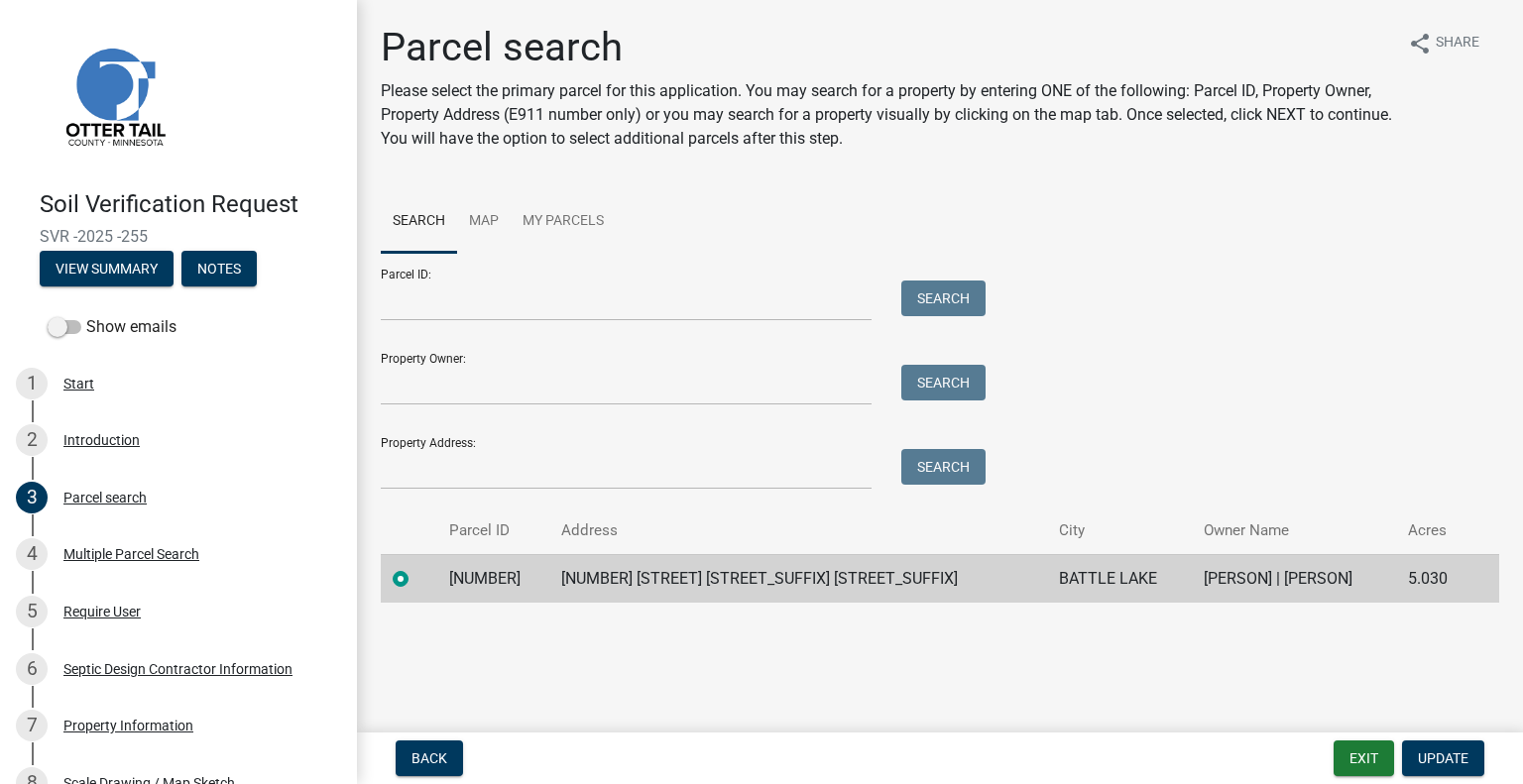 click on "18000150099017" 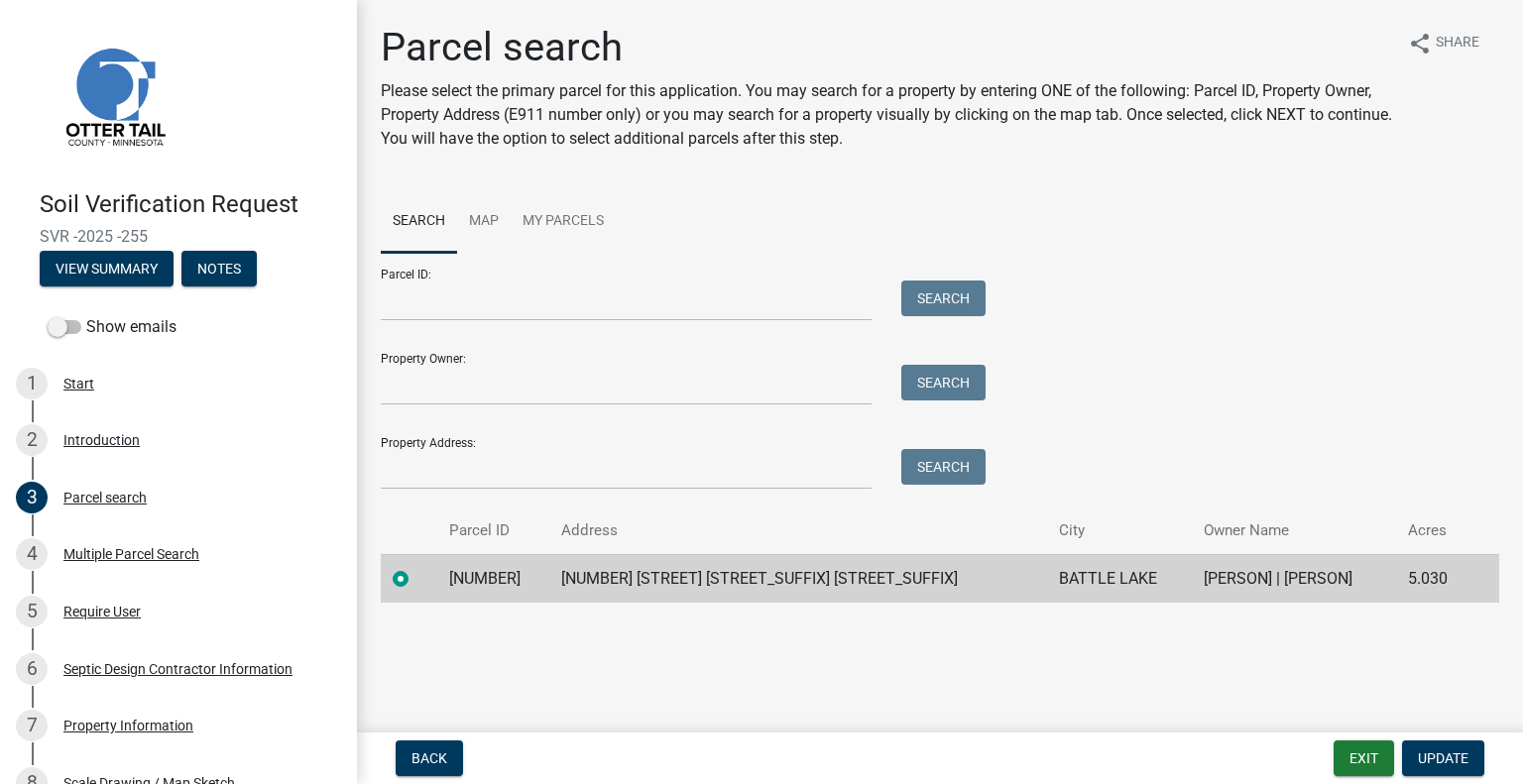 click on "37504 EAGLE LAKE RD S" 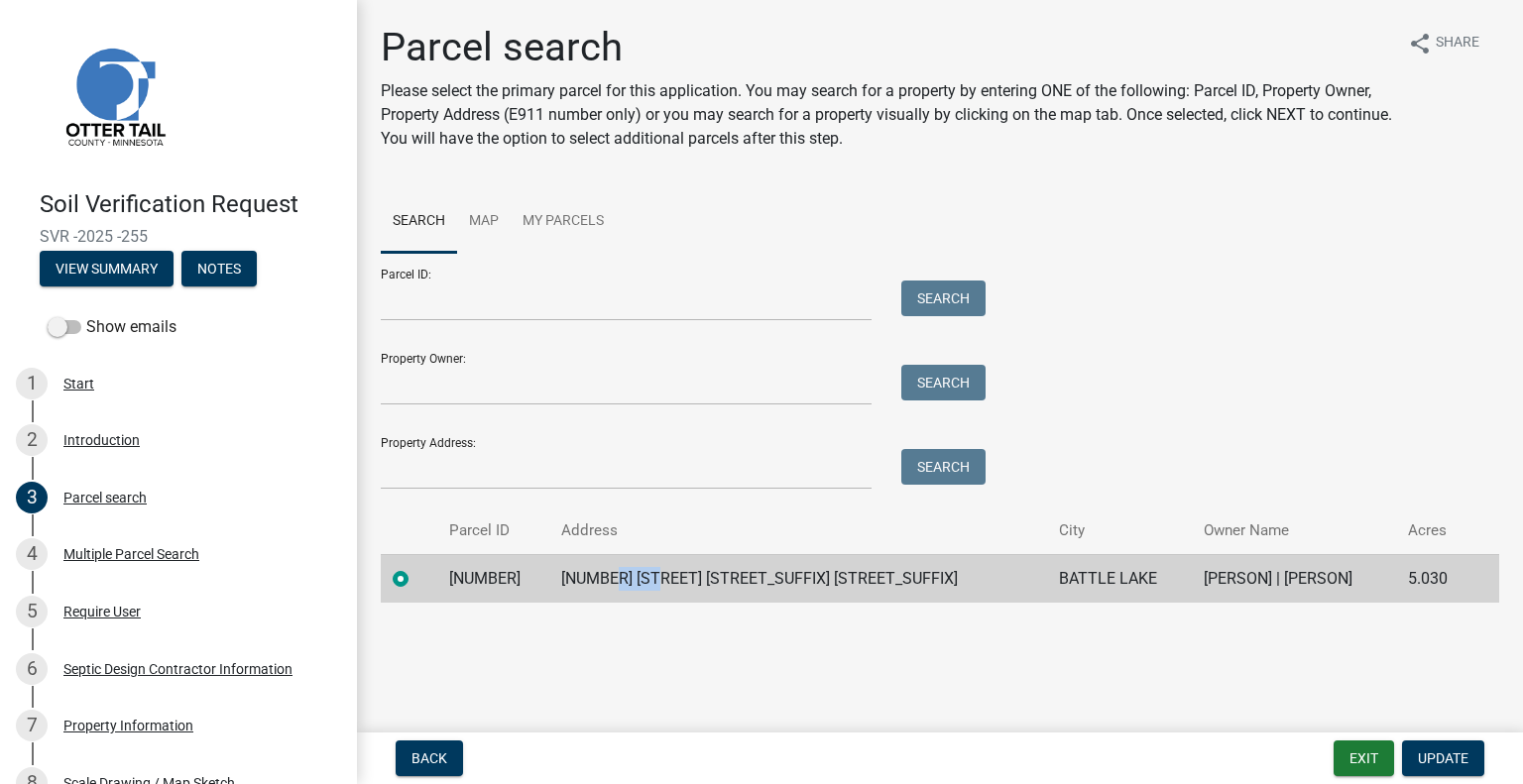 click on "37504 EAGLE LAKE RD S" 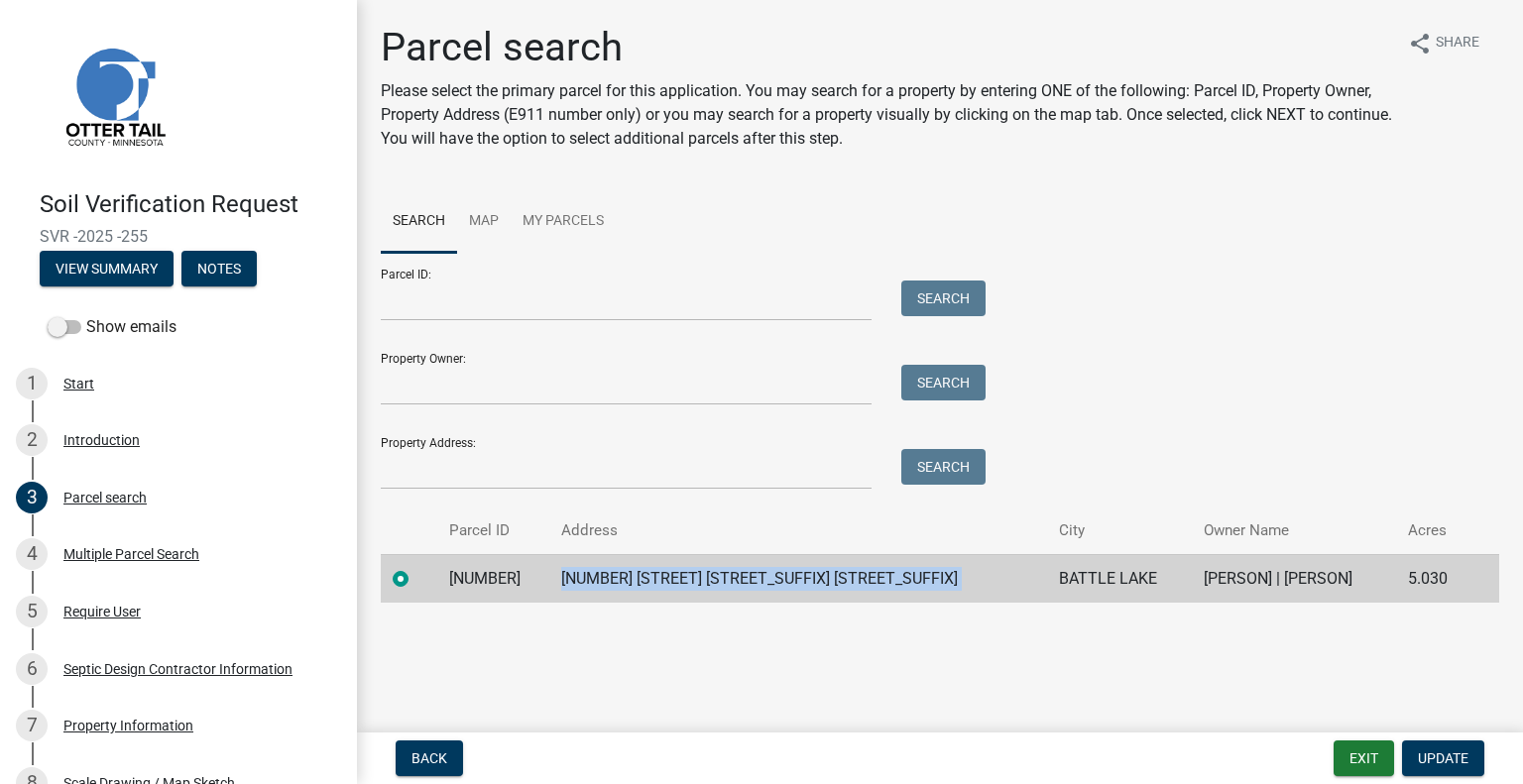 click on "37504 EAGLE LAKE RD S" 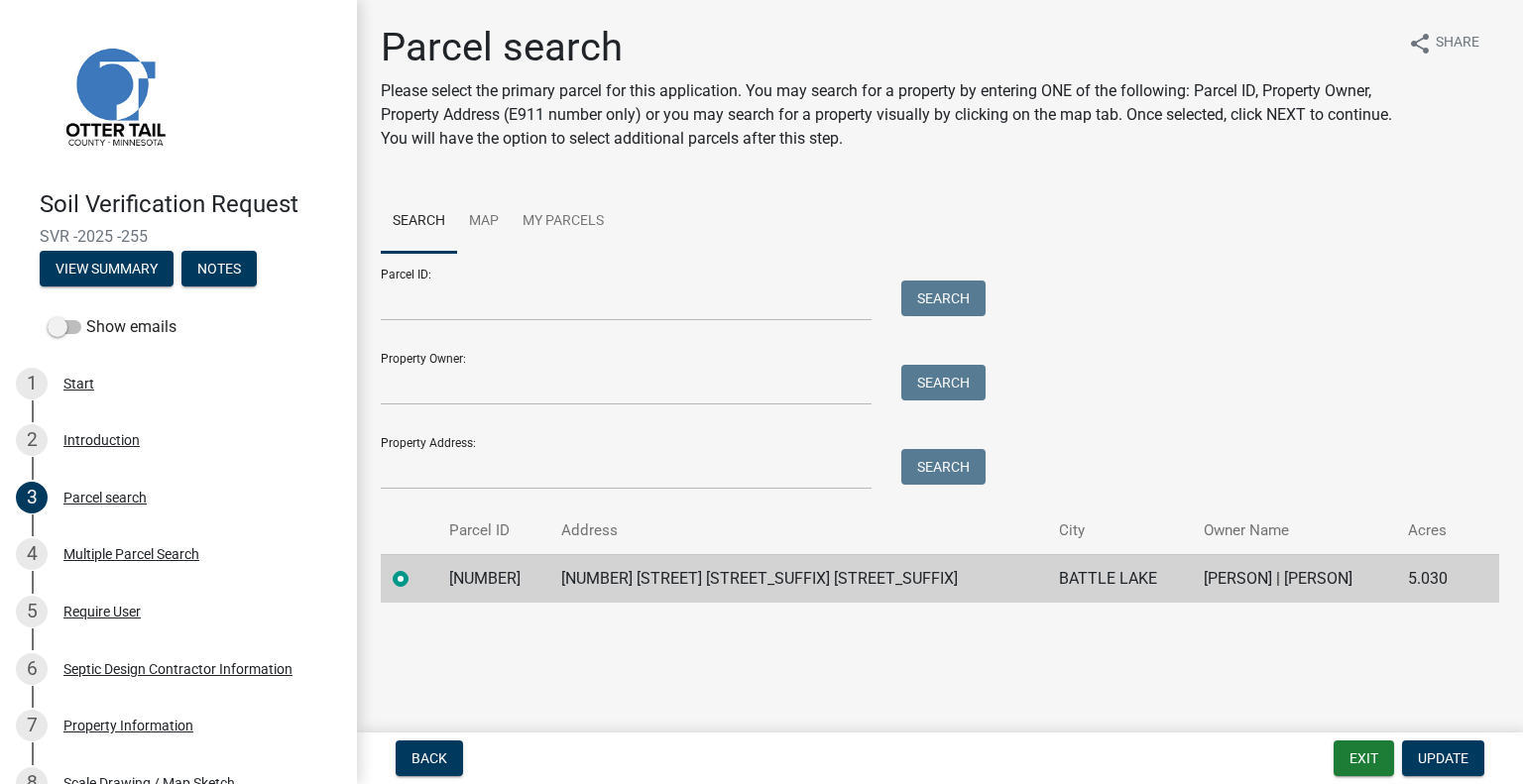 click on "BATTLE LAKE" 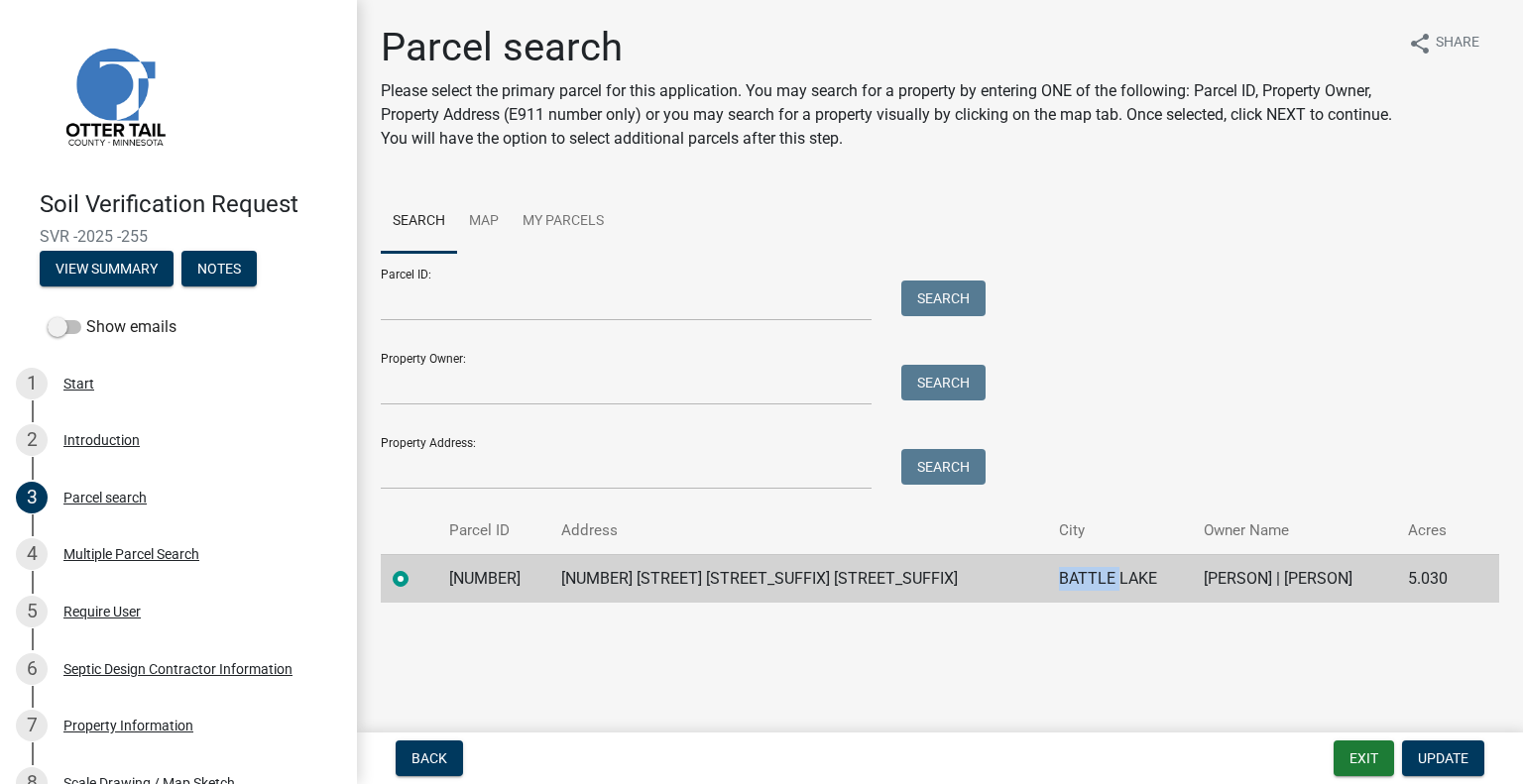 click on "BATTLE LAKE" 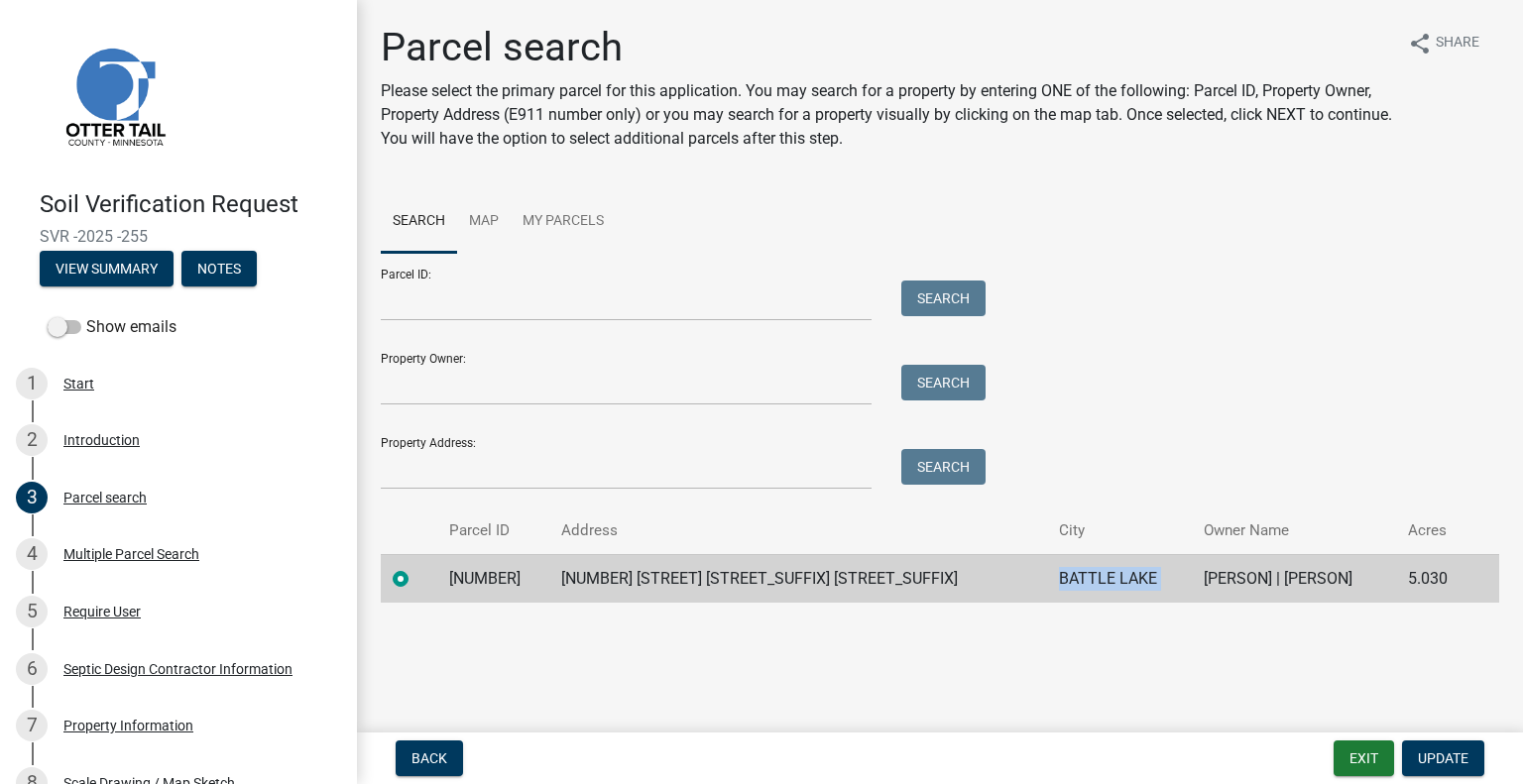 click on "BATTLE LAKE" 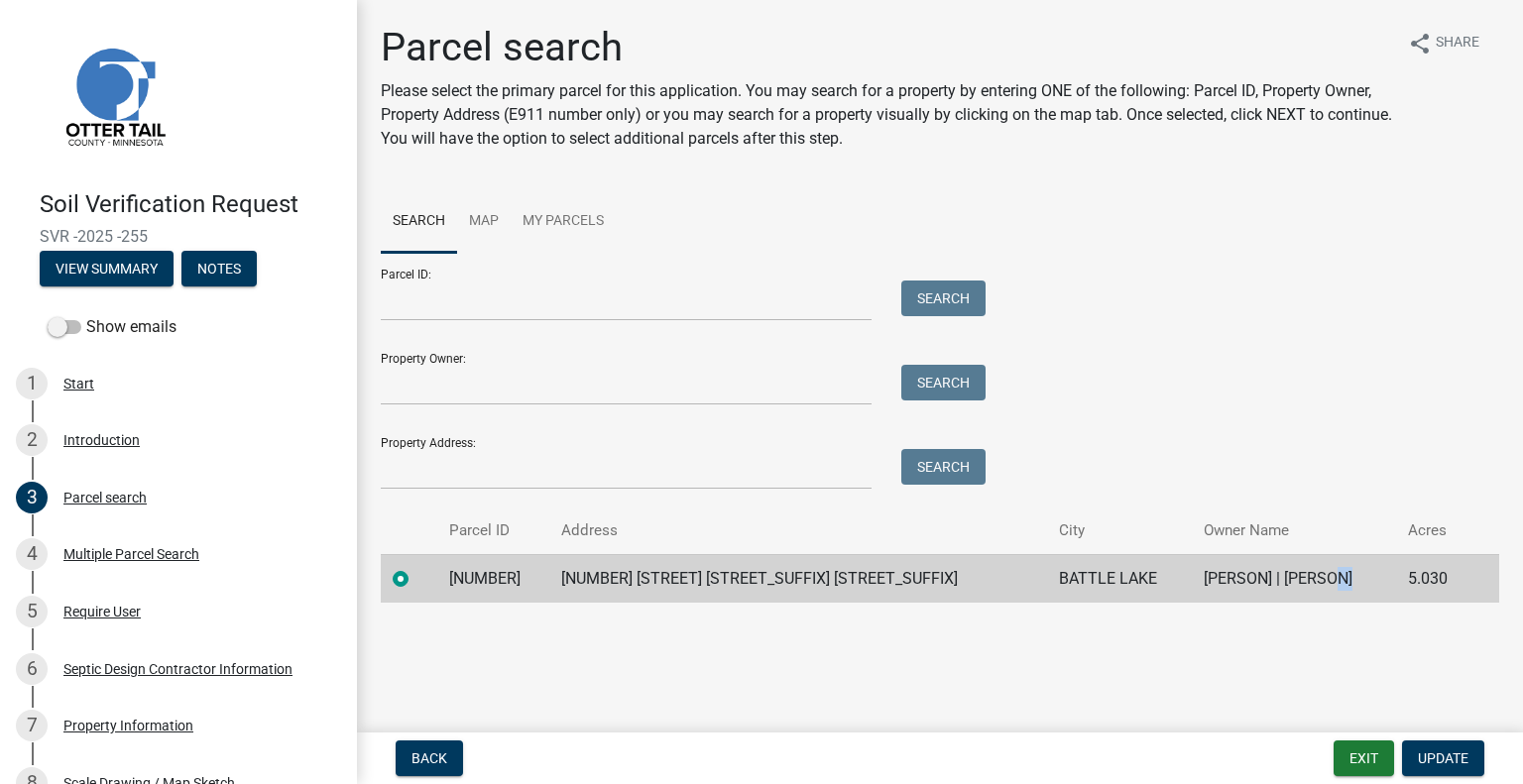 click on "JEFF W MARTENSON | PAULA R MARTENSON" 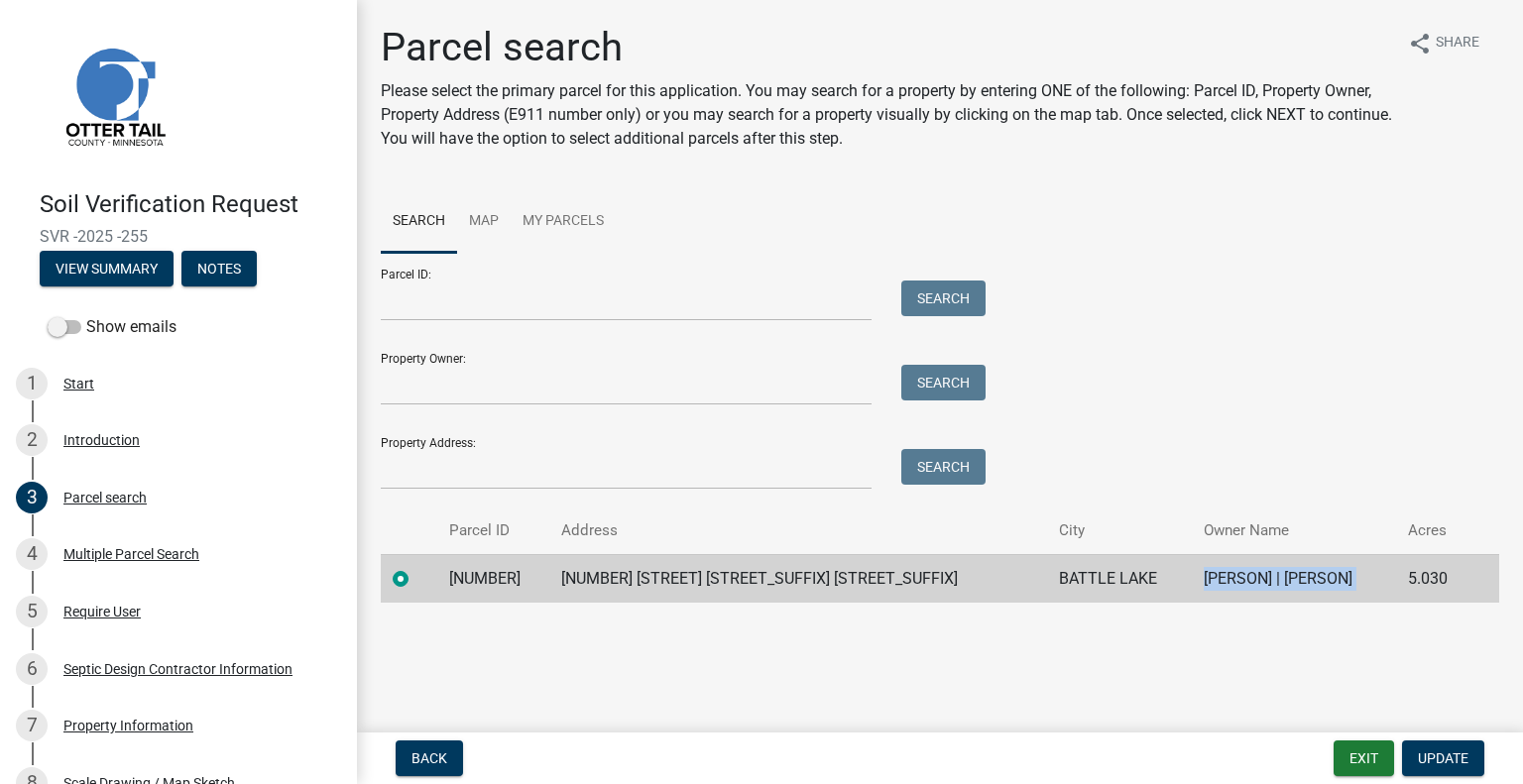 click on "JEFF W MARTENSON | PAULA R MARTENSON" 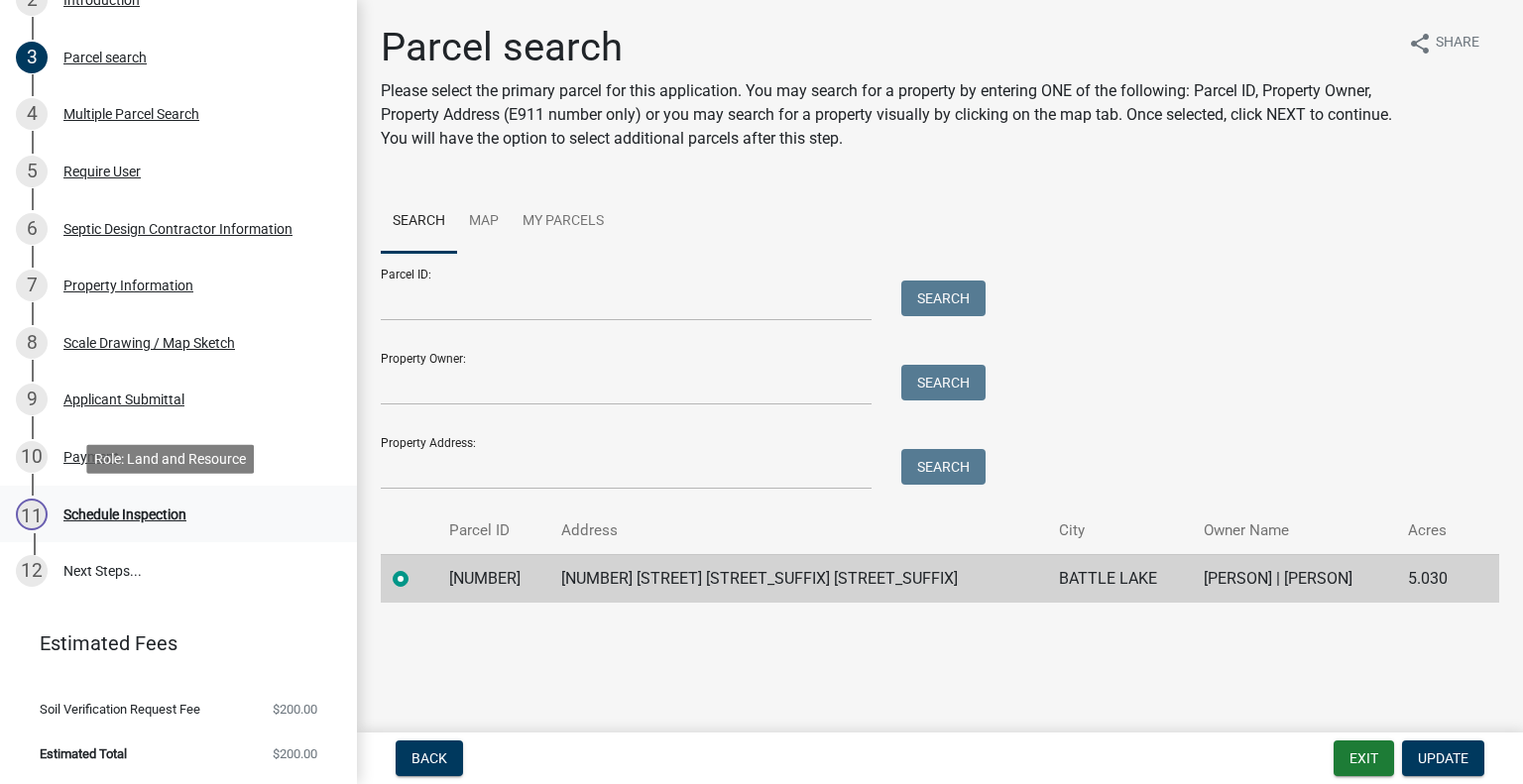 click on "Schedule Inspection" at bounding box center (125, 514) 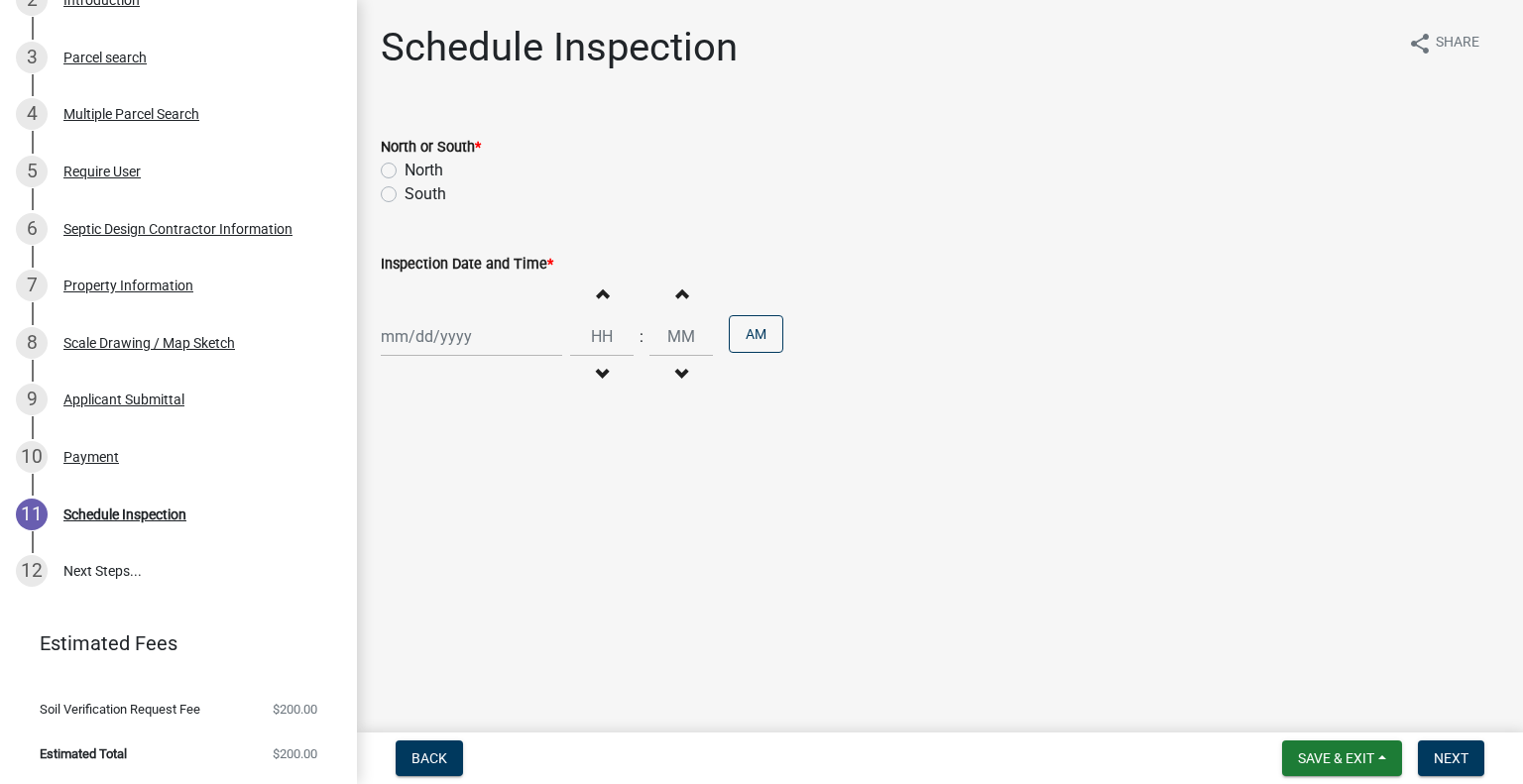 click on "South" 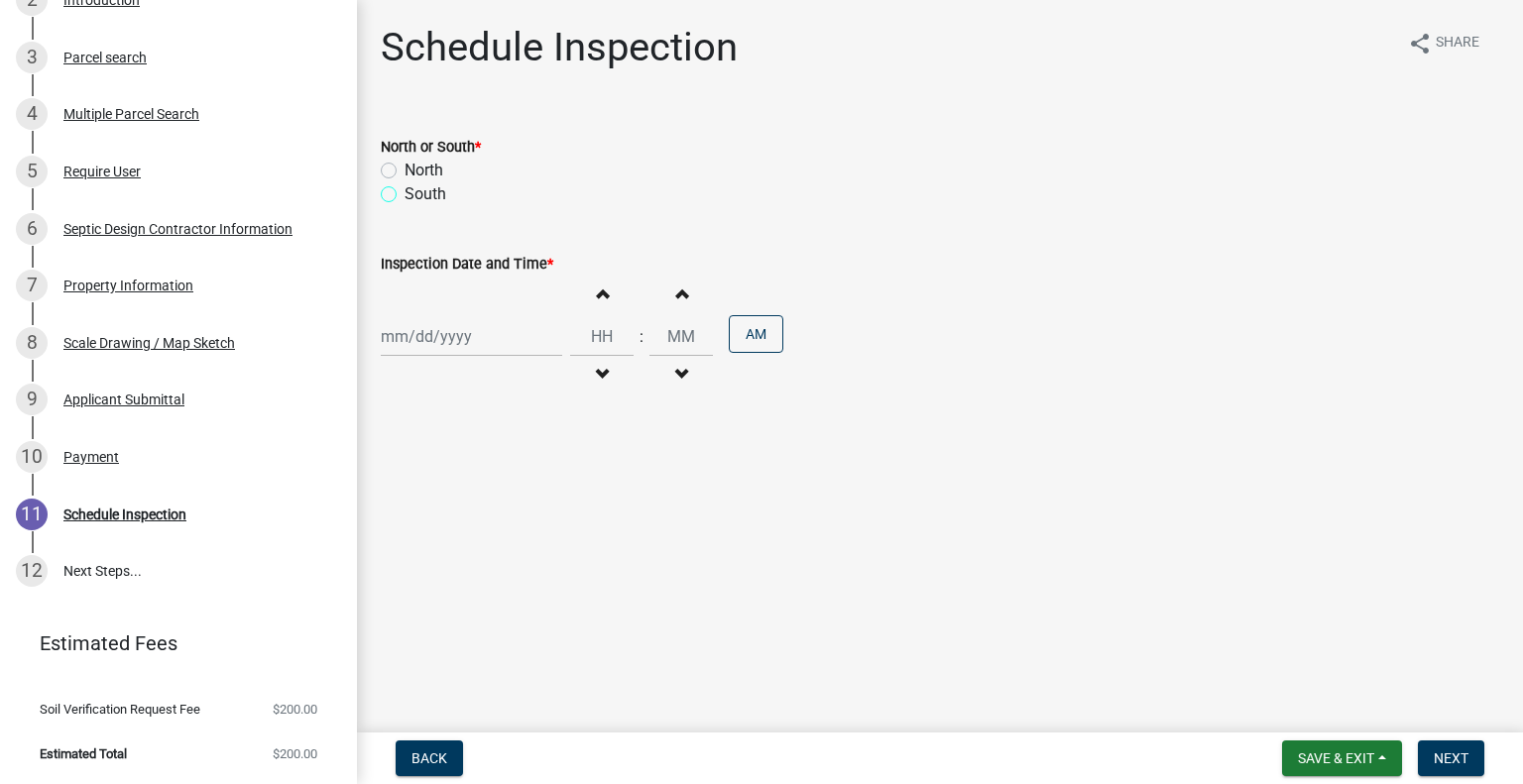 click on "South" at bounding box center [410, 188] 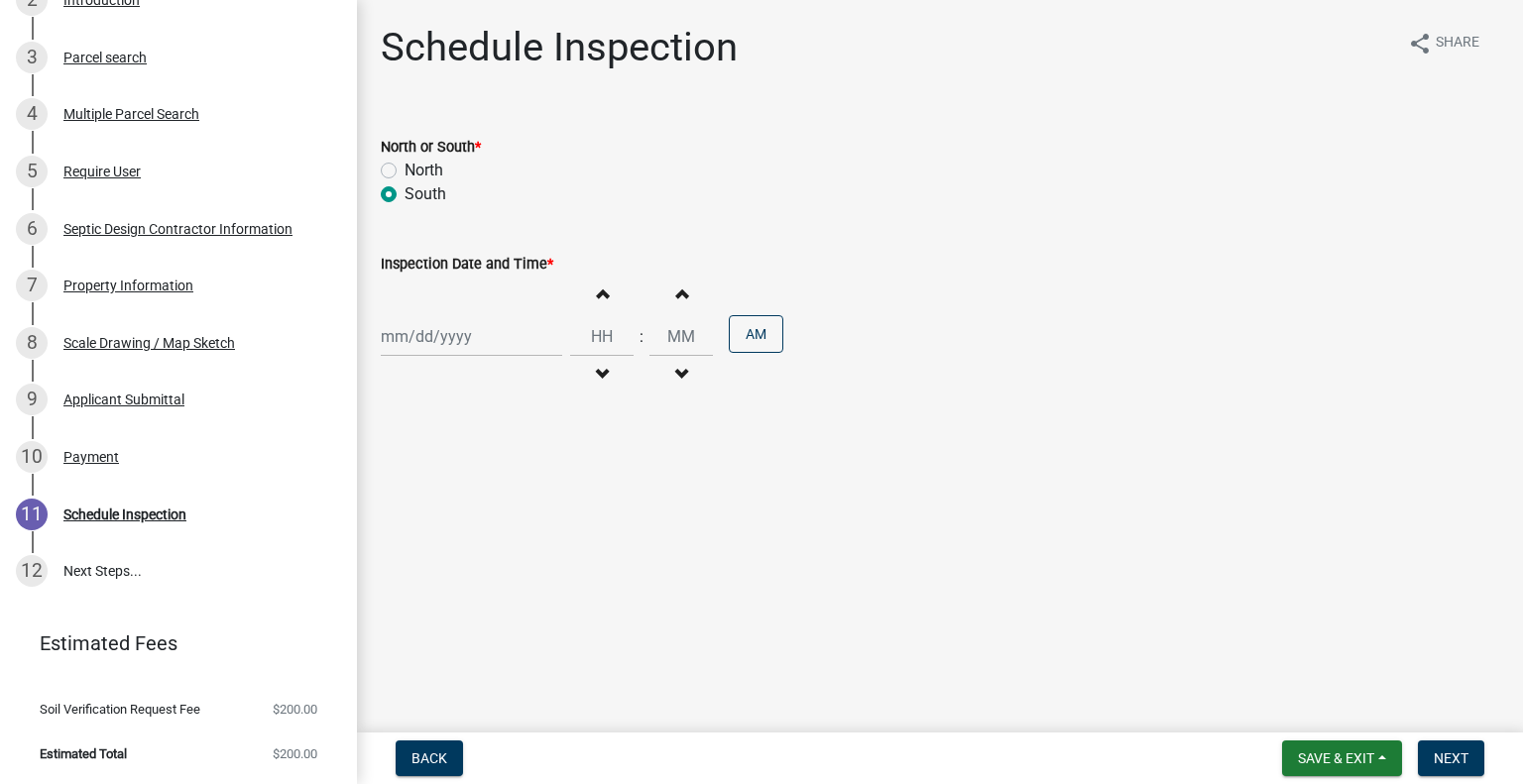 radio on "true" 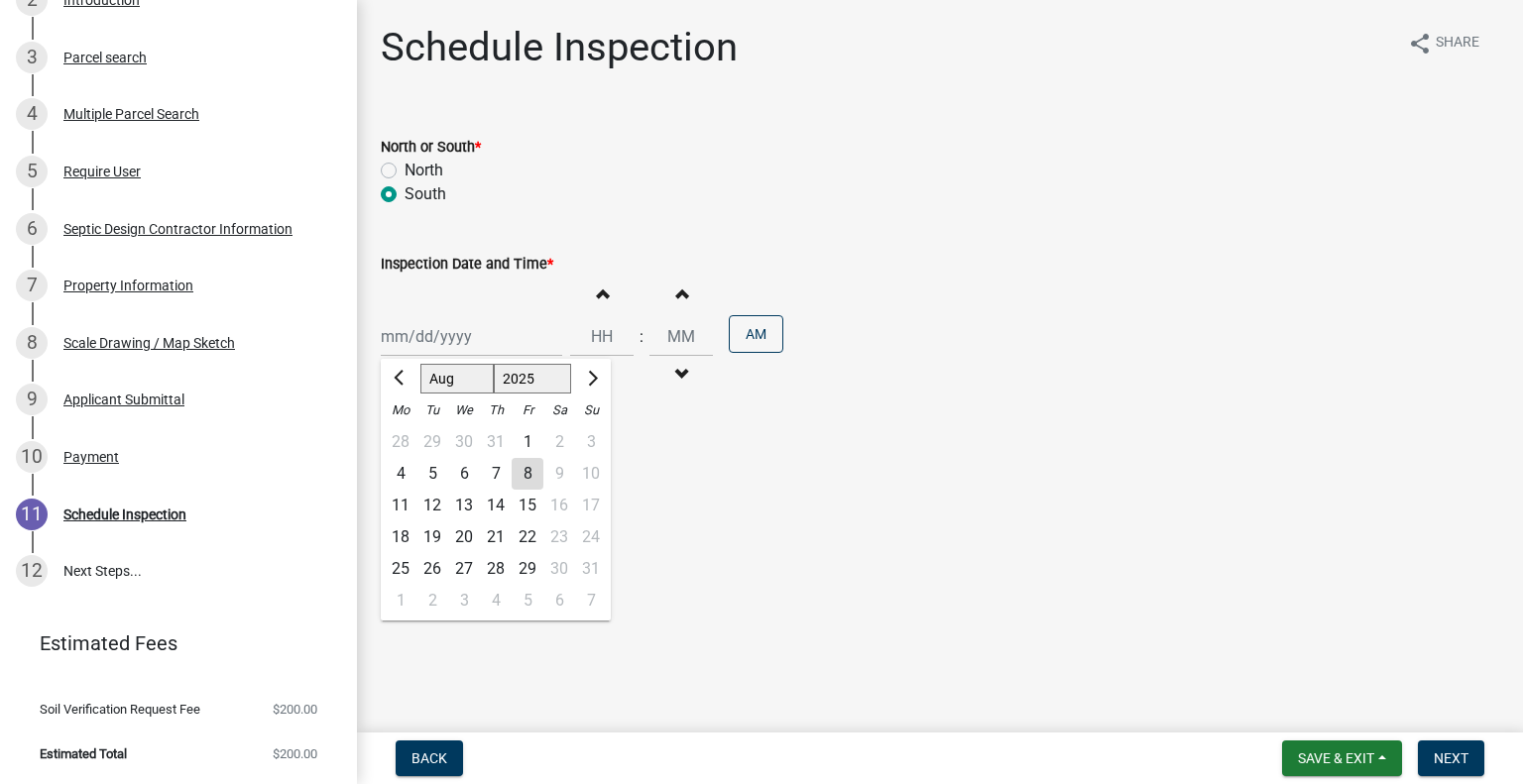 click on "11" 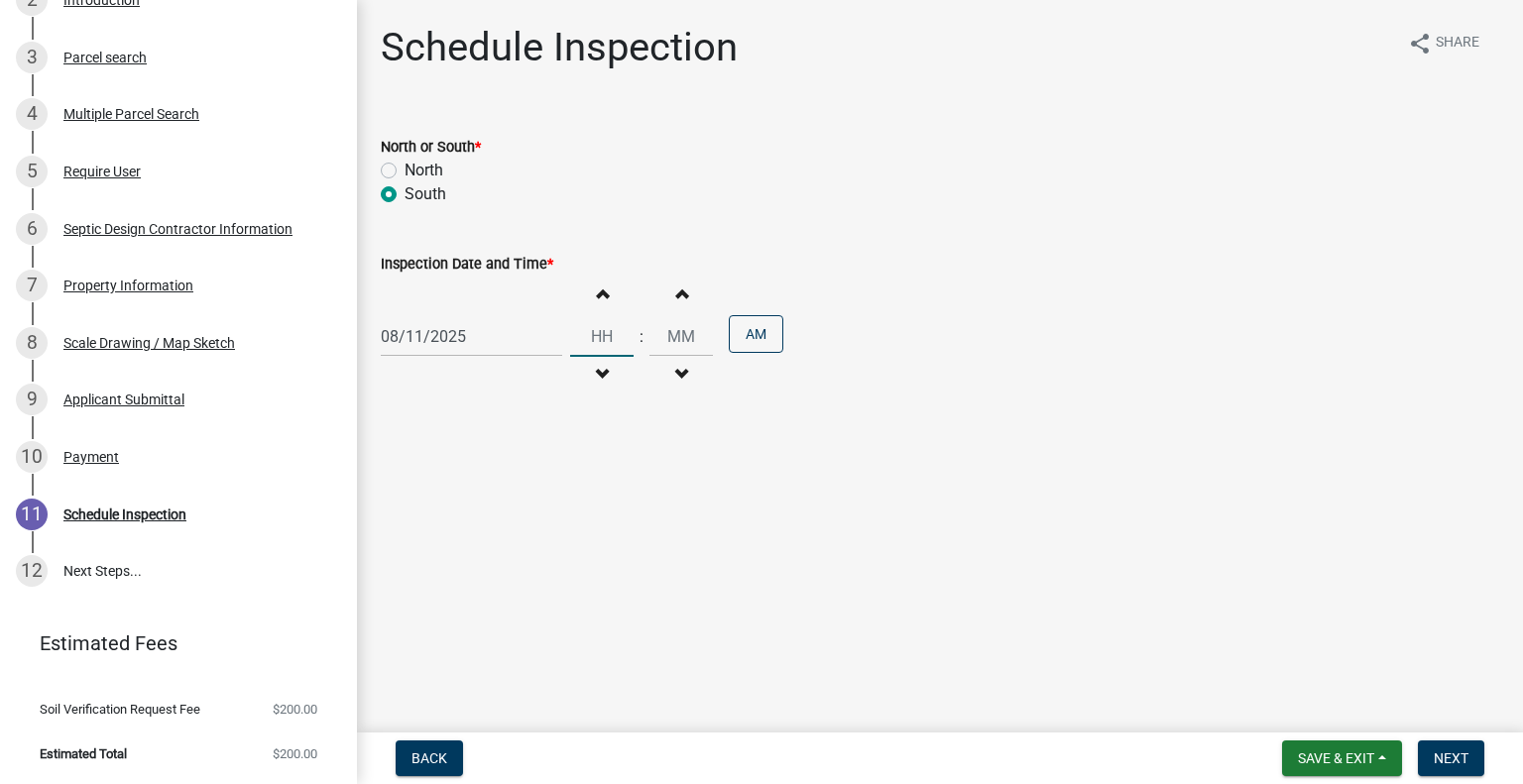 drag, startPoint x: 601, startPoint y: 352, endPoint x: 601, endPoint y: 372, distance: 20 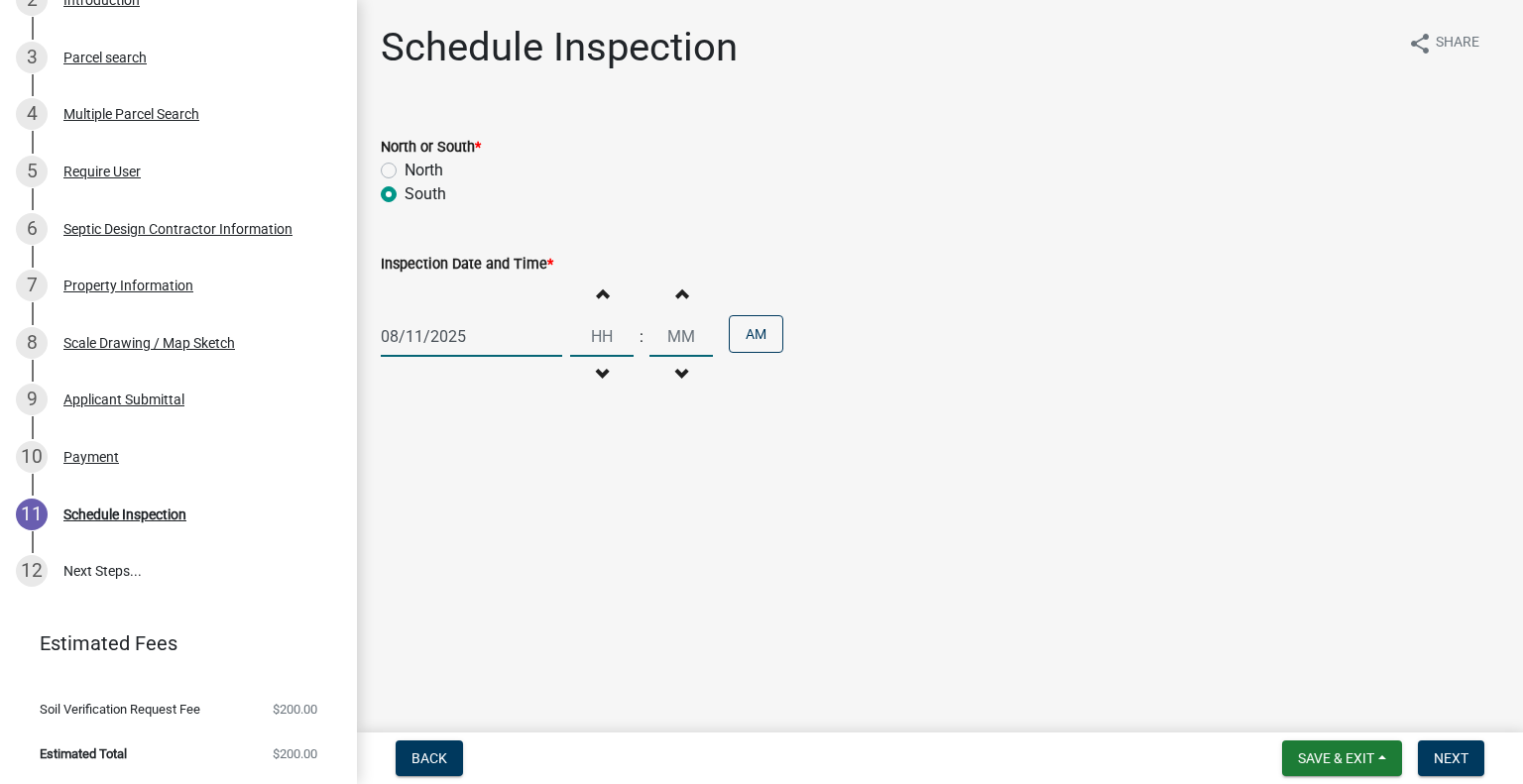 click on "Decrement hours" at bounding box center (602, 375) 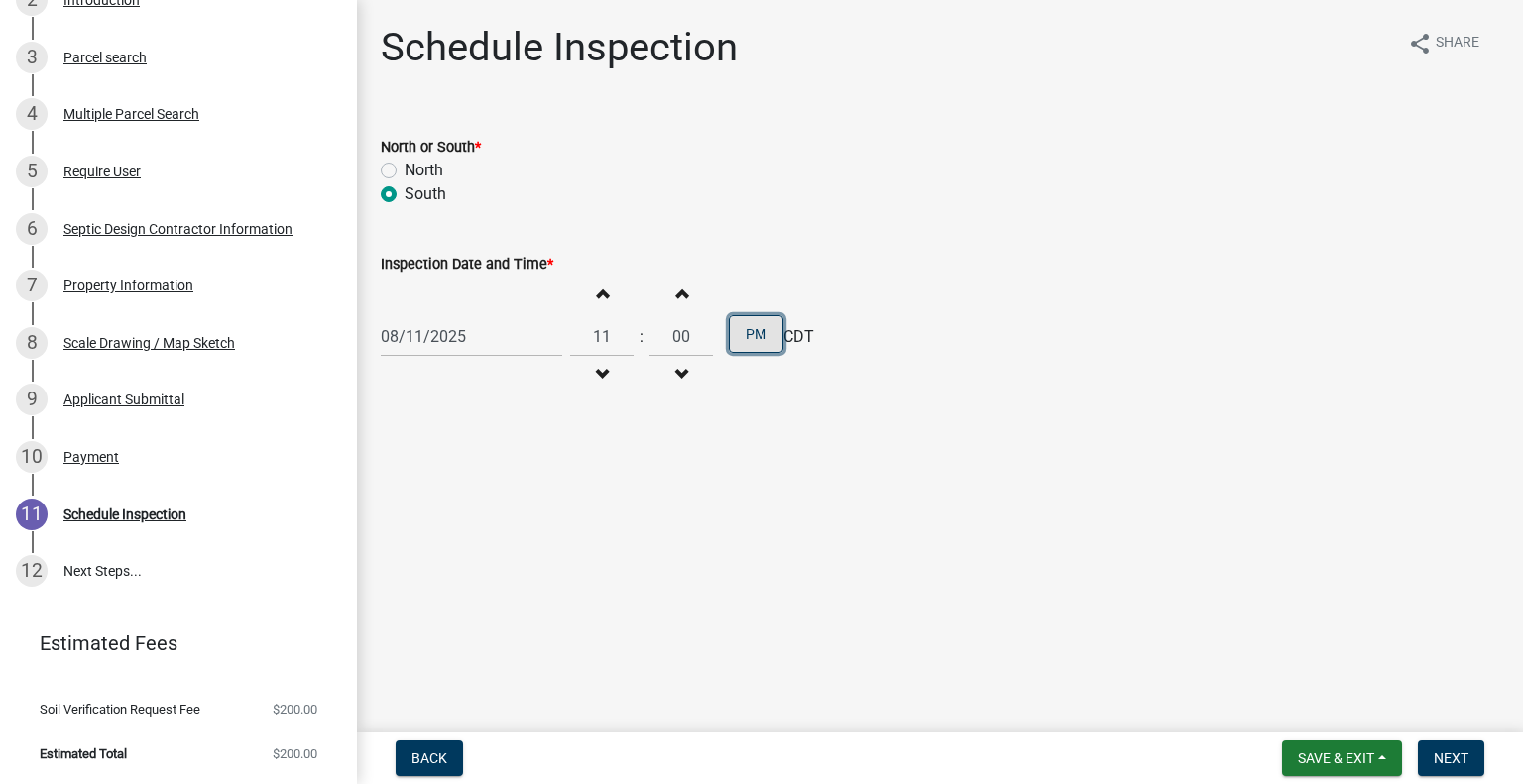 click on "PM" at bounding box center [756, 334] 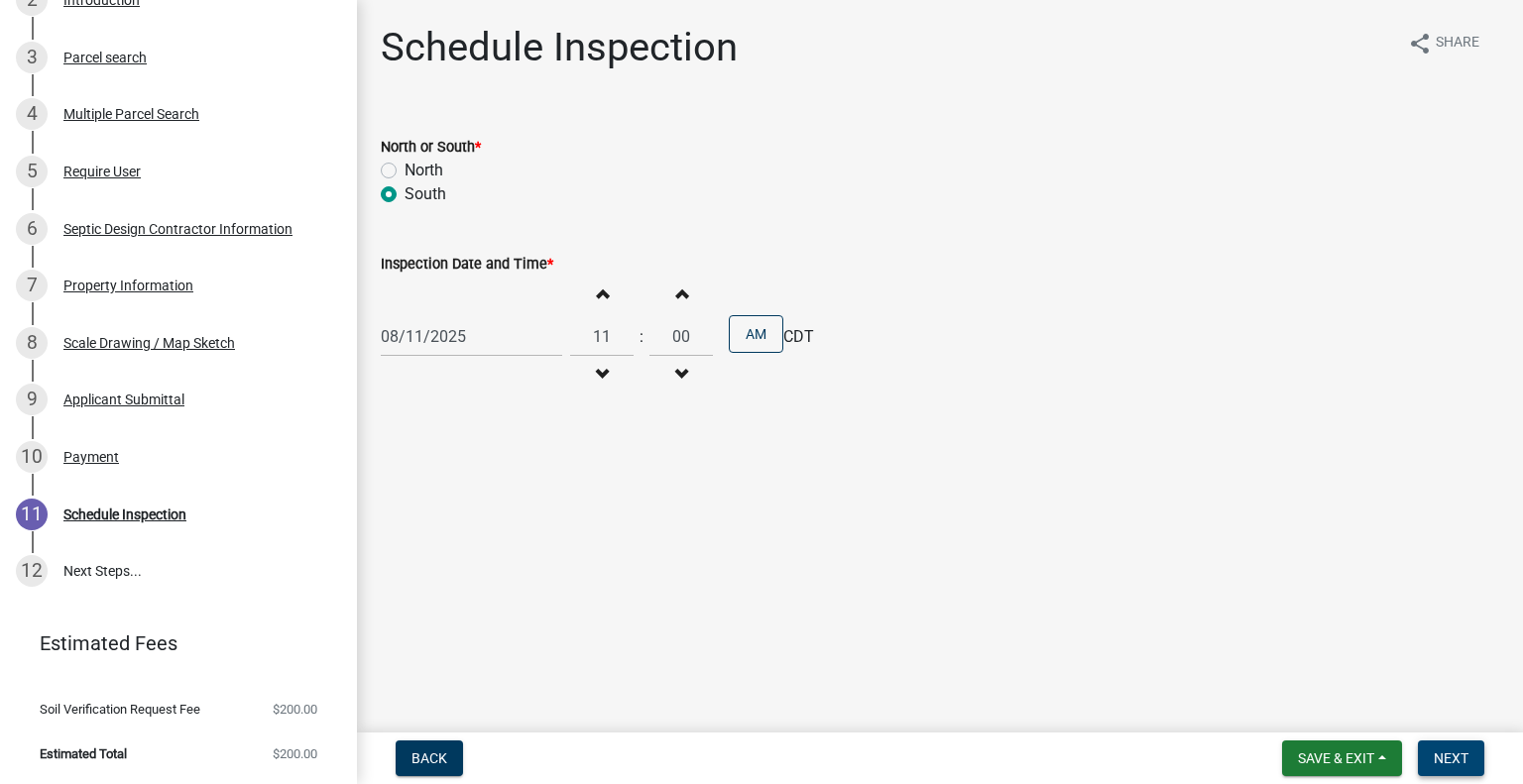 click on "Next" at bounding box center (1451, 758) 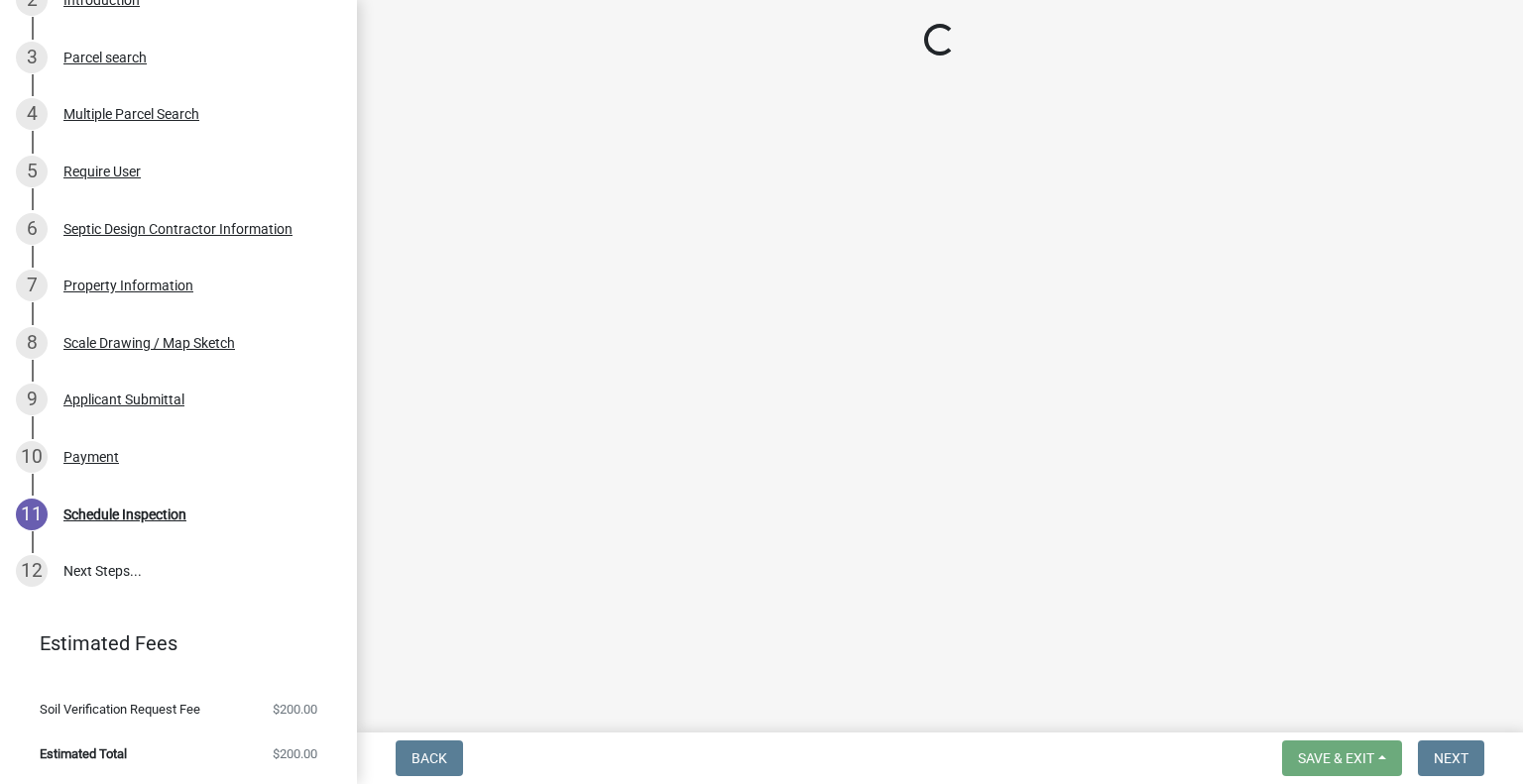 scroll, scrollTop: 497, scrollLeft: 0, axis: vertical 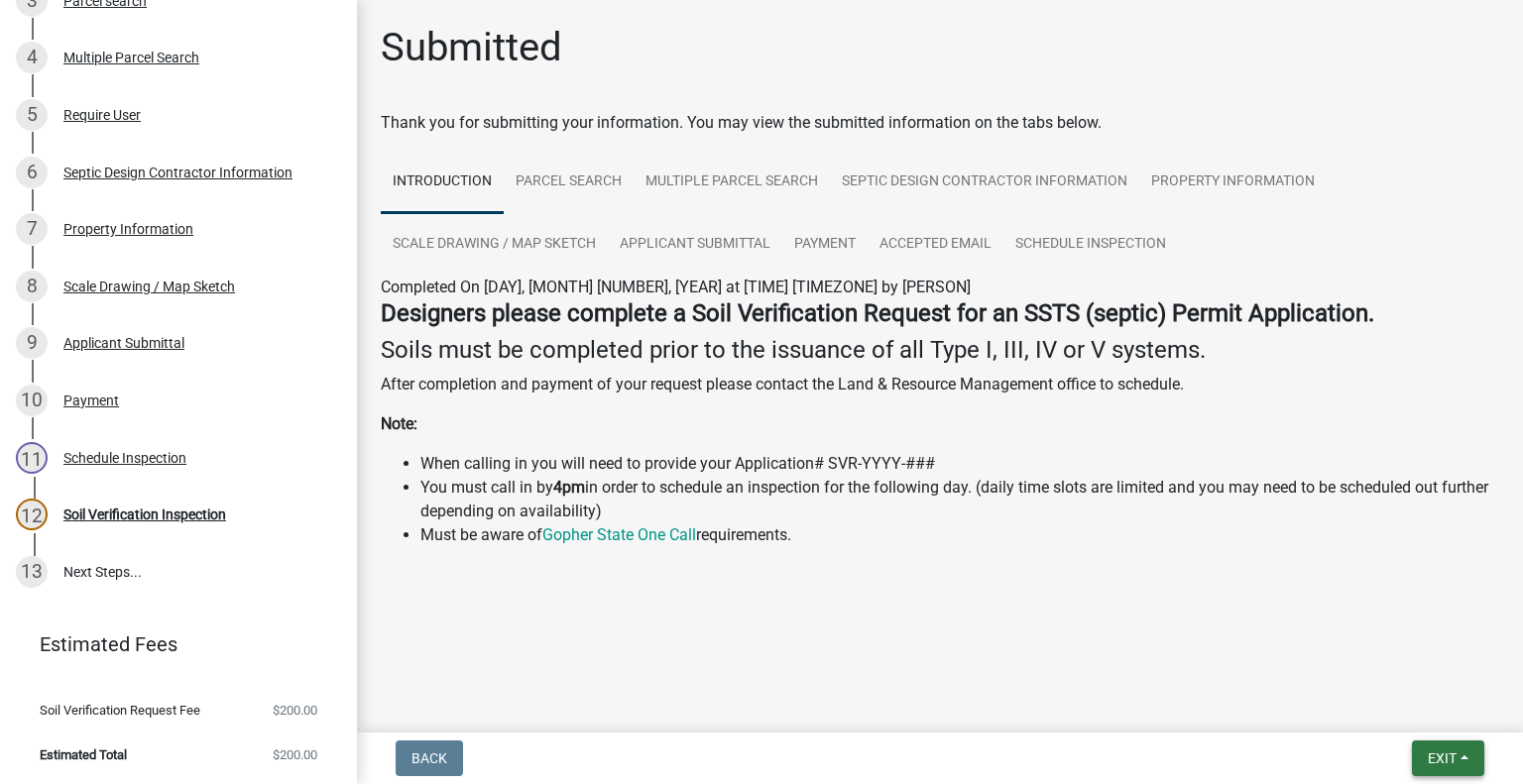 click on "Exit" at bounding box center [1442, 758] 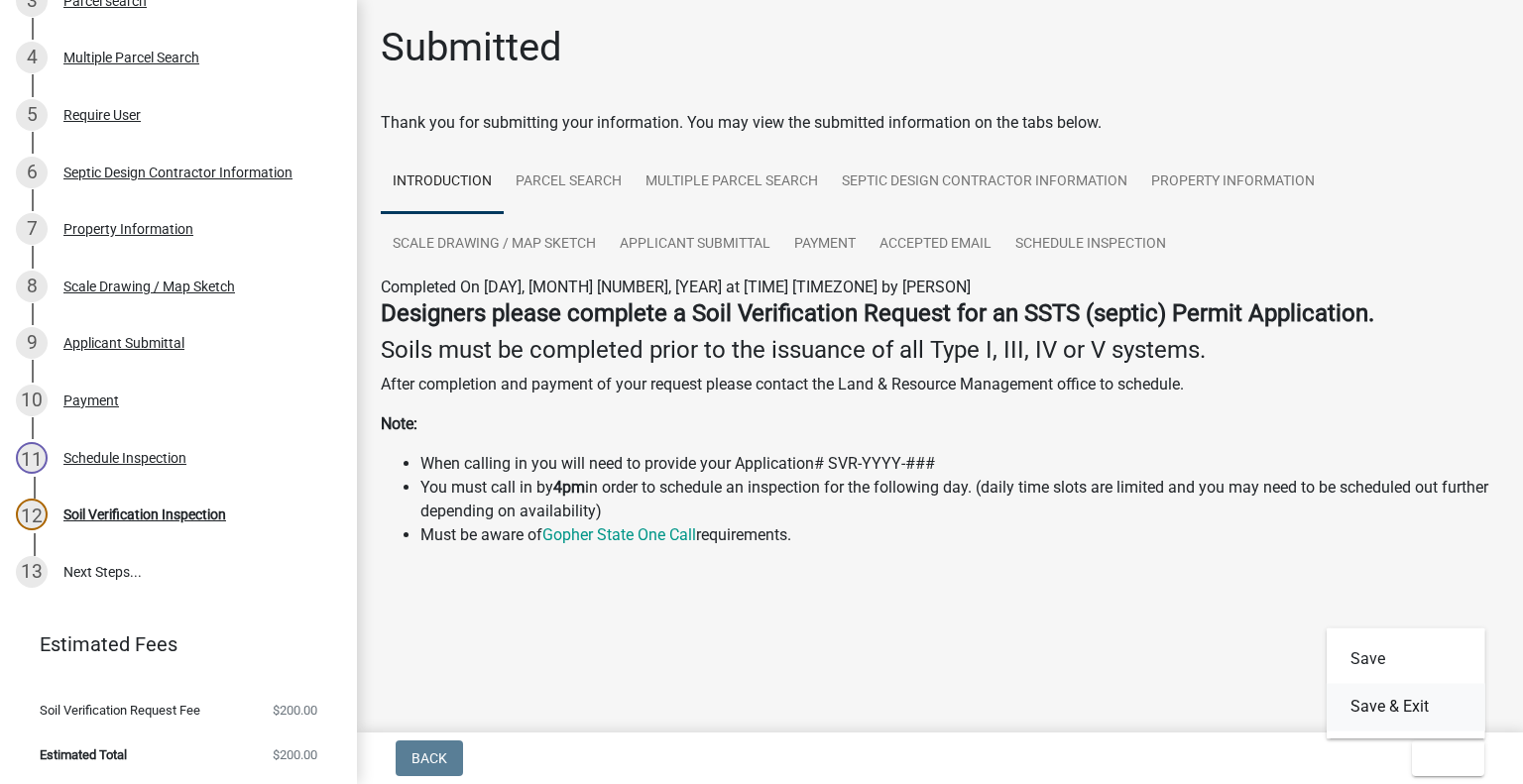 click on "Save & Exit" at bounding box center (1406, 707) 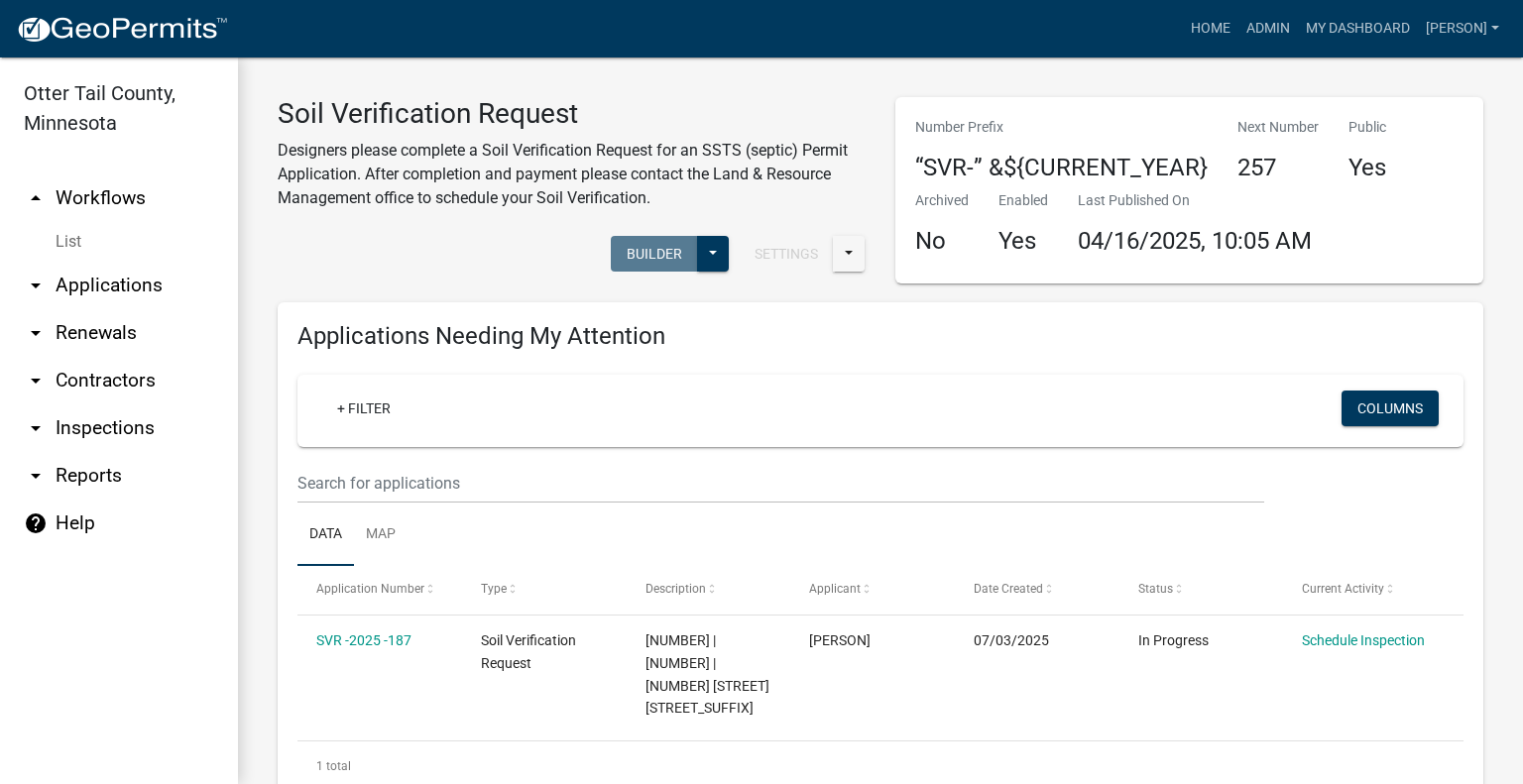 drag, startPoint x: 134, startPoint y: 288, endPoint x: 124, endPoint y: 284, distance: 10.77033 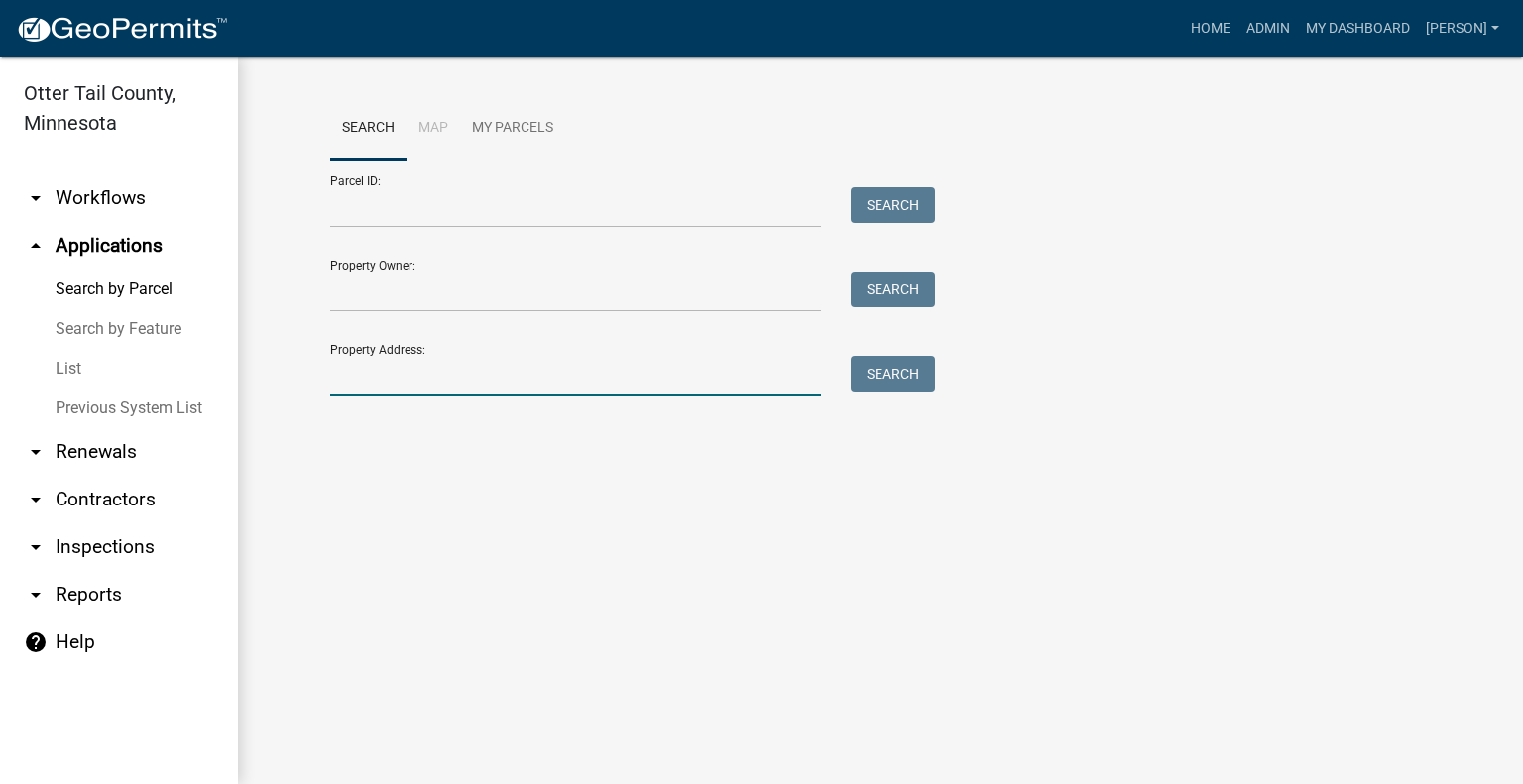 click on "Property Address:" at bounding box center (575, 376) 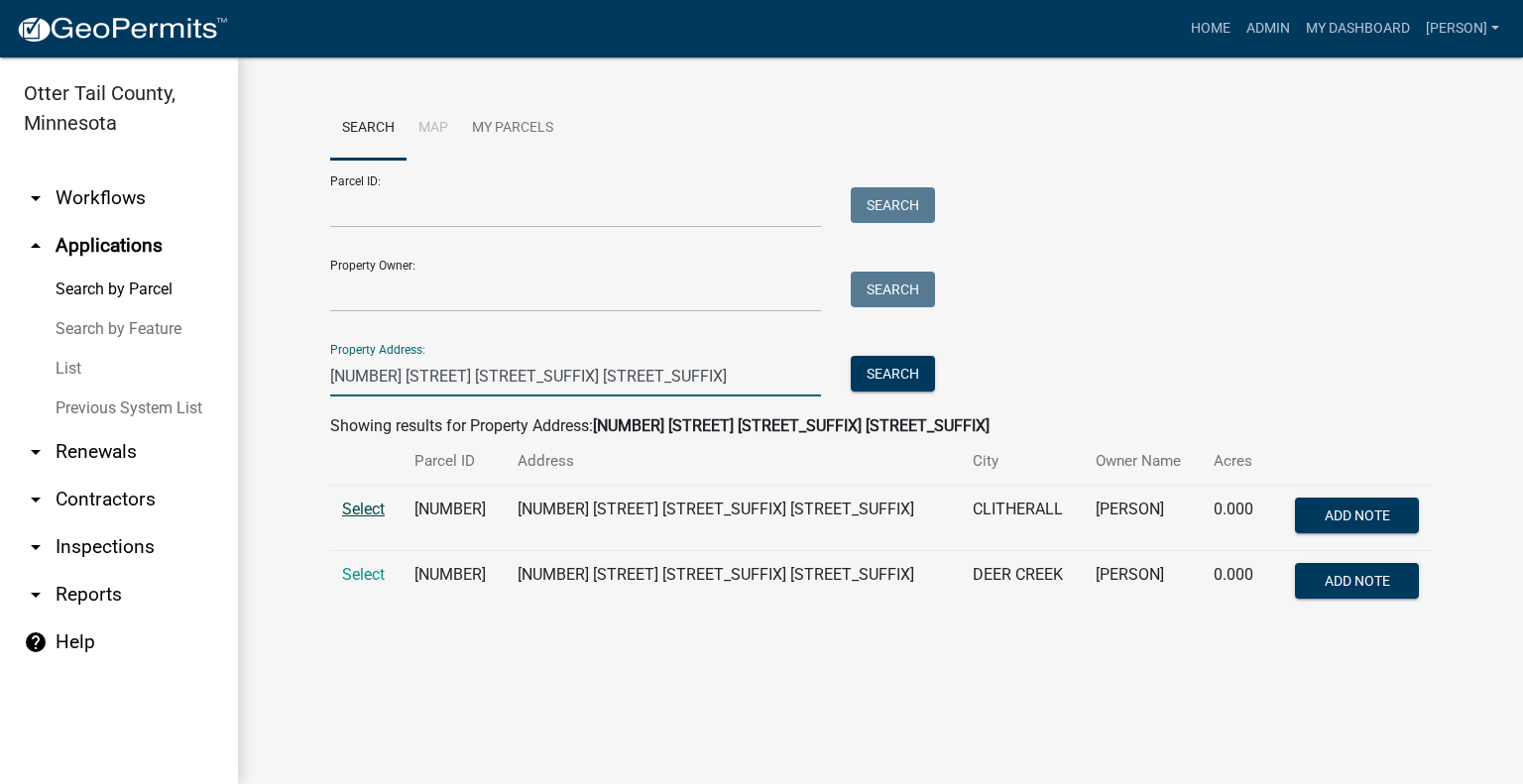 type on "207 main ave e" 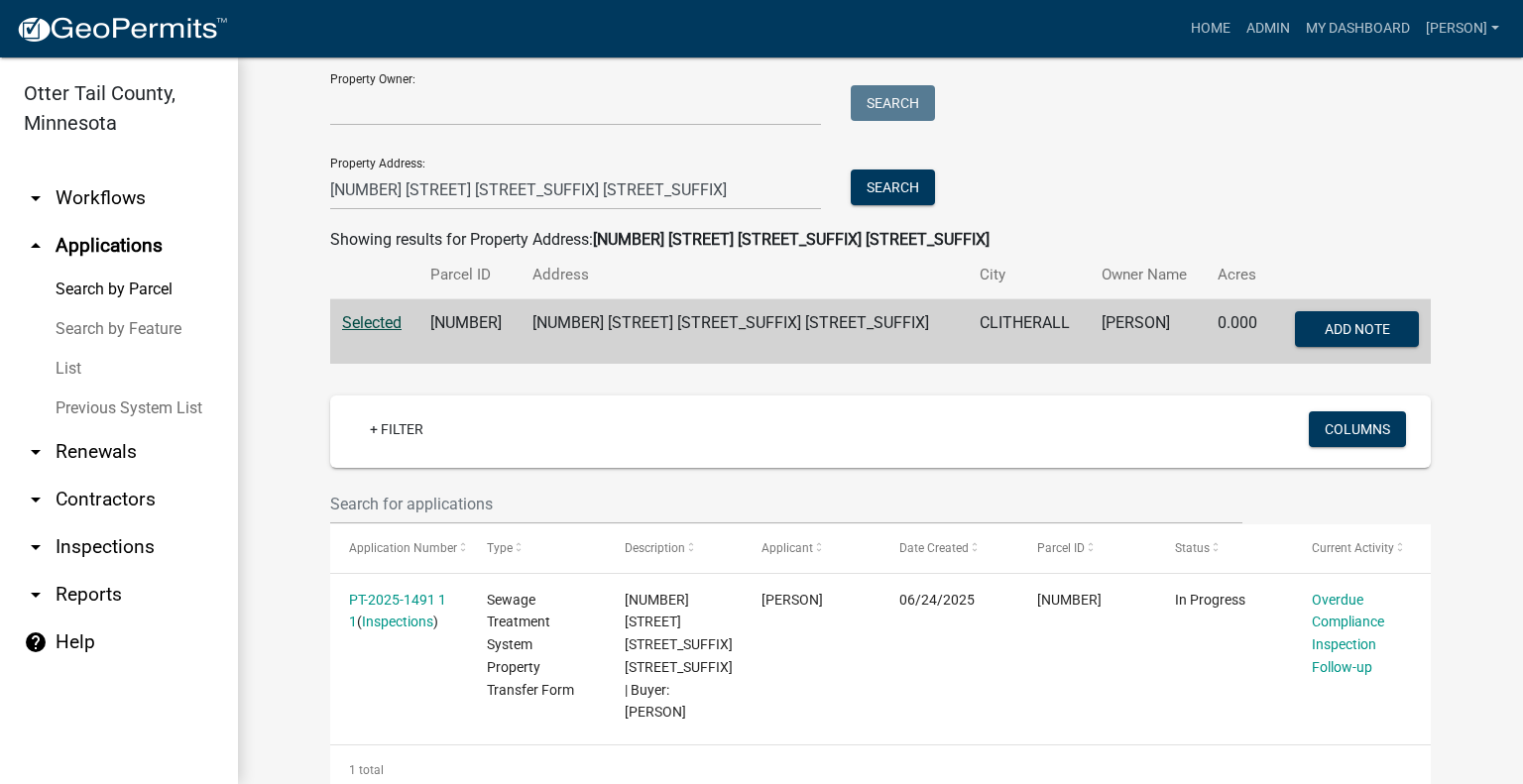 scroll, scrollTop: 285, scrollLeft: 0, axis: vertical 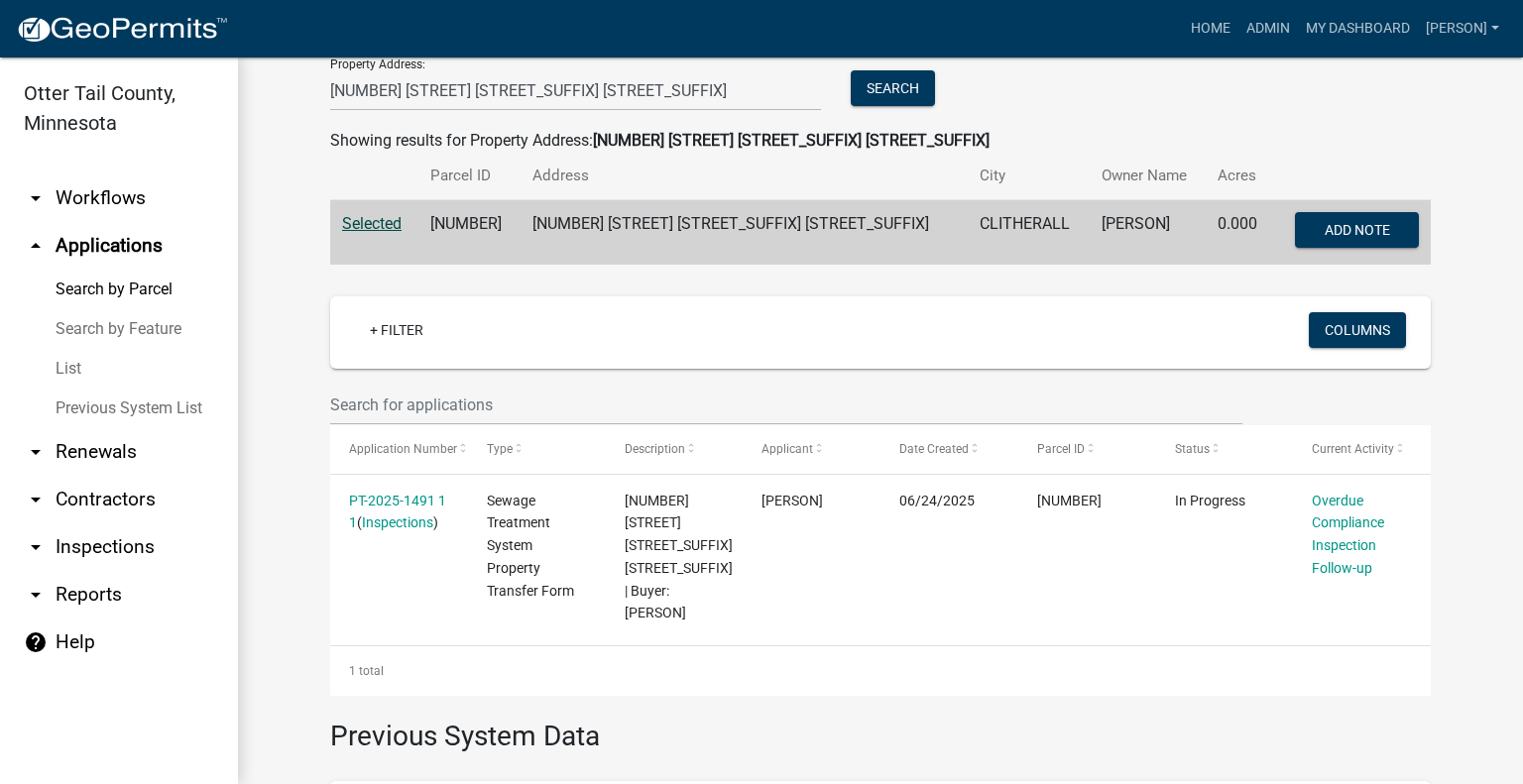 click on "arrow_drop_down   Workflows" at bounding box center [119, 198] 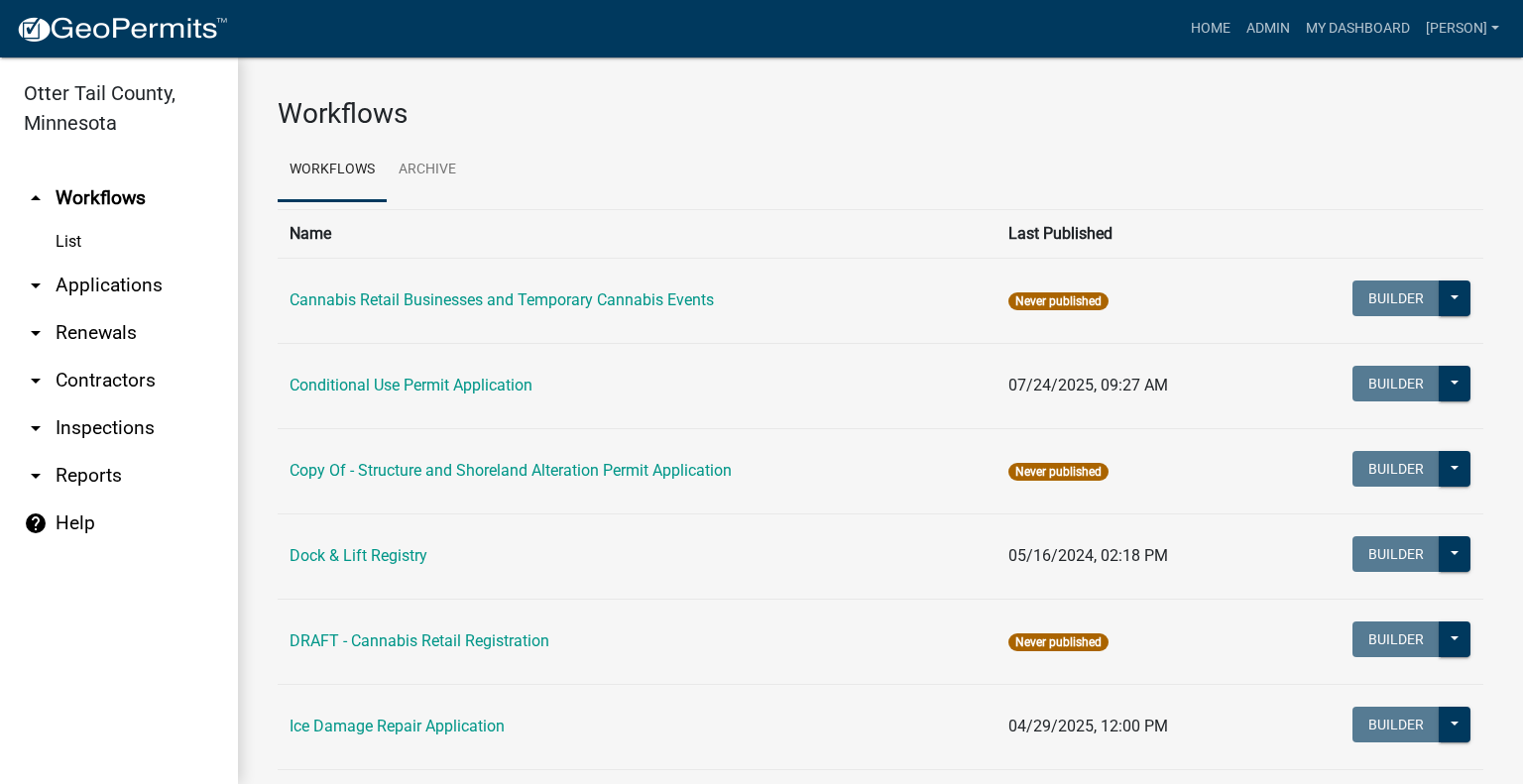 click on "arrow_drop_down   Applications" at bounding box center (119, 285) 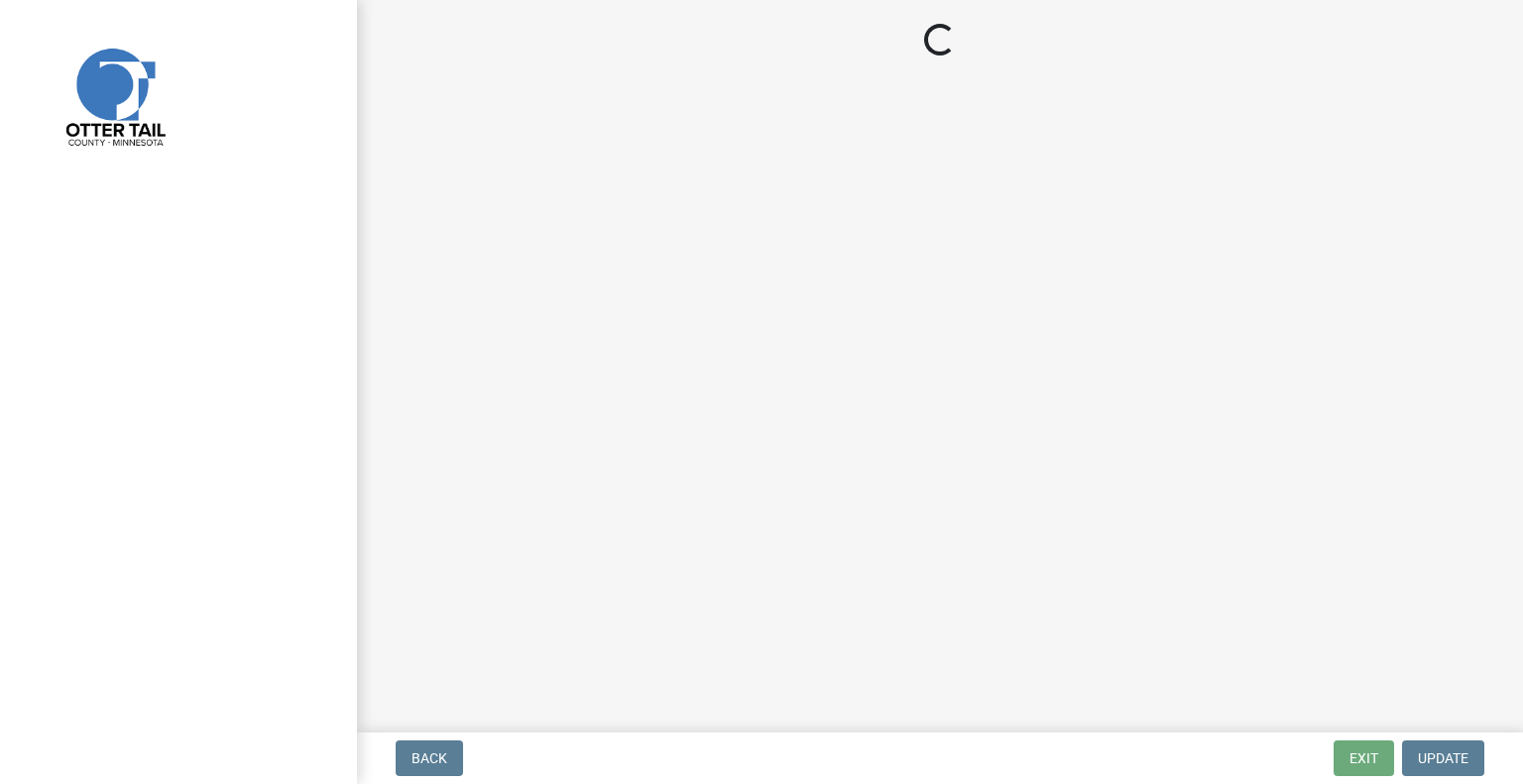scroll, scrollTop: 0, scrollLeft: 0, axis: both 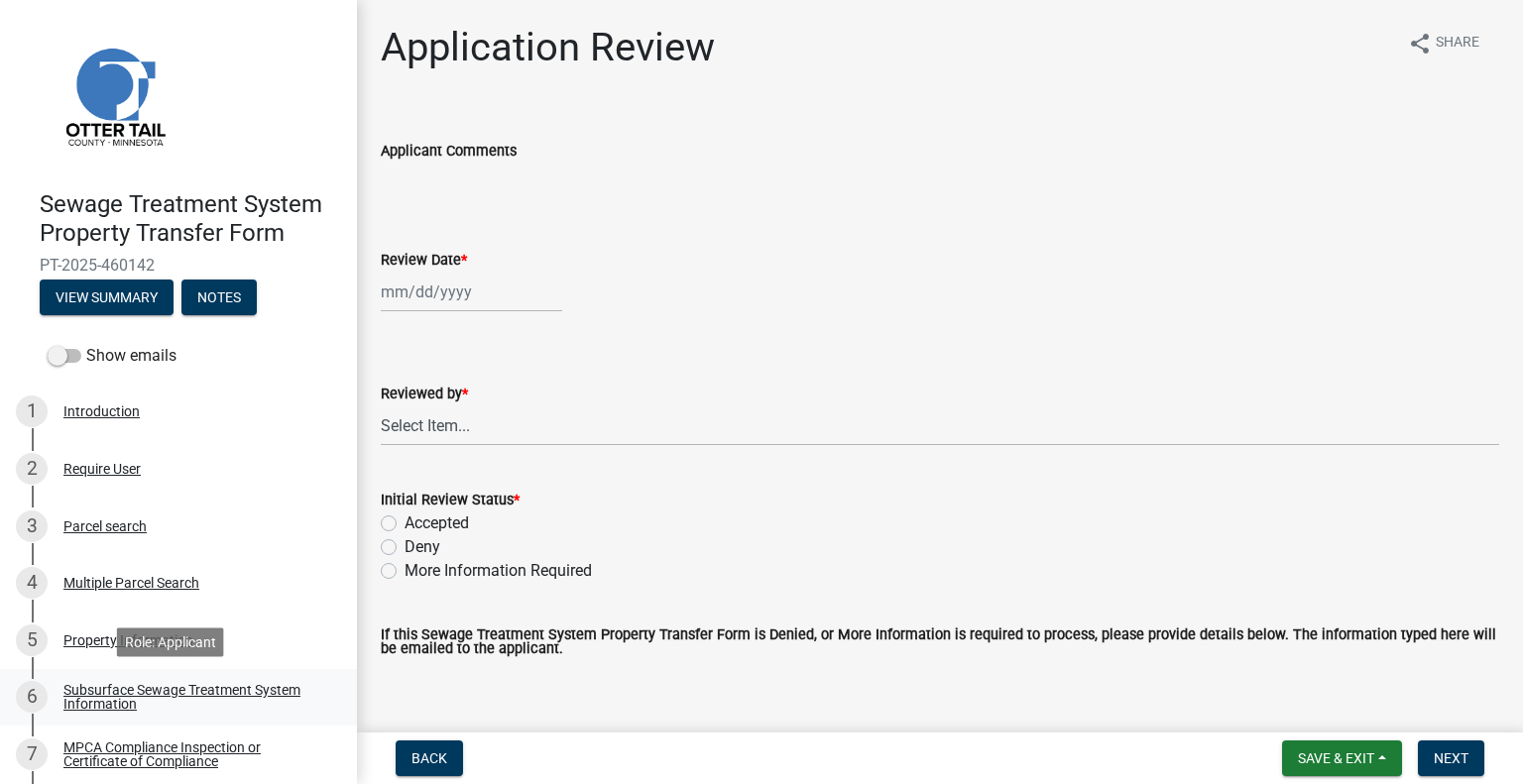click on "Subsurface Sewage Treatment System Information" at bounding box center (194, 697) 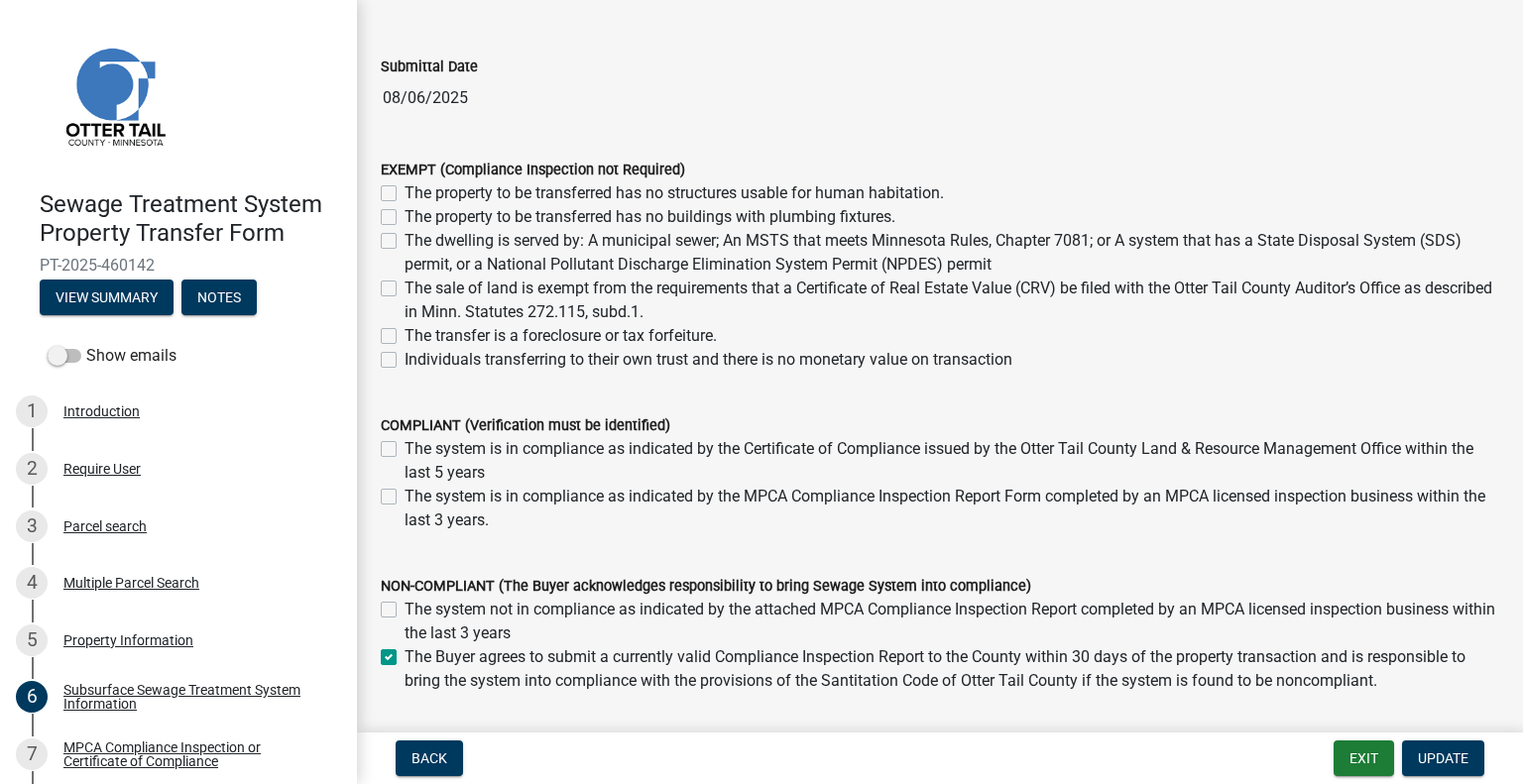 scroll, scrollTop: 99, scrollLeft: 0, axis: vertical 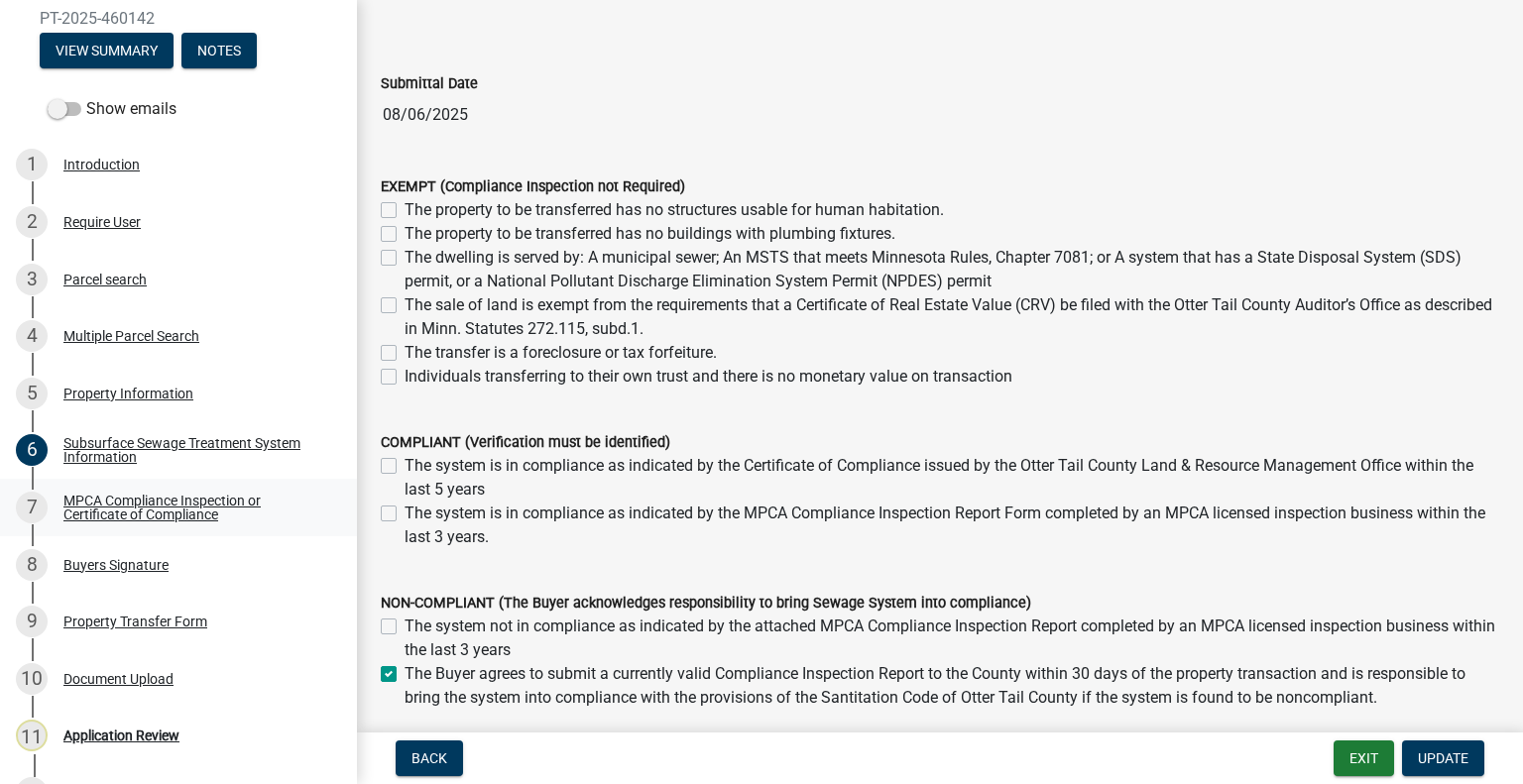 click on "7     MPCA Compliance Inspection  or Certificate of Compliance" at bounding box center [178, 507] 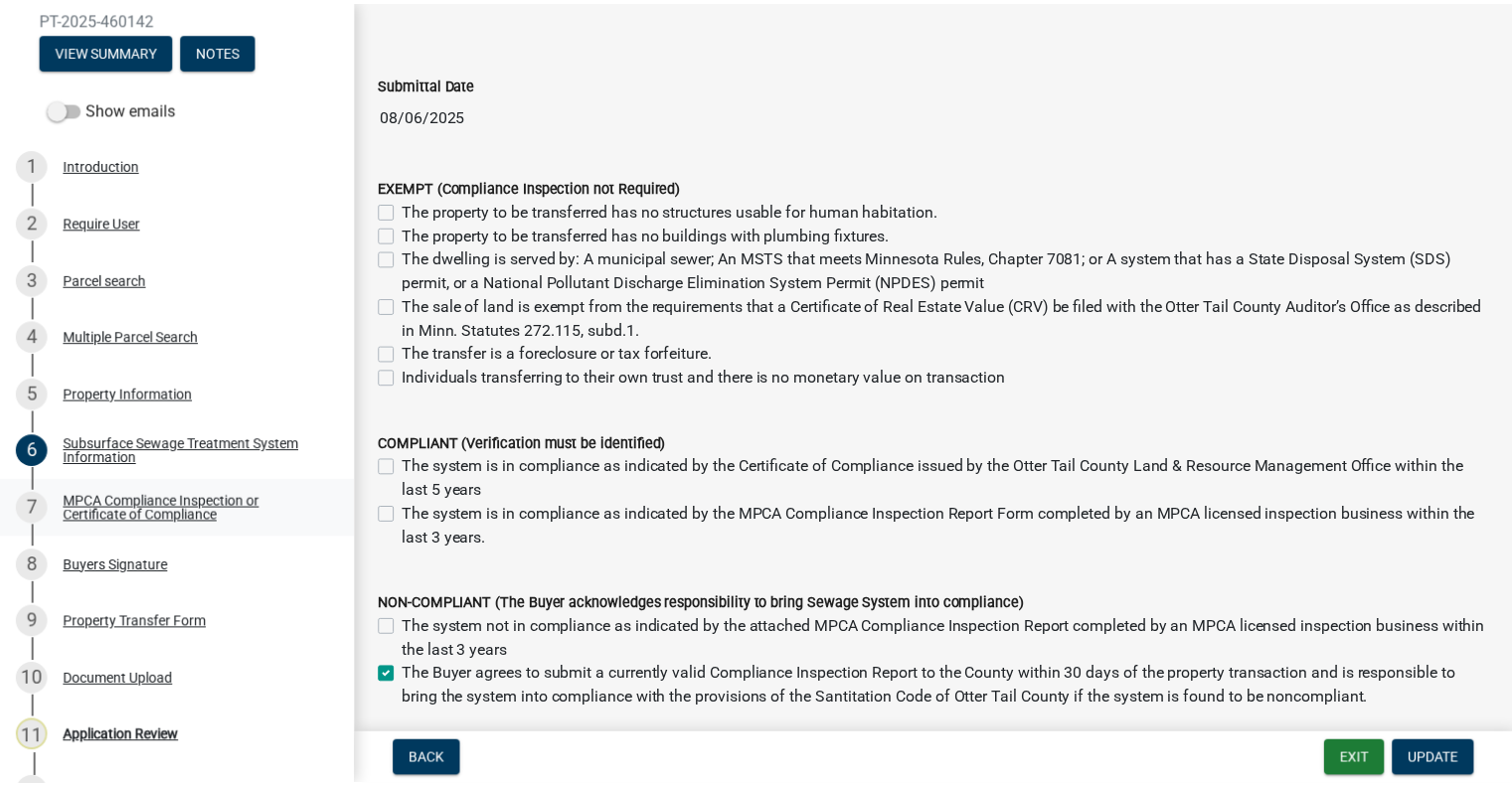 scroll, scrollTop: 0, scrollLeft: 0, axis: both 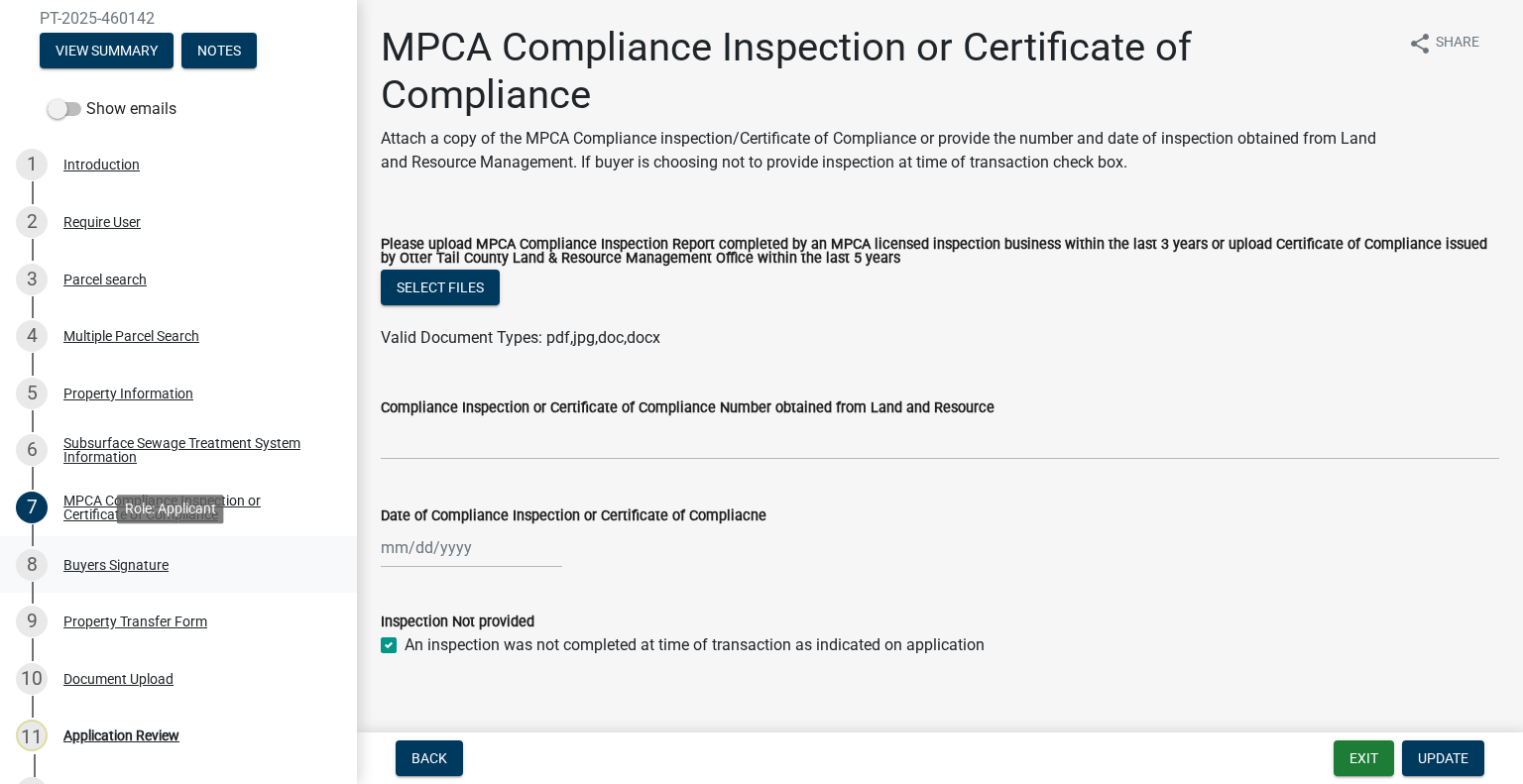 click on "8     Buyers Signature" at bounding box center (171, 565) 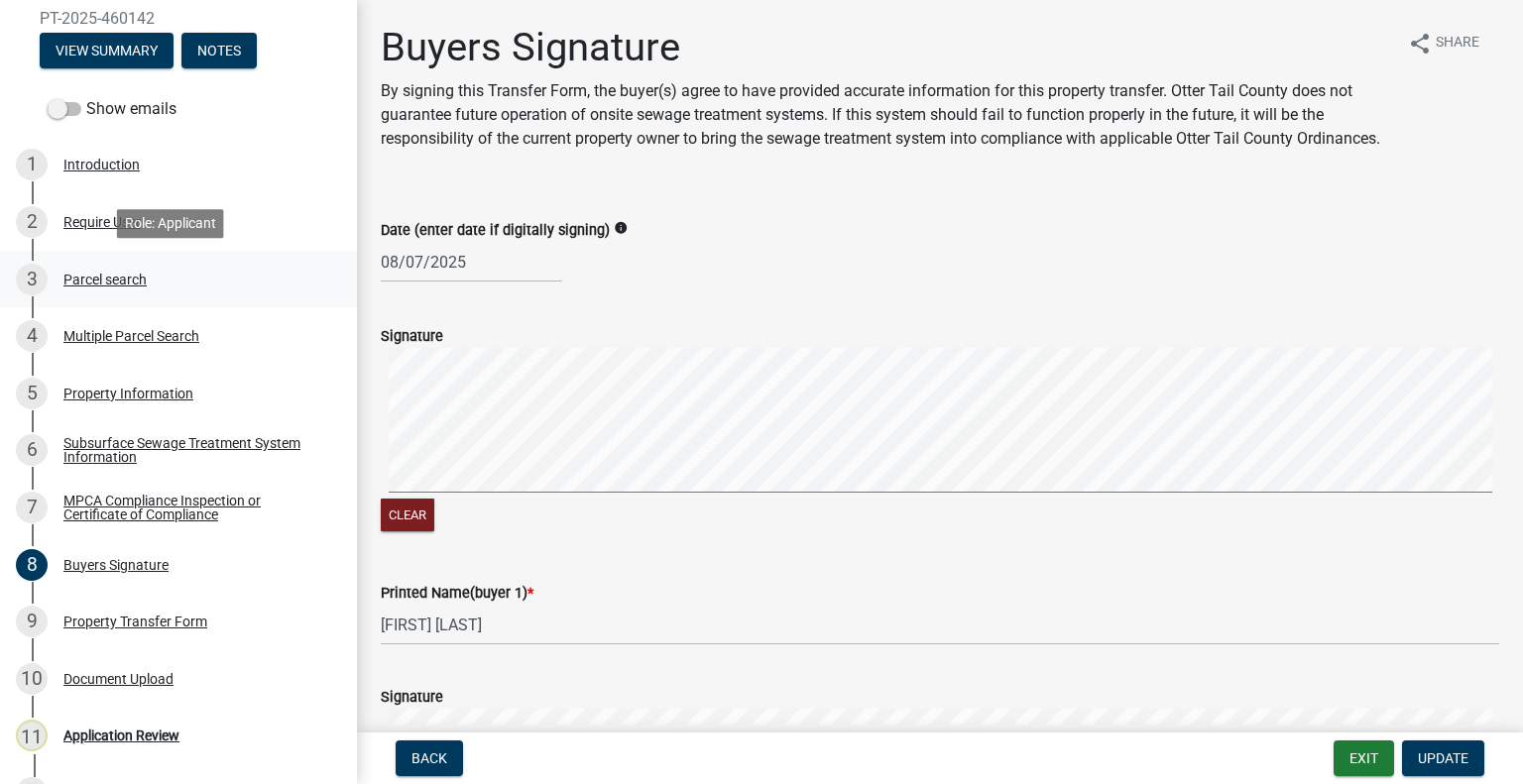 click on "3     Parcel search" at bounding box center [178, 280] 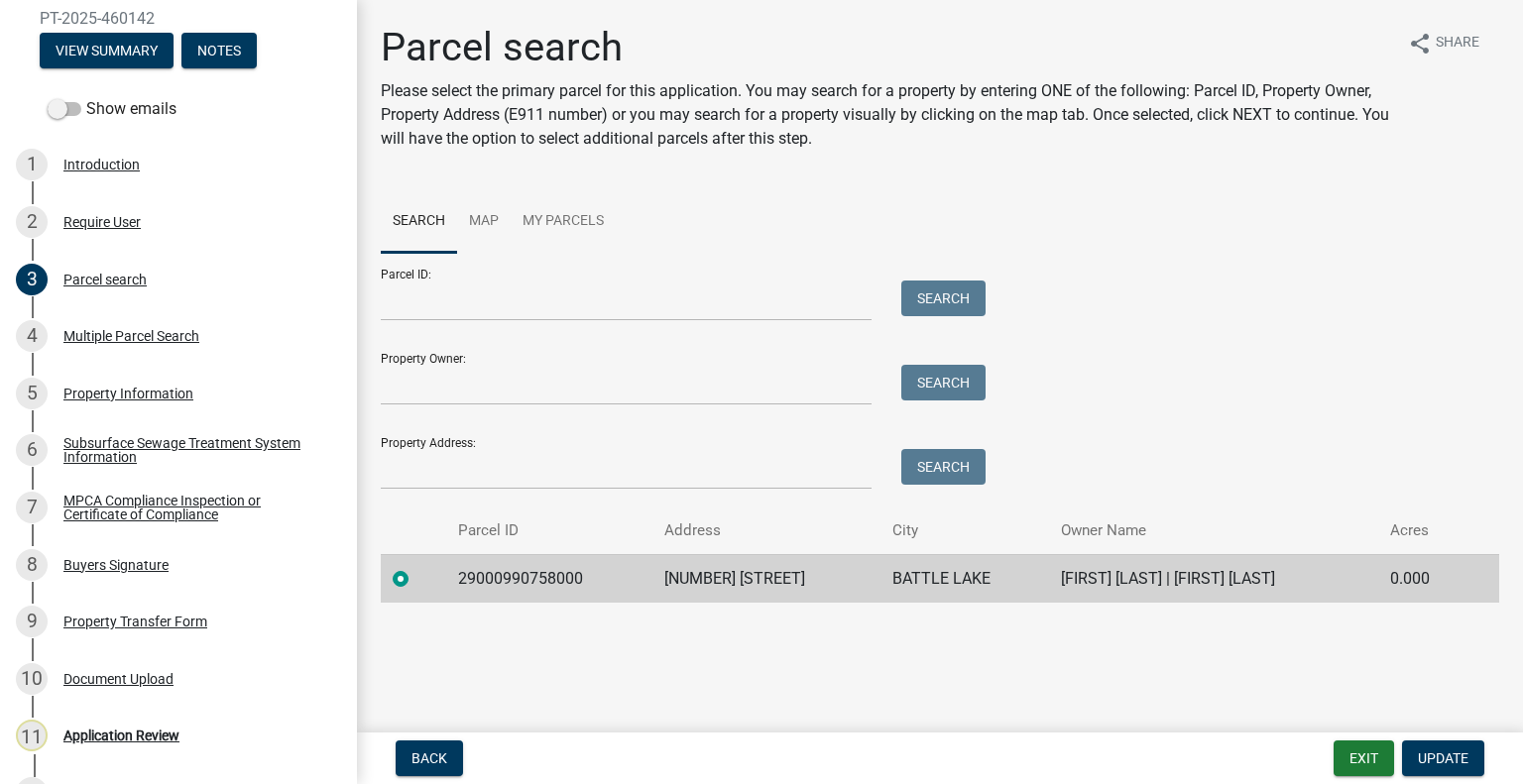 click on "29000990758000" 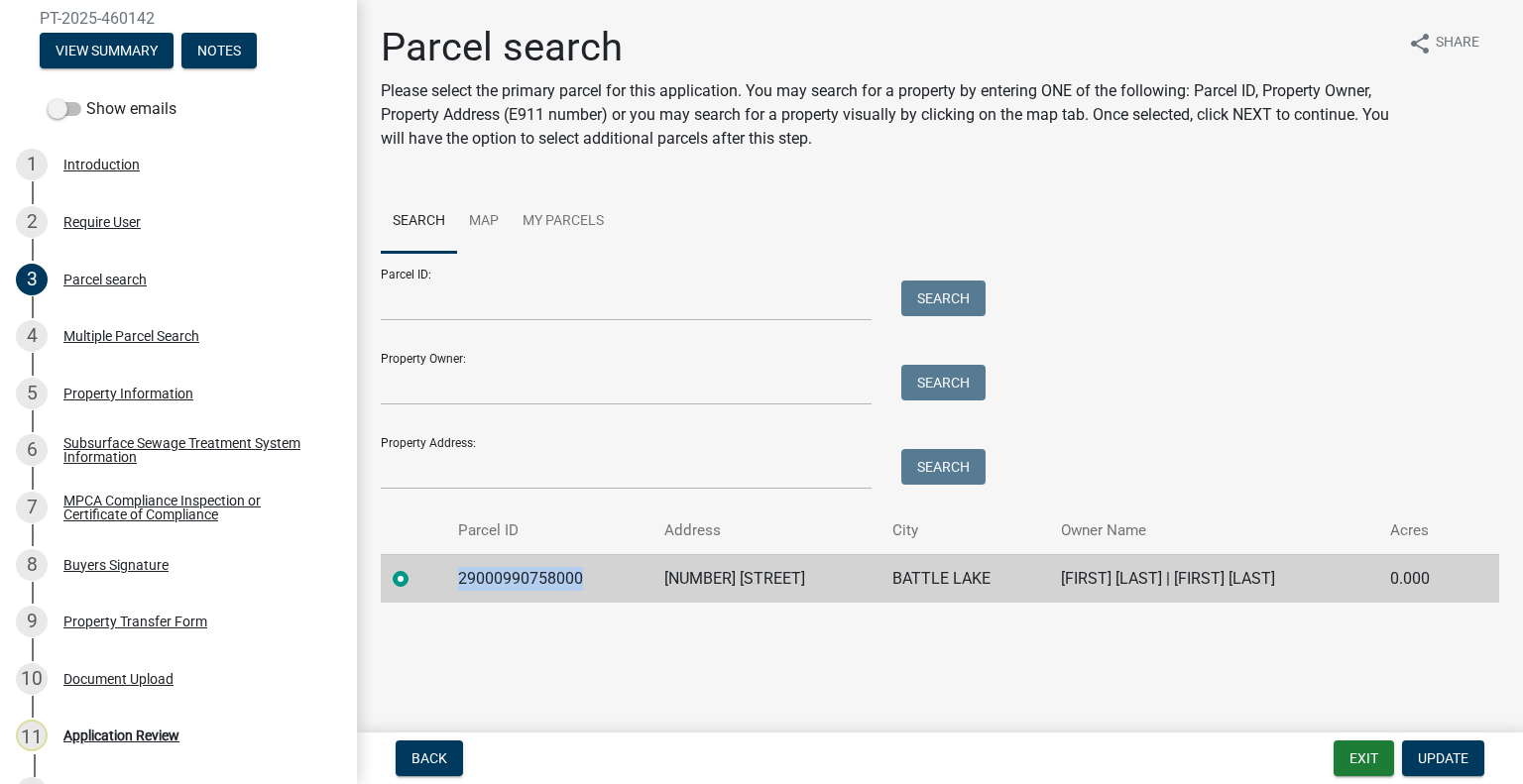 click on "29000990758000" 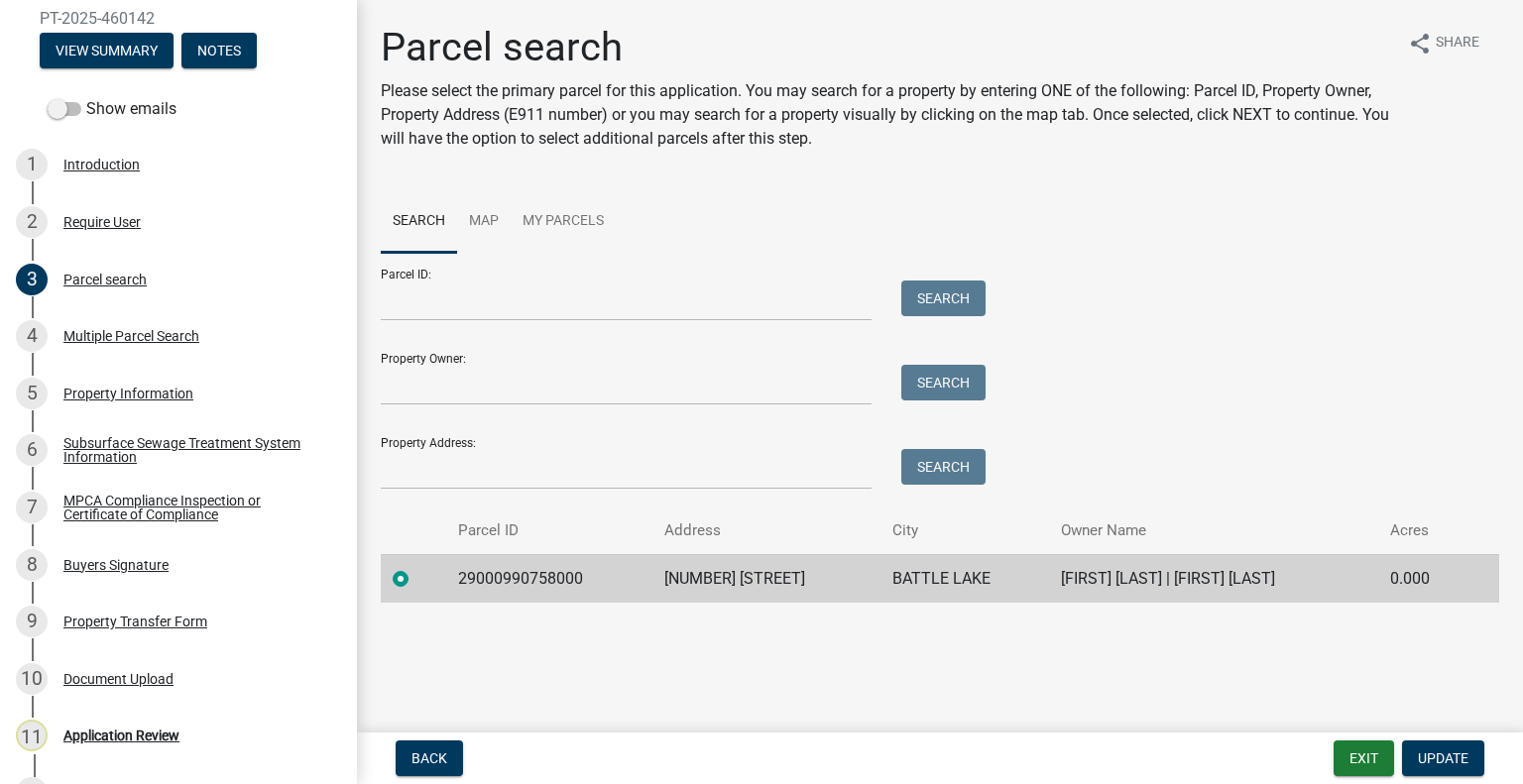 click on "Buyers Signature" at bounding box center (116, 565) 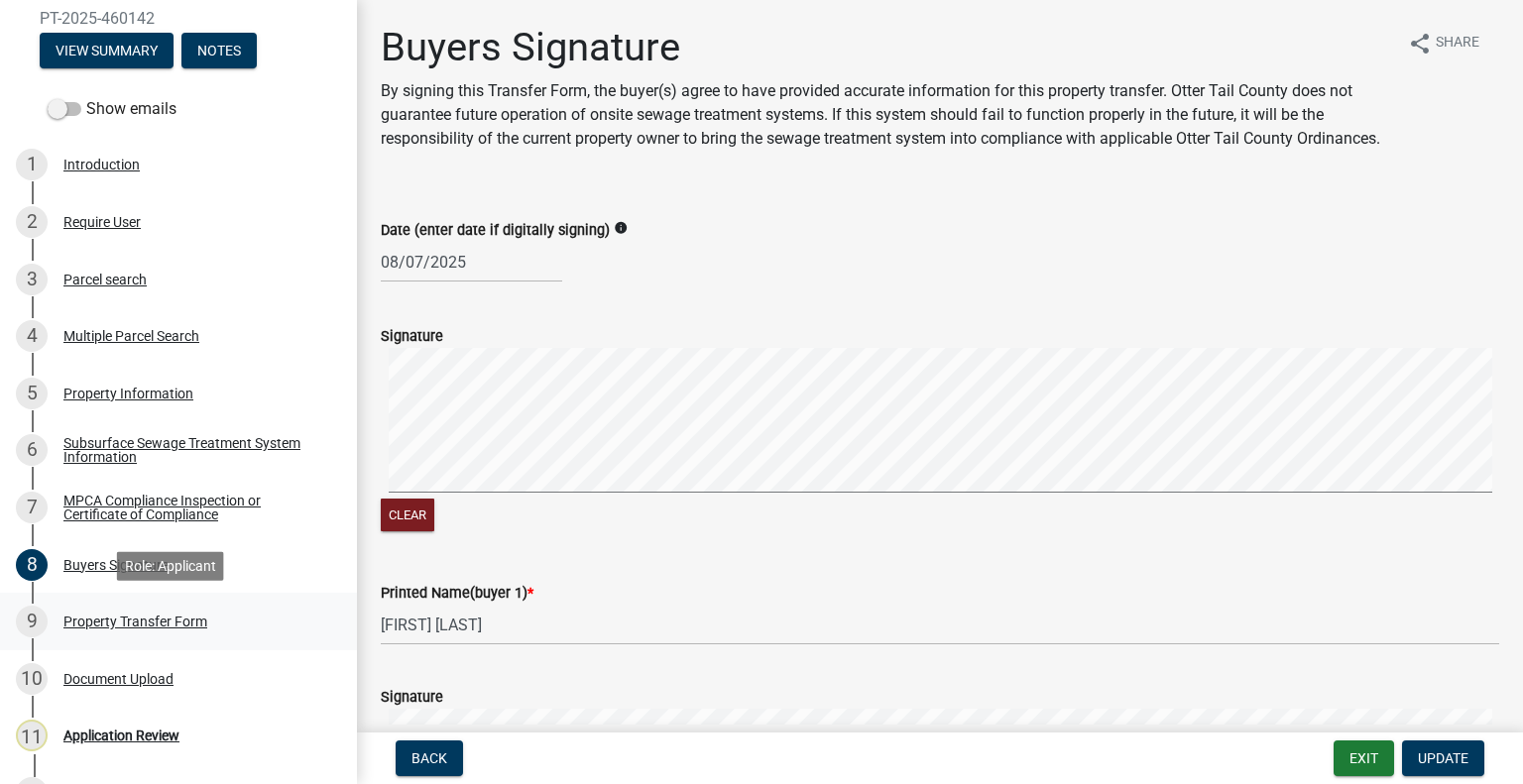 click on "9     Property Transfer Form" at bounding box center [171, 621] 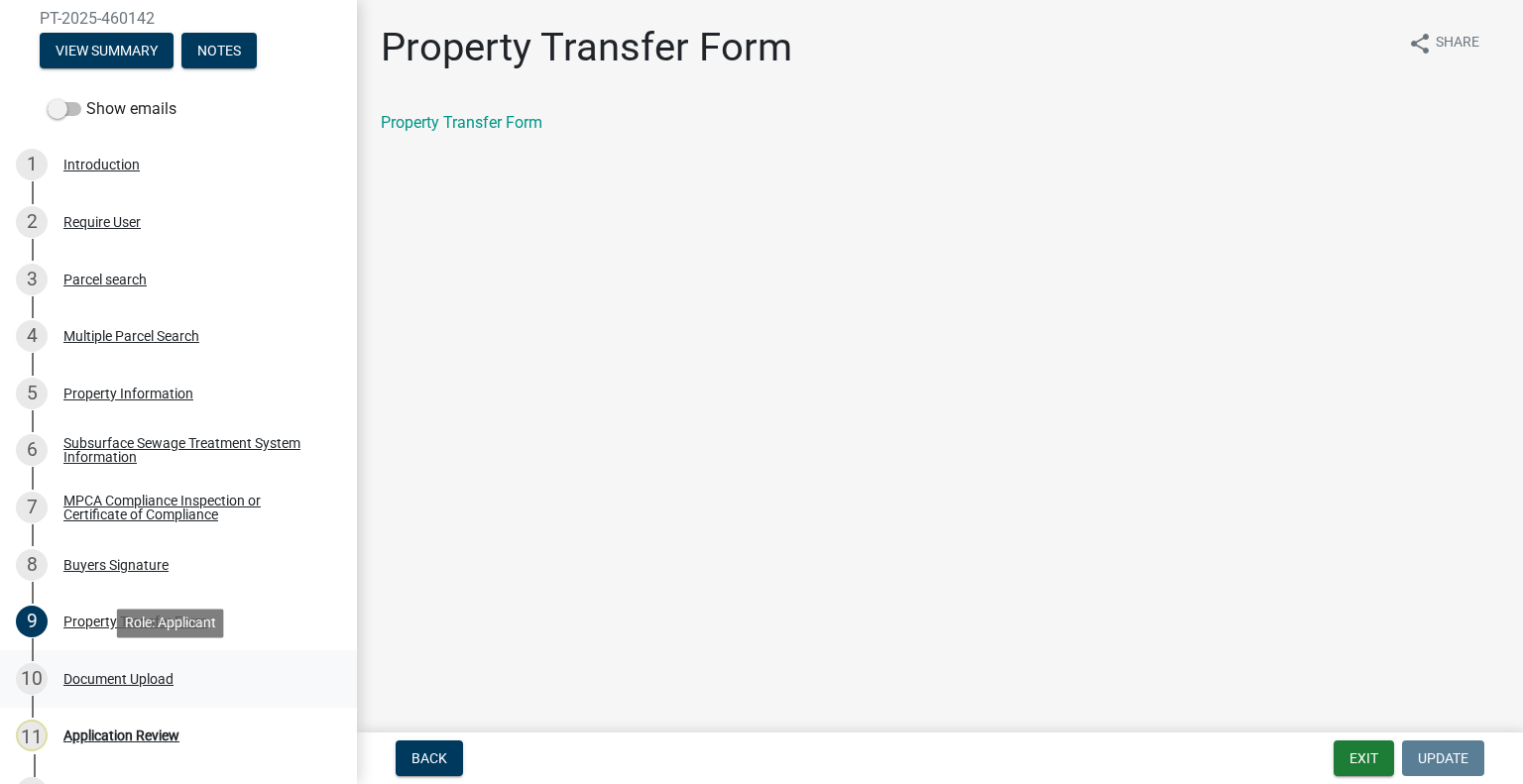 click on "10     Document Upload" at bounding box center [171, 679] 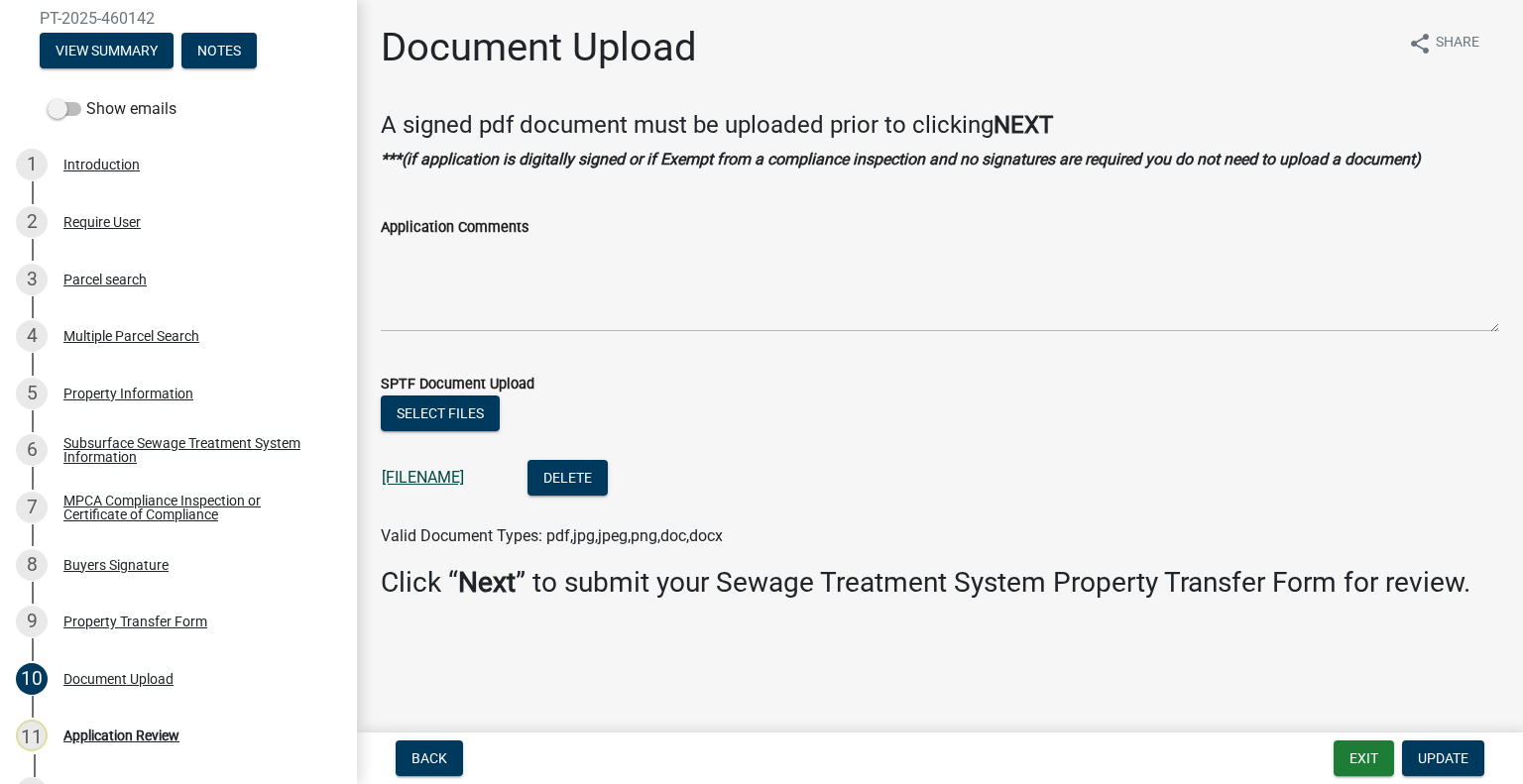 click on "SHores.pdf" 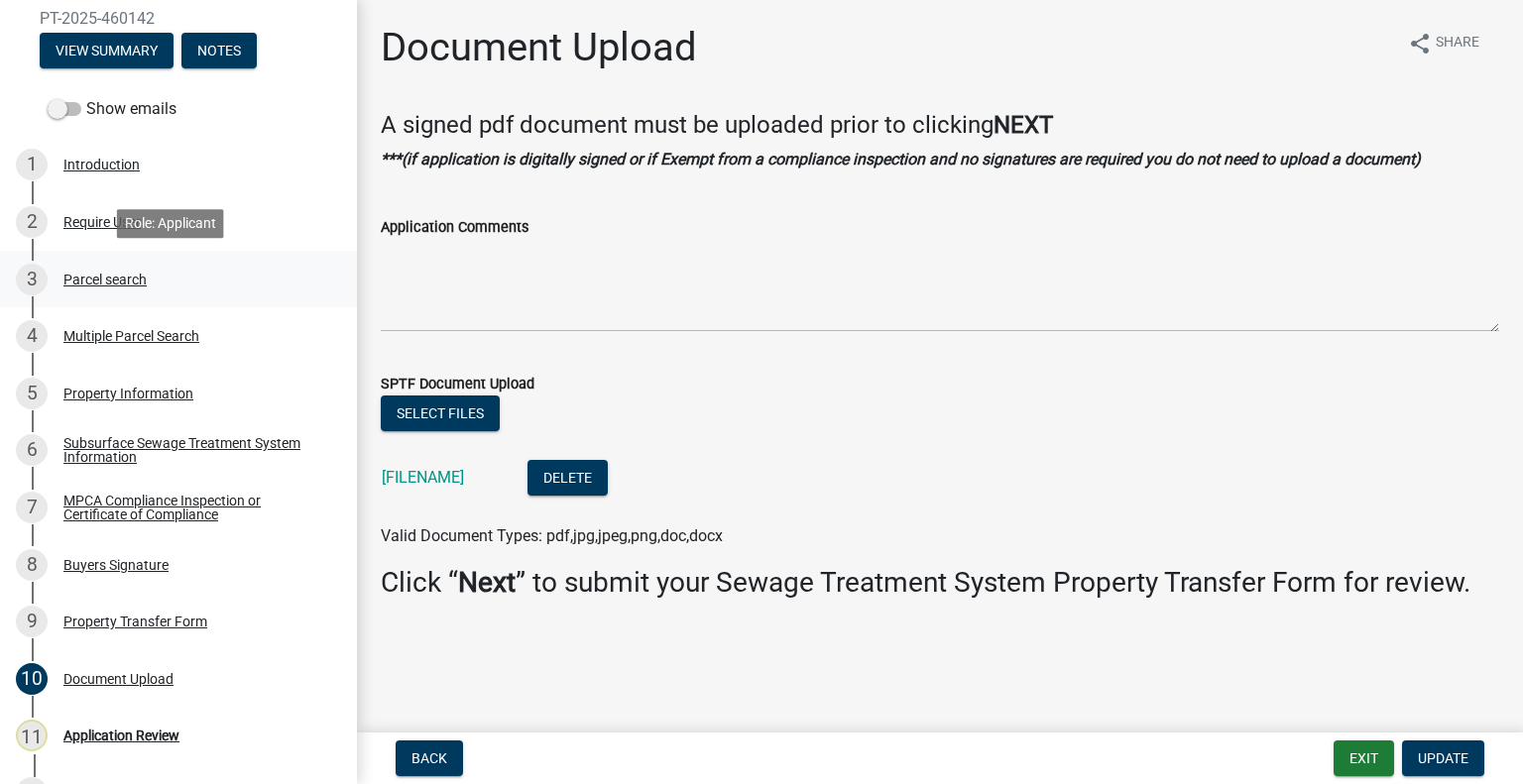 click on "3     Parcel search" at bounding box center (171, 280) 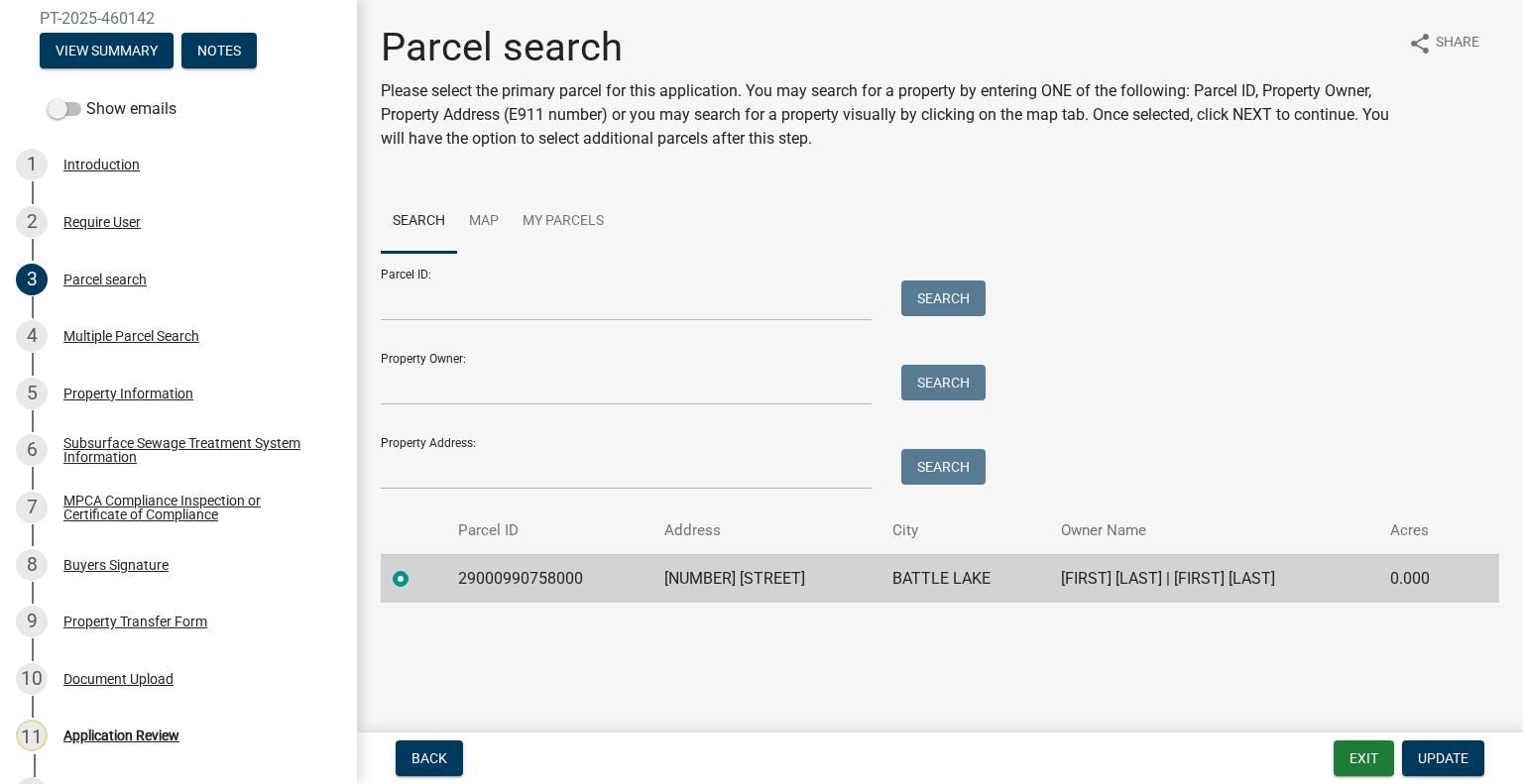click on "29000990758000" 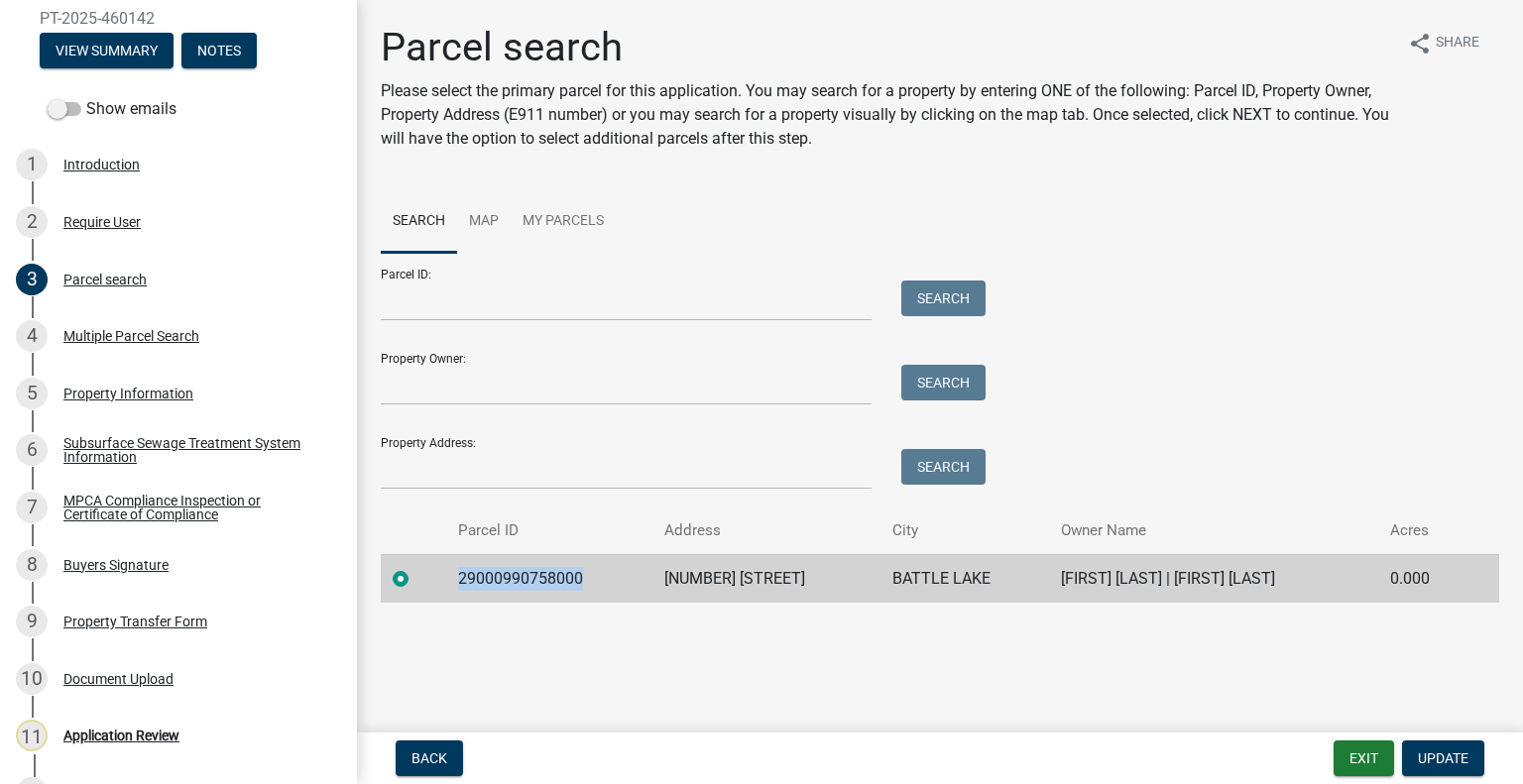 click on "29000990758000" 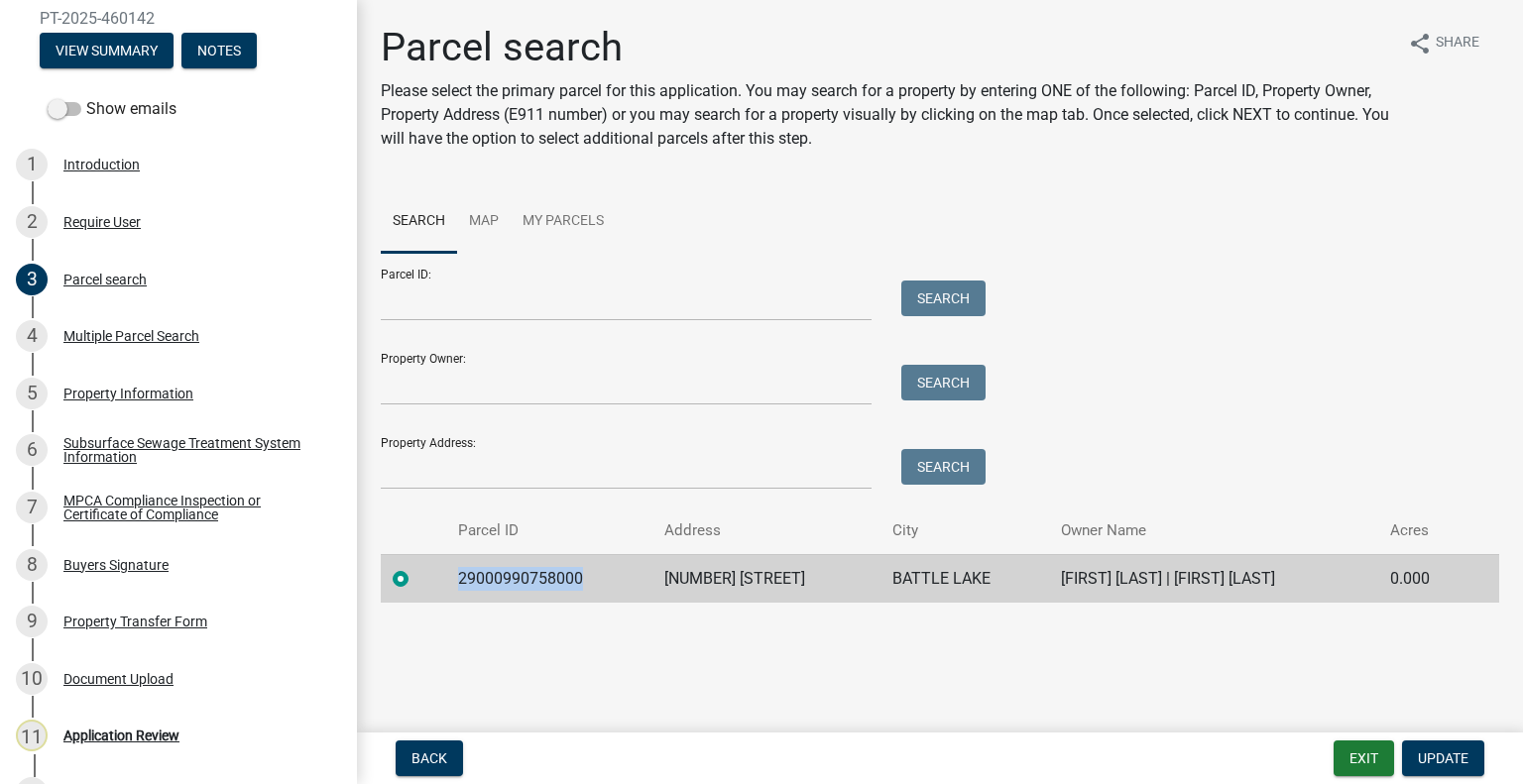 copy on "29000990758000" 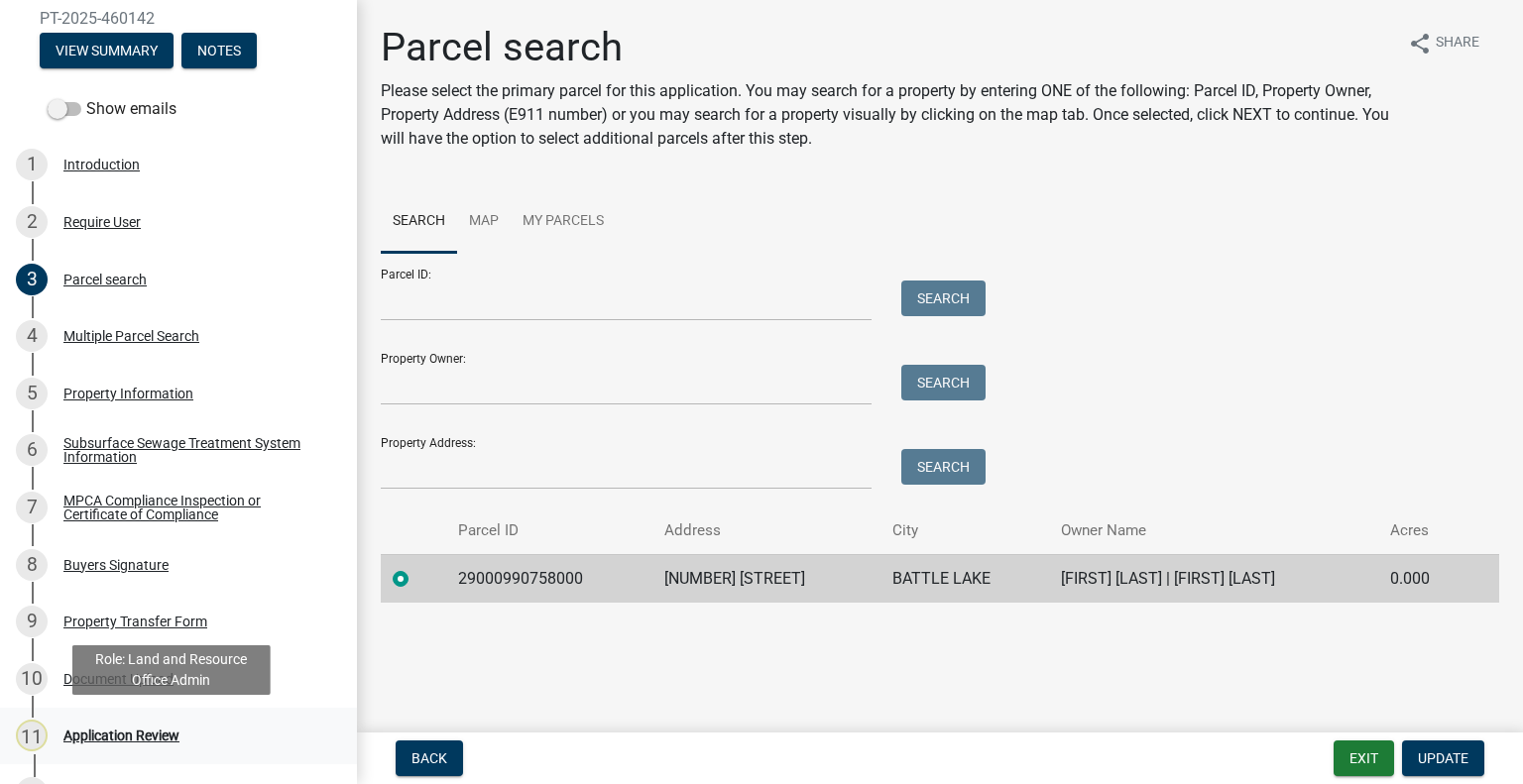 click on "11     Application Review" at bounding box center (171, 735) 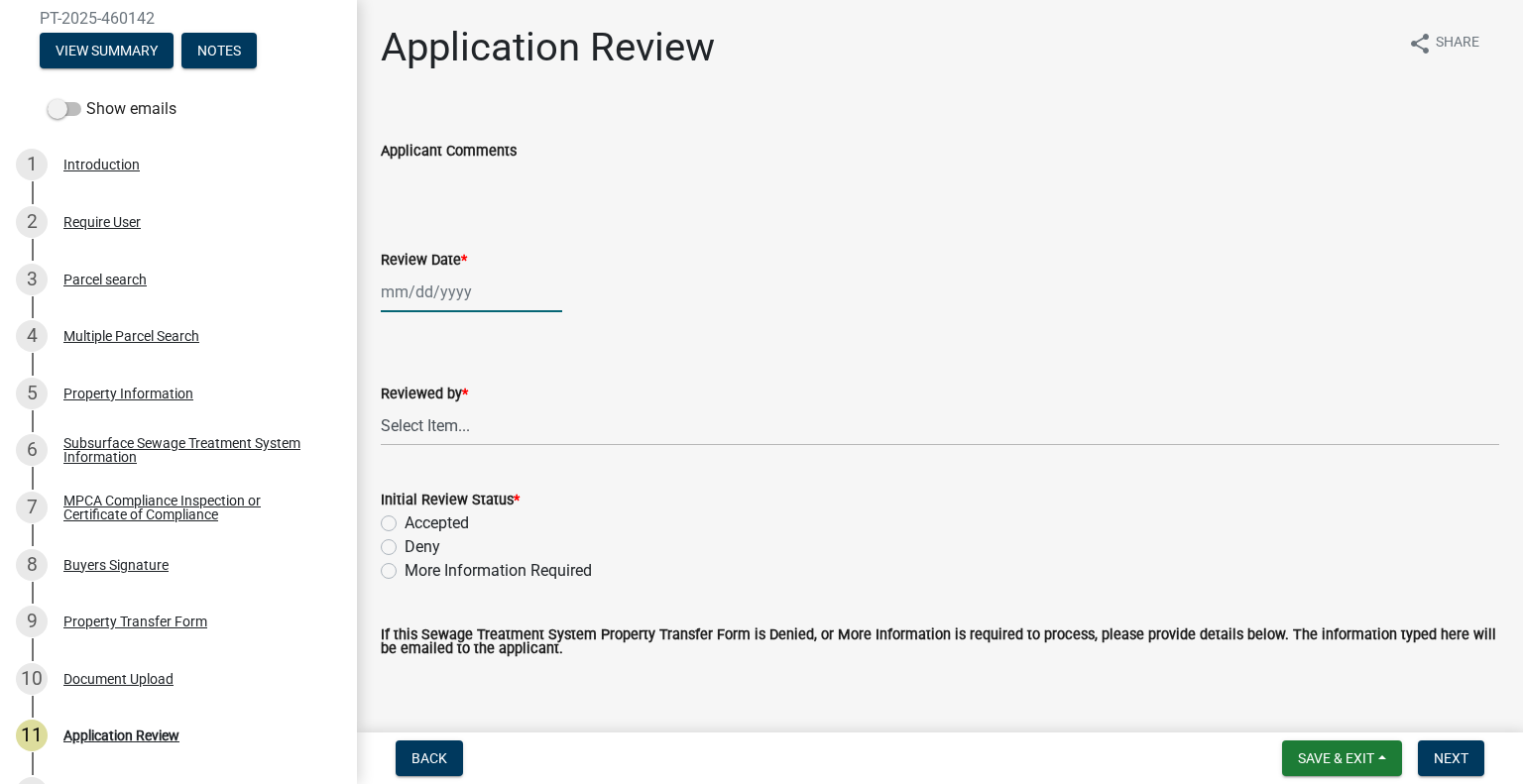click 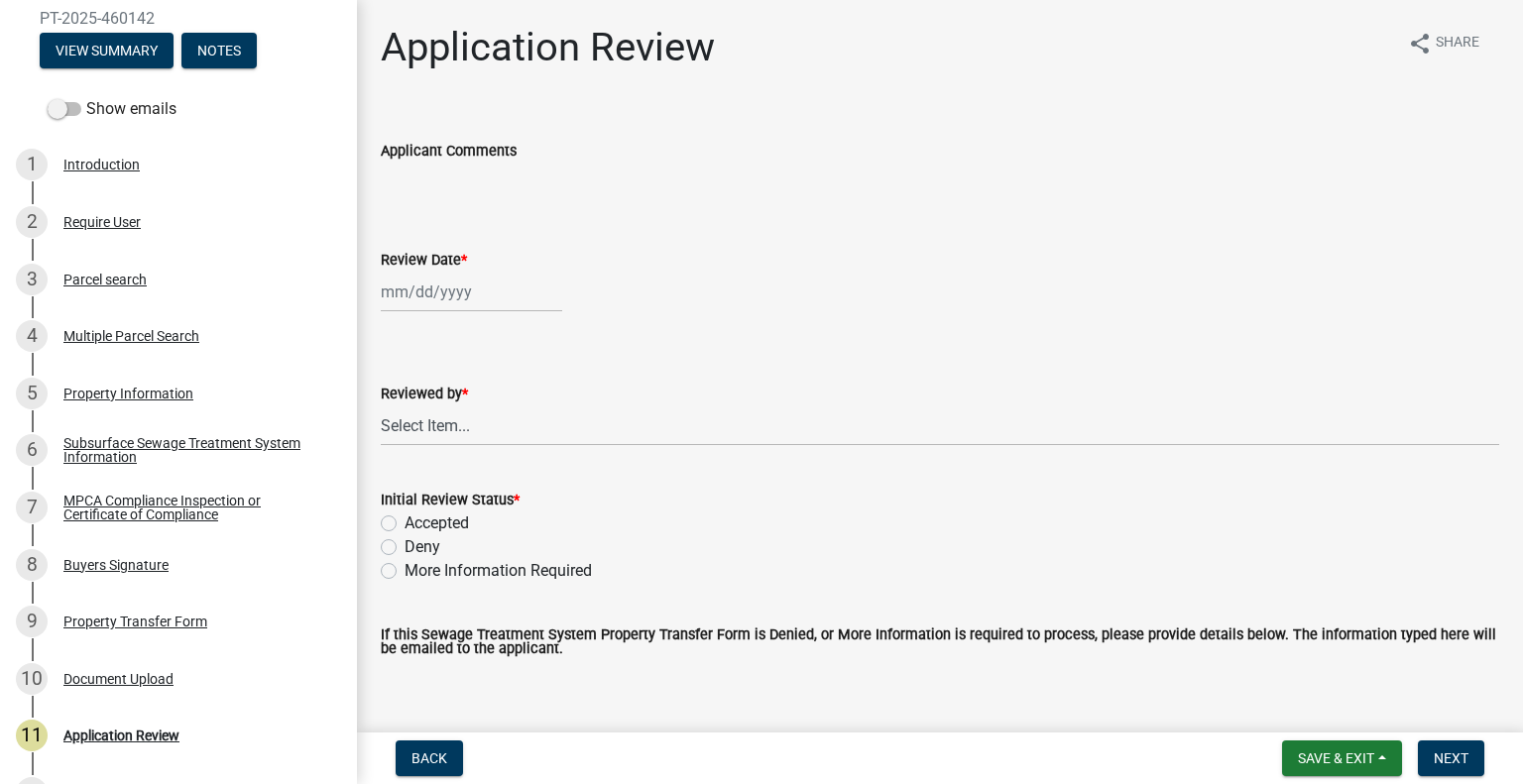 select on "8" 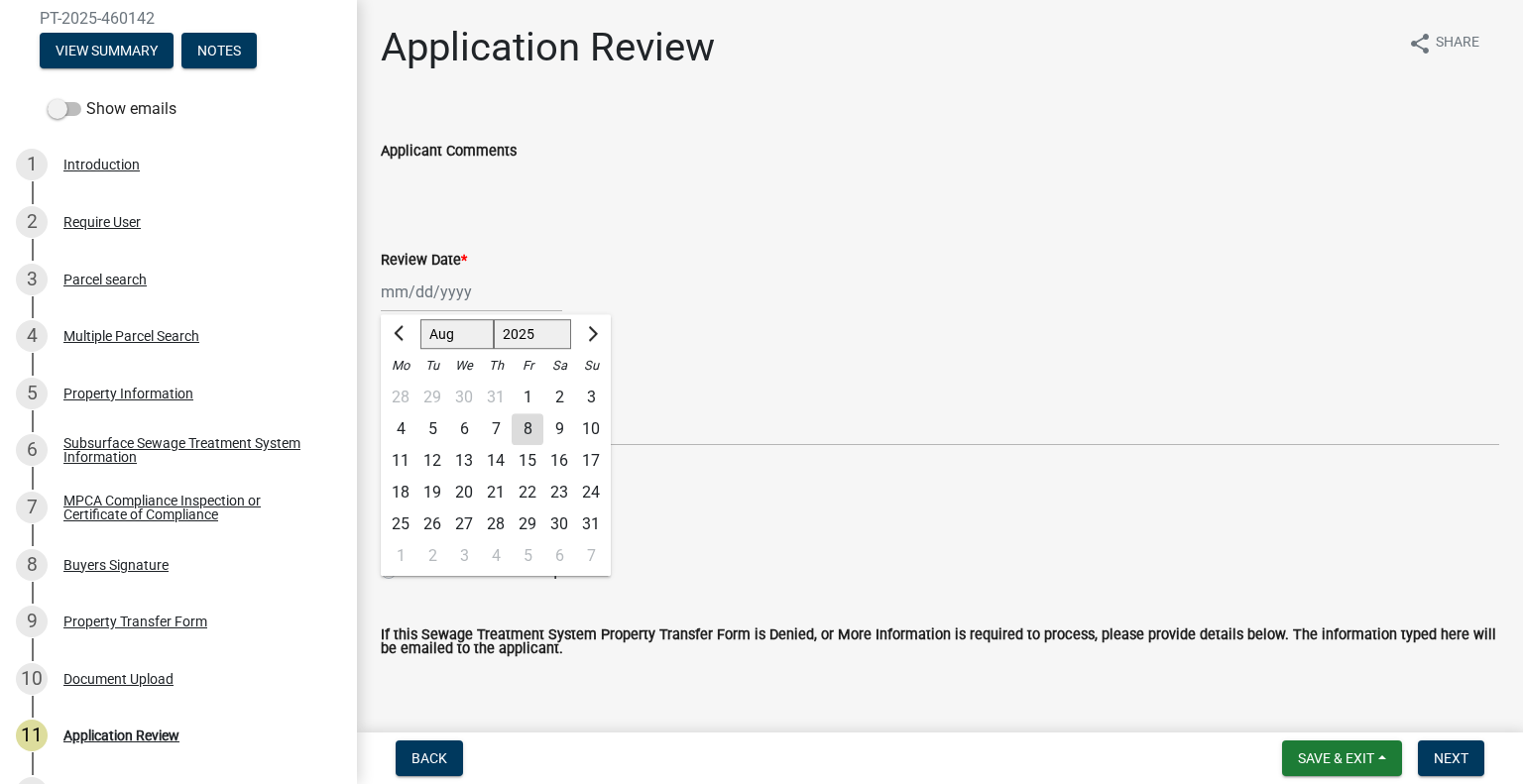 click on "8" 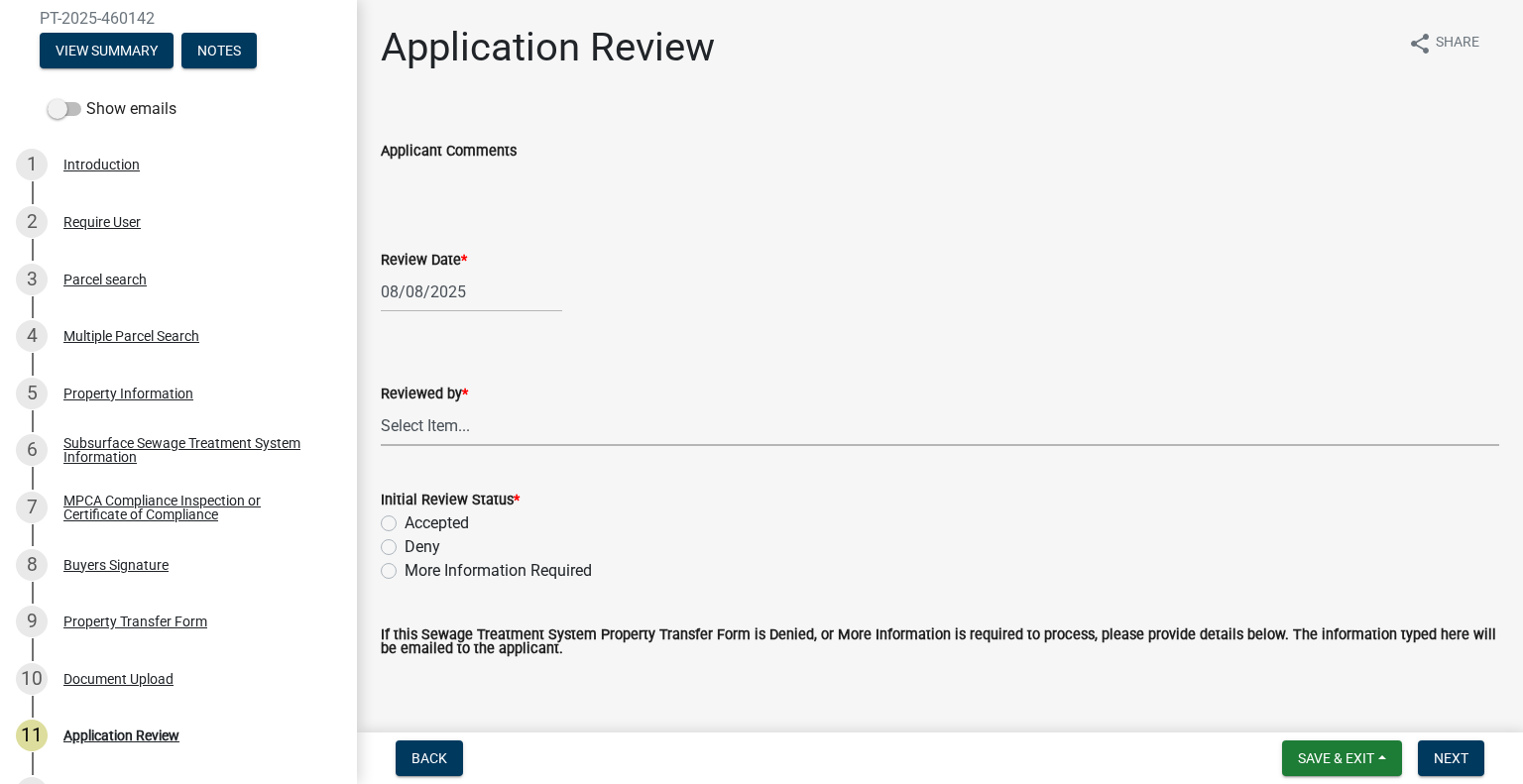click on "Select Item...   Alexis Newark   Amy Busko   Andrea Perales   Brittany Tollefson   Christopher LeClair   Courtney Roth   Elizabeth Plaster   Emma Swenson   Eric Babolian   Kyle Westergard   Lindsey Hanson   Michelle Jevne   Noah Brenden   Sheila Dahl" at bounding box center [940, 425] 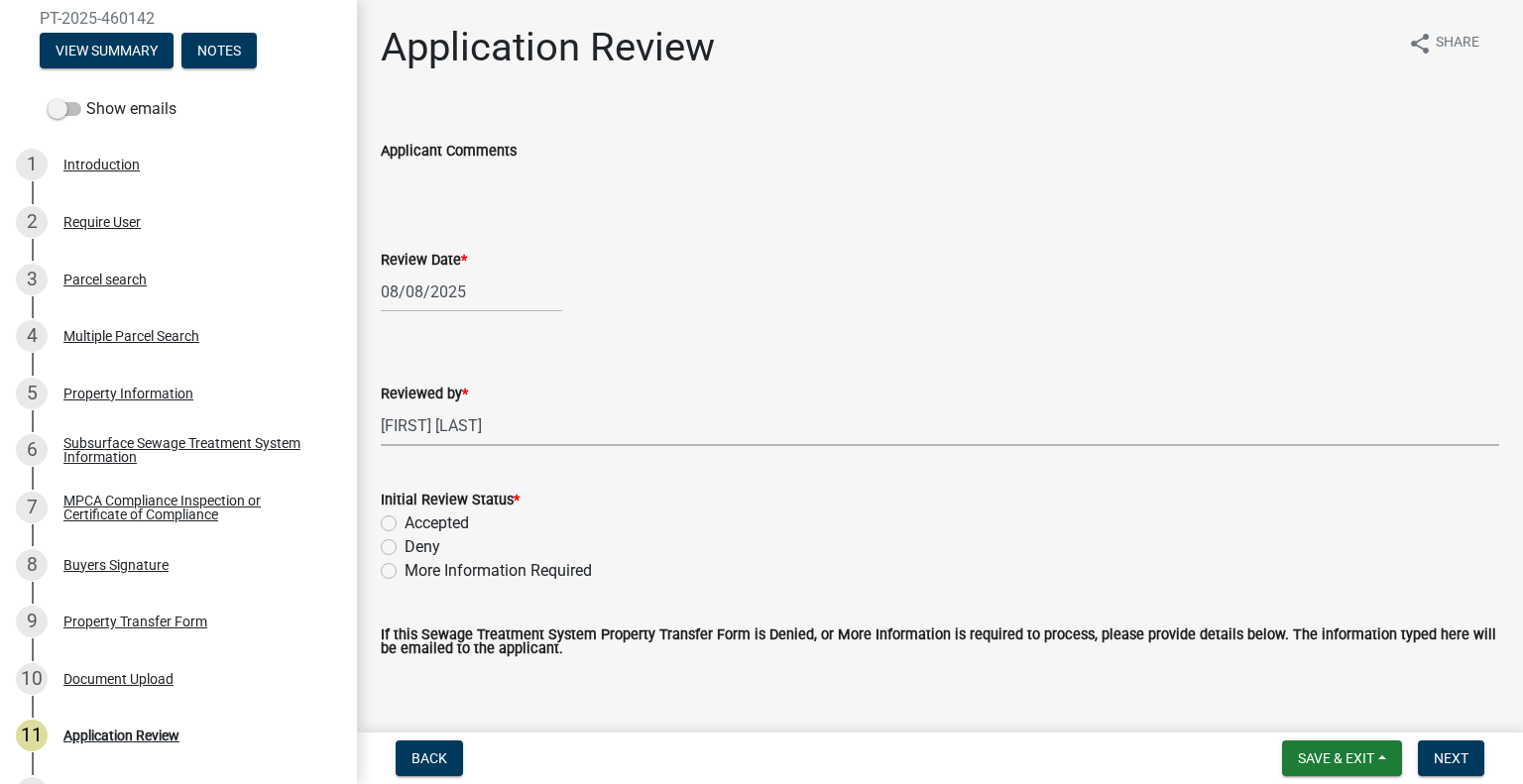 click on "Select Item...   Alexis Newark   Amy Busko   Andrea Perales   Brittany Tollefson   Christopher LeClair   Courtney Roth   Elizabeth Plaster   Emma Swenson   Eric Babolian   Kyle Westergard   Lindsey Hanson   Michelle Jevne   Noah Brenden   Sheila Dahl" at bounding box center (940, 425) 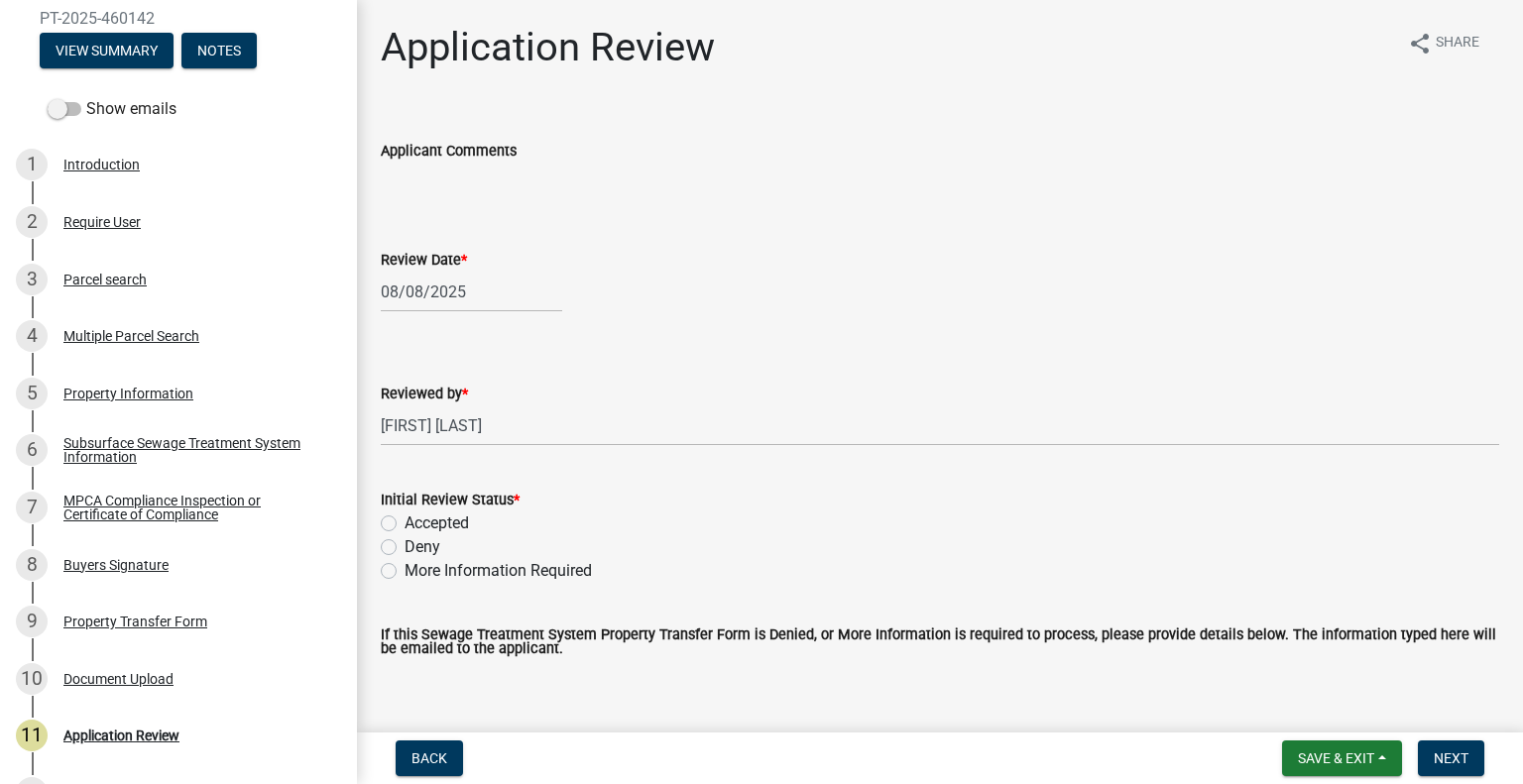 click on "Accepted" 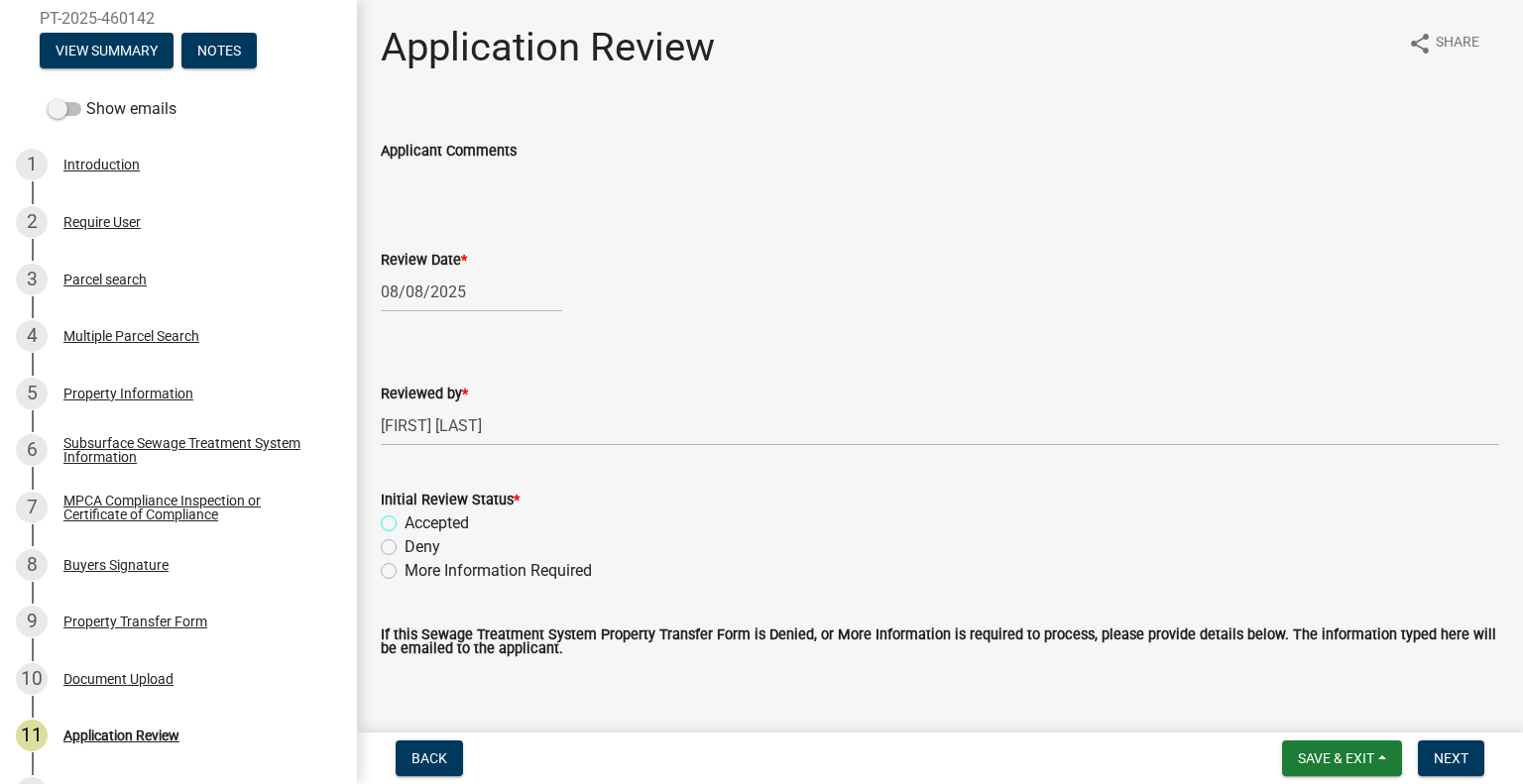 click on "Accepted" at bounding box center [410, 517] 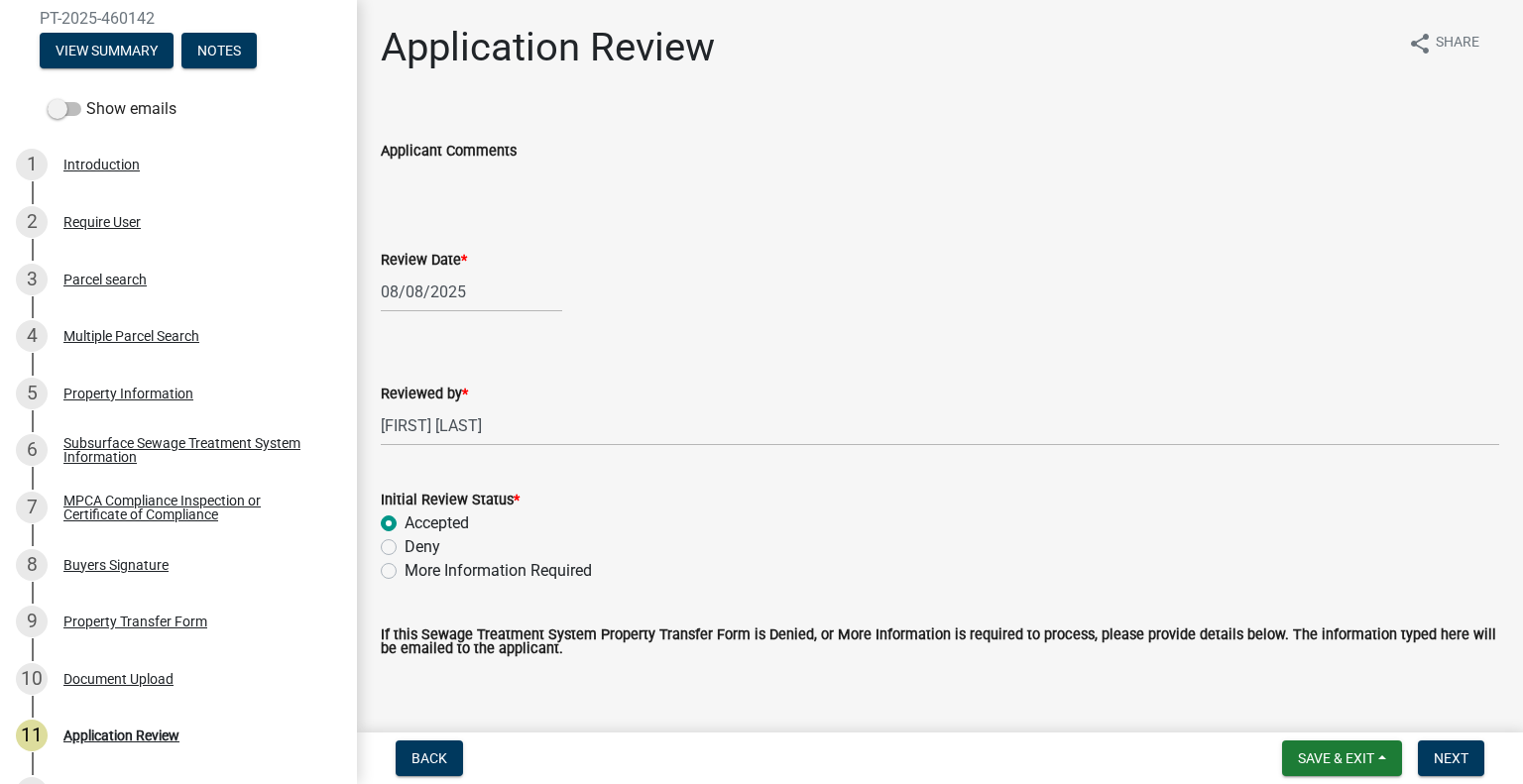 radio on "true" 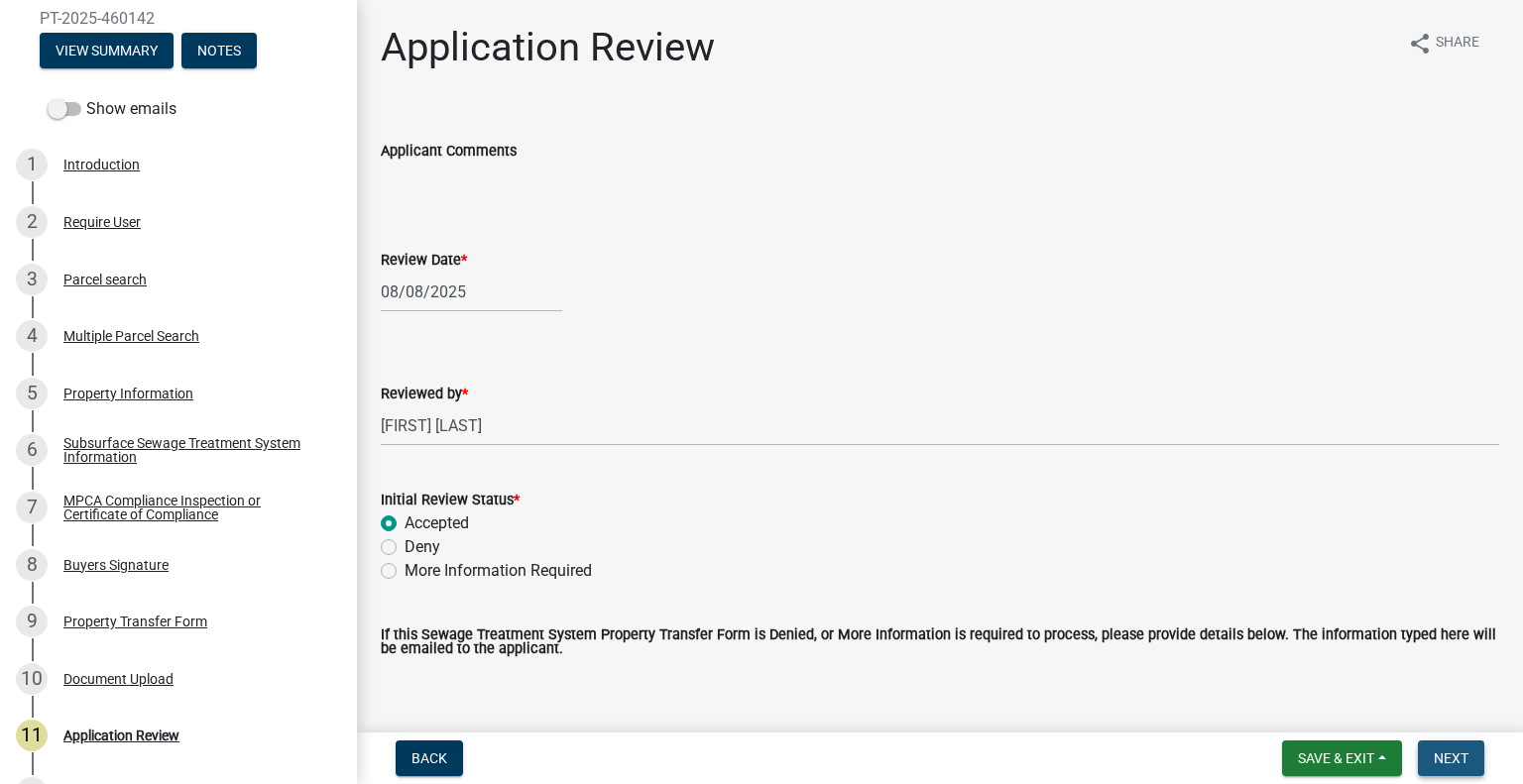 click on "Next" at bounding box center (1451, 758) 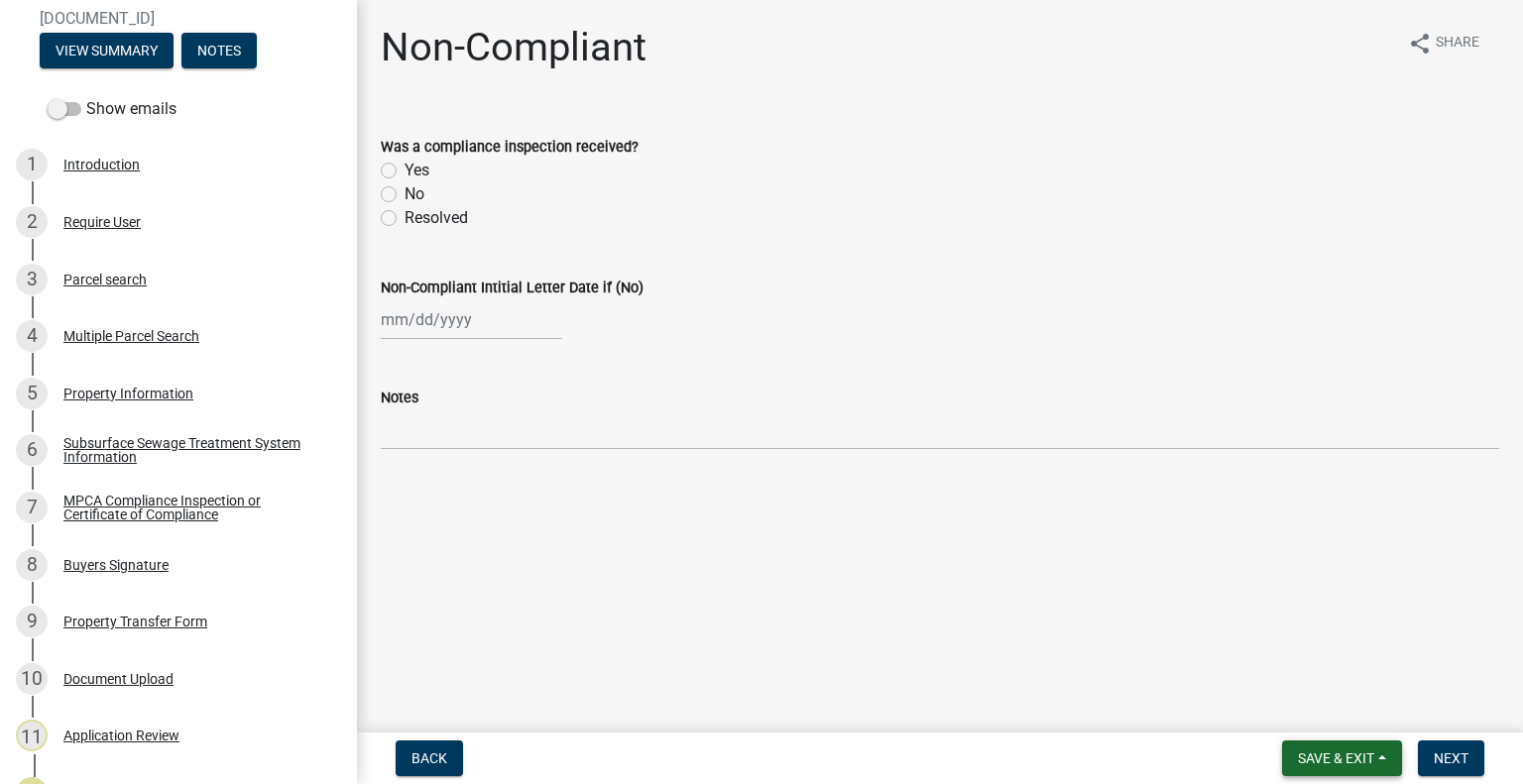click on "Save & Exit" at bounding box center [1336, 758] 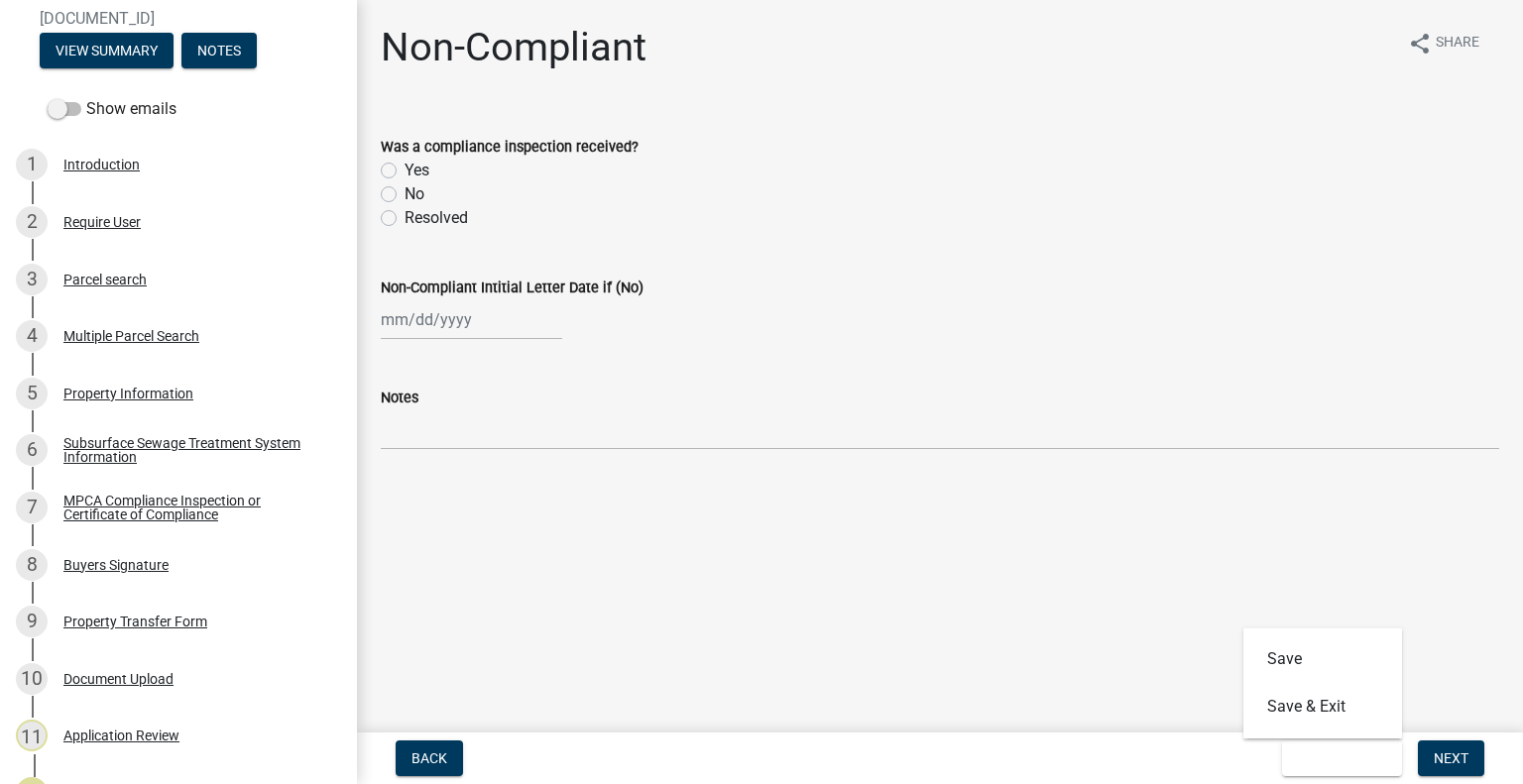 click on "Yes" 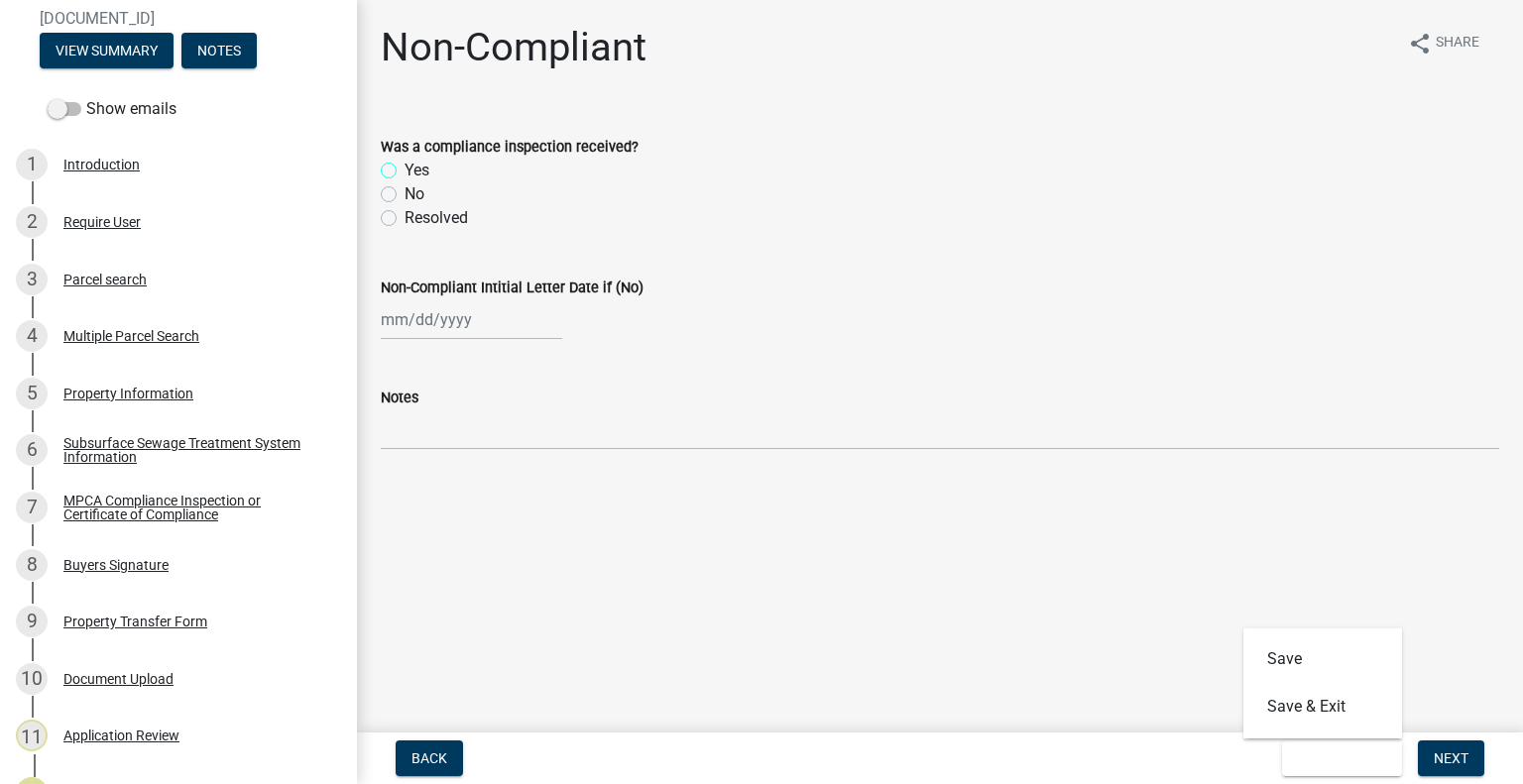 click on "Yes" at bounding box center (410, 165) 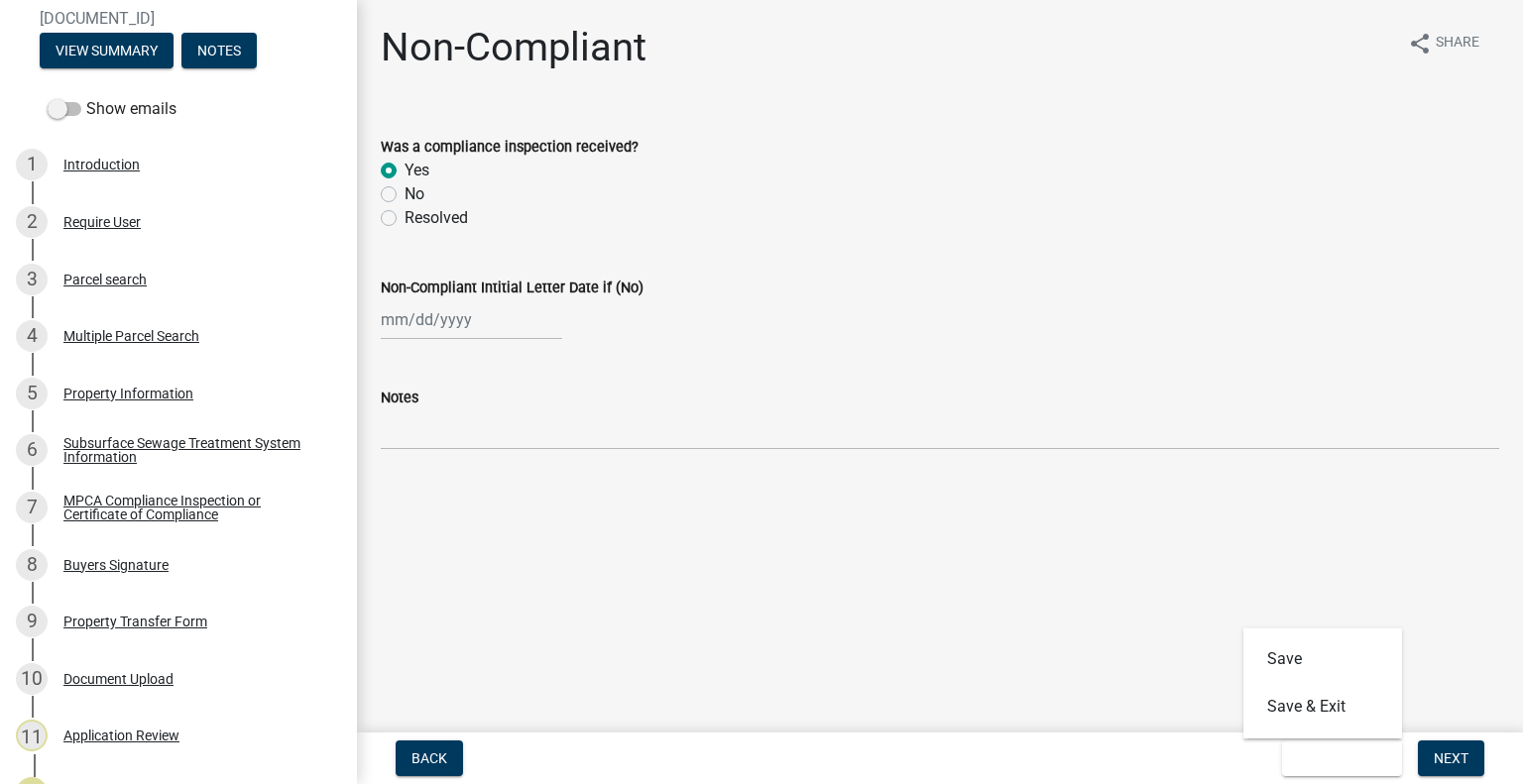 radio on "true" 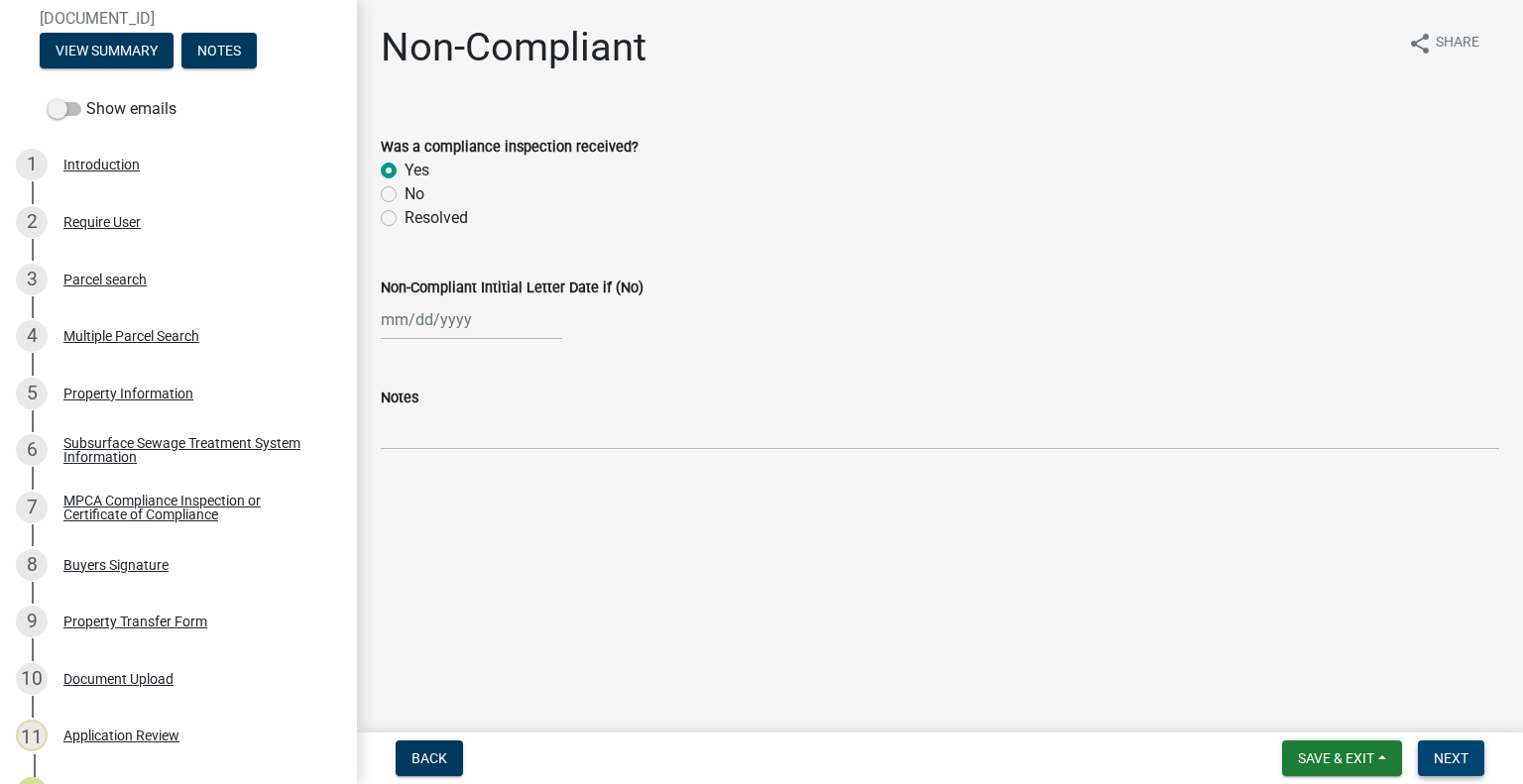 click on "Next" at bounding box center (1451, 758) 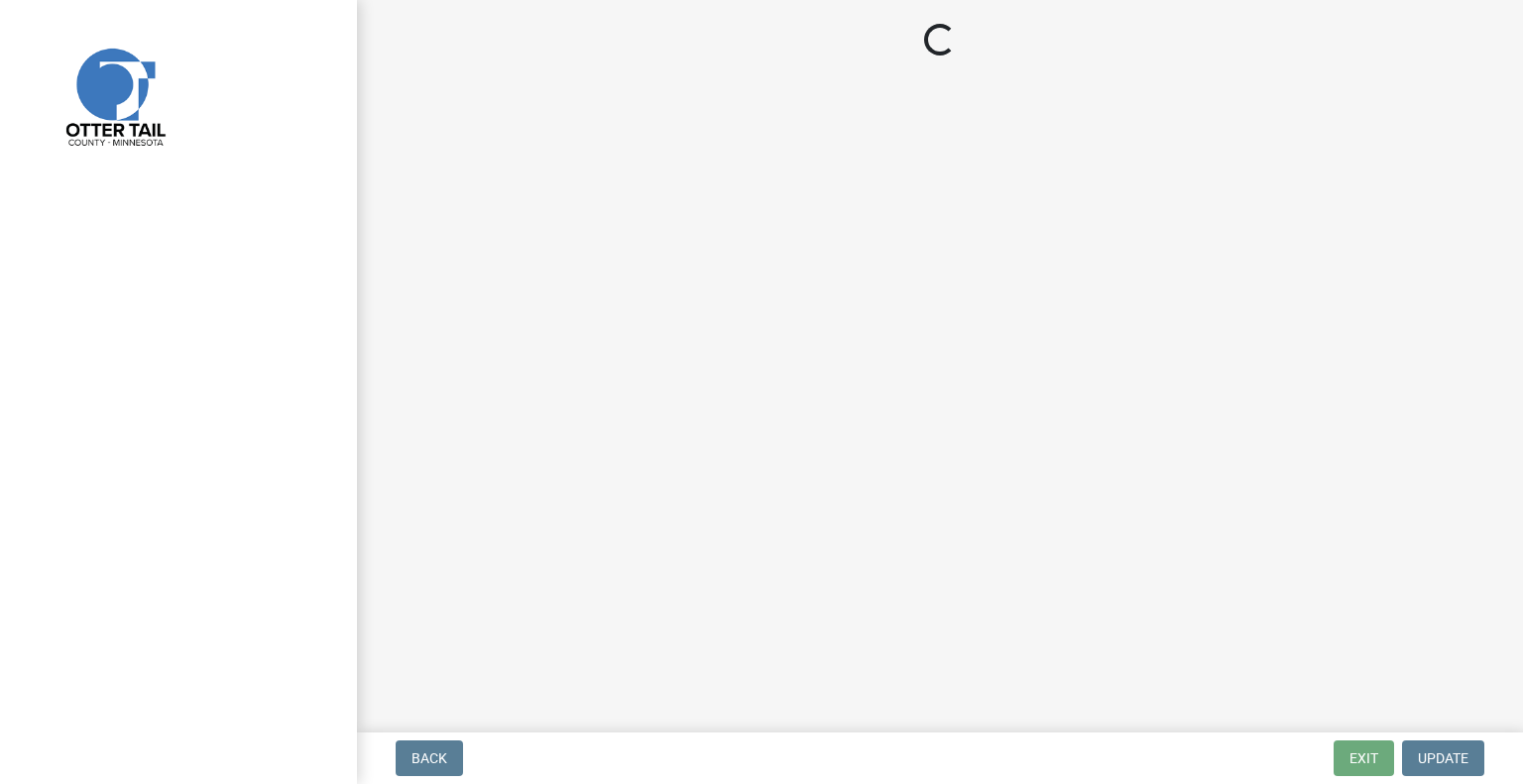 scroll, scrollTop: 0, scrollLeft: 0, axis: both 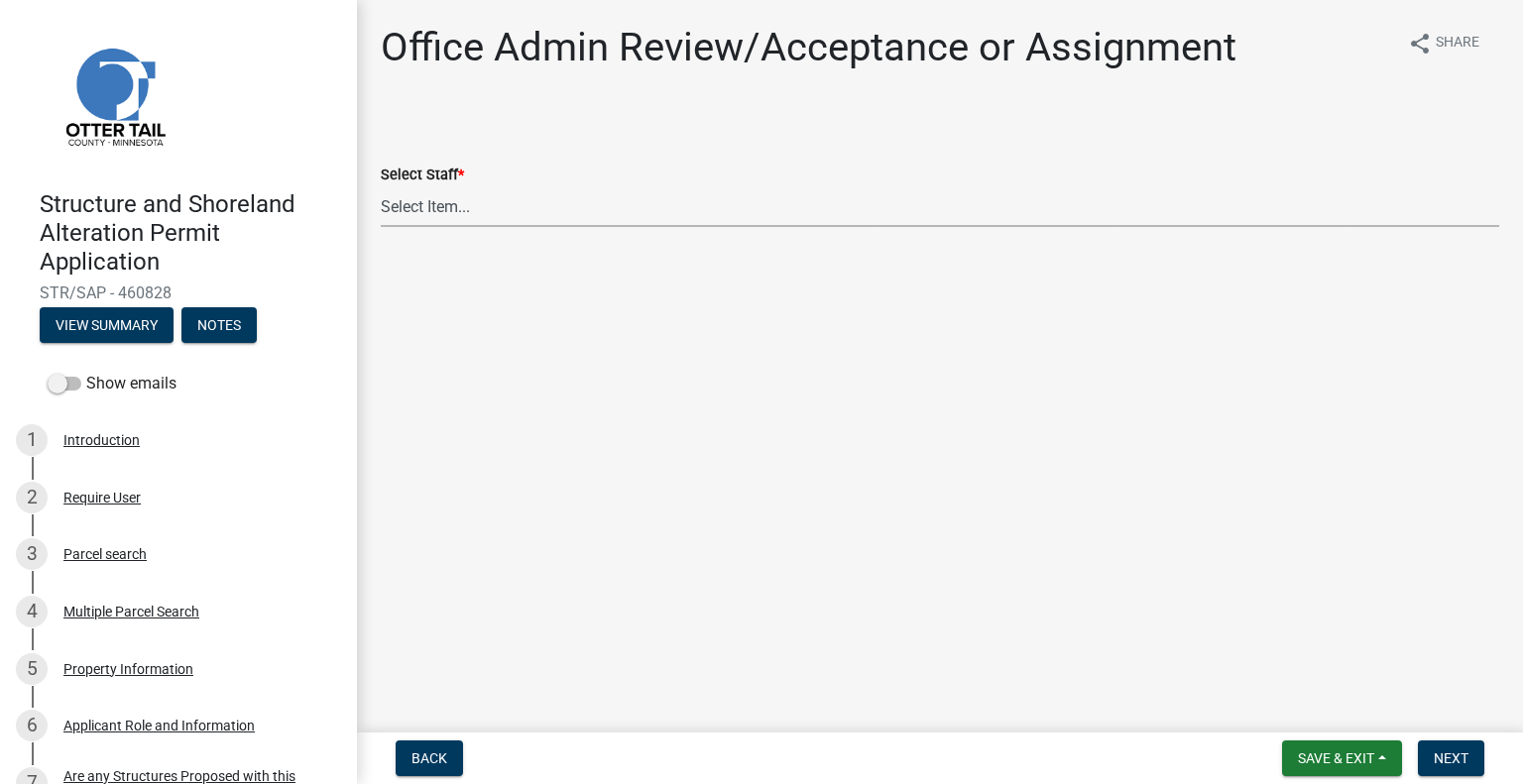 click on "Select Item...   Alexis Newark (anewark@ottertailcounty.gov)   Amy Busko (abusko@ottertailcounty.gov)   Andrea Perales (aperales@ottertailcounty.gov)   Brittany Tollefson (btollefson@ottertailcounty.gov)   Chris LeClair (cleclair@ottertailcounty.gov)   Courtney Roth (croth@ottertailcounty.gov)   Elizabeth Plaster (eplaster@ottertailcounty.gov)   Emma Swenson (eswenson@ottertailcounty.gov)   Eric Babolian (ebabolian@ottertailcounty.gov)   Kyle Westergard (kwestergard@ottertailcounty.gov)   Lindsey Hanson (lhanson@ottertailcounty.gov)   Michelle Jevne (mjevne@ottertailcounty.gov)   Noah Brenden (brenden@ottertailcounty.gov)   Sheila Dahl (sdahl@ottertailcounty.gov)" at bounding box center (940, 206) 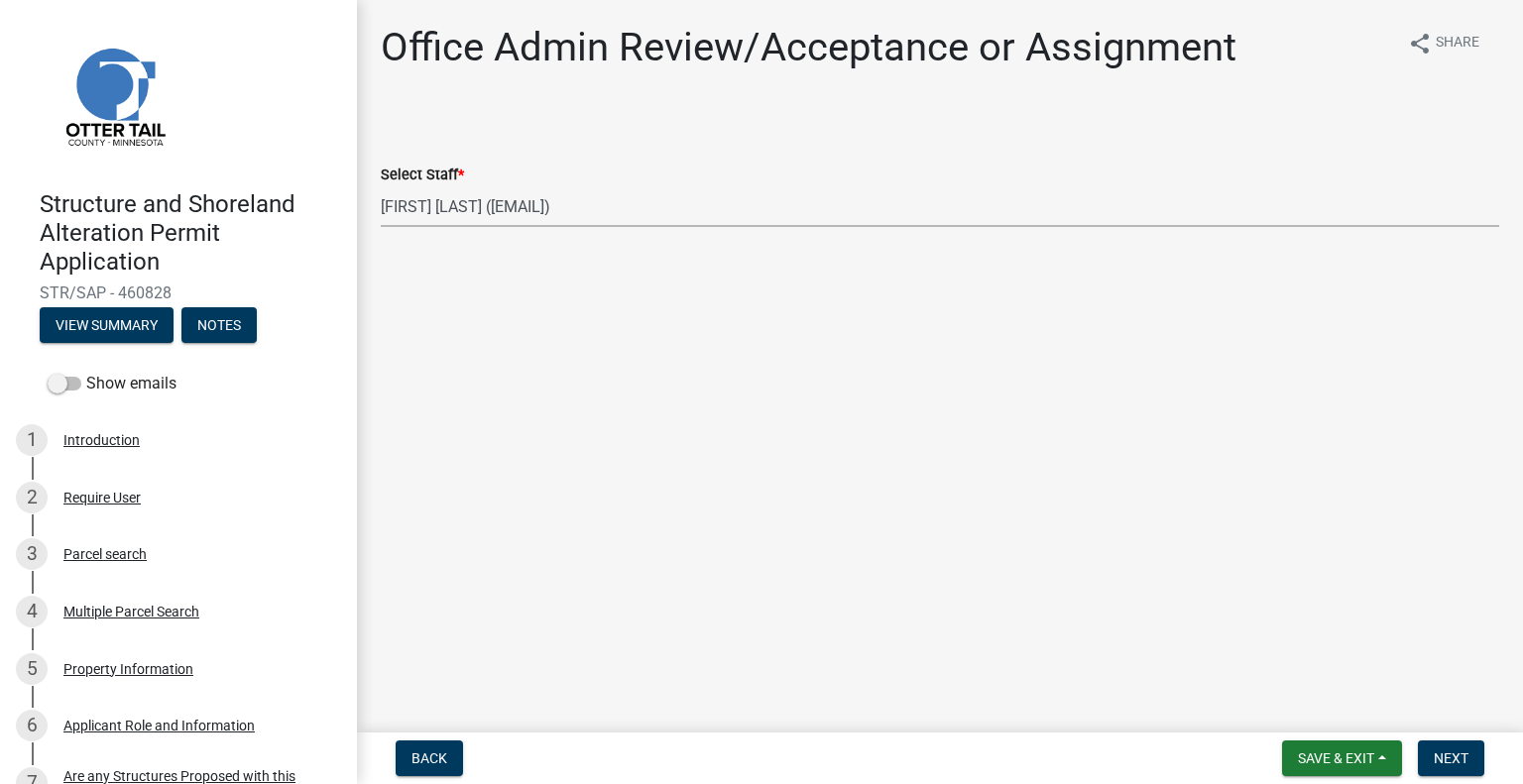click on "Select Item...   Alexis Newark (anewark@ottertailcounty.gov)   Amy Busko (abusko@ottertailcounty.gov)   Andrea Perales (aperales@ottertailcounty.gov)   Brittany Tollefson (btollefson@ottertailcounty.gov)   Chris LeClair (cleclair@ottertailcounty.gov)   Courtney Roth (croth@ottertailcounty.gov)   Elizabeth Plaster (eplaster@ottertailcounty.gov)   Emma Swenson (eswenson@ottertailcounty.gov)   Eric Babolian (ebabolian@ottertailcounty.gov)   Kyle Westergard (kwestergard@ottertailcounty.gov)   Lindsey Hanson (lhanson@ottertailcounty.gov)   Michelle Jevne (mjevne@ottertailcounty.gov)   Noah Brenden (brenden@ottertailcounty.gov)   Sheila Dahl (sdahl@ottertailcounty.gov)" at bounding box center (940, 206) 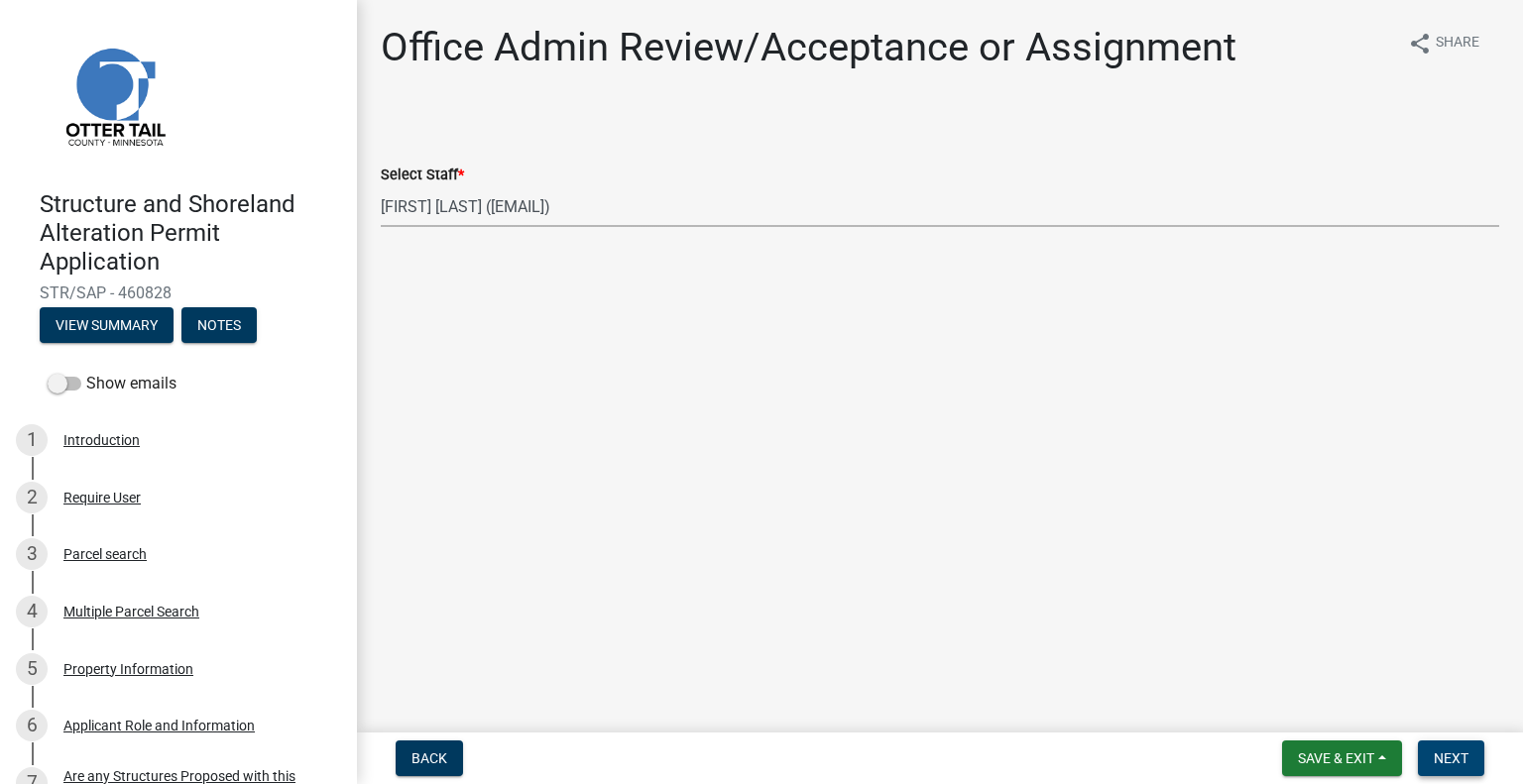 click on "Next" at bounding box center (1451, 758) 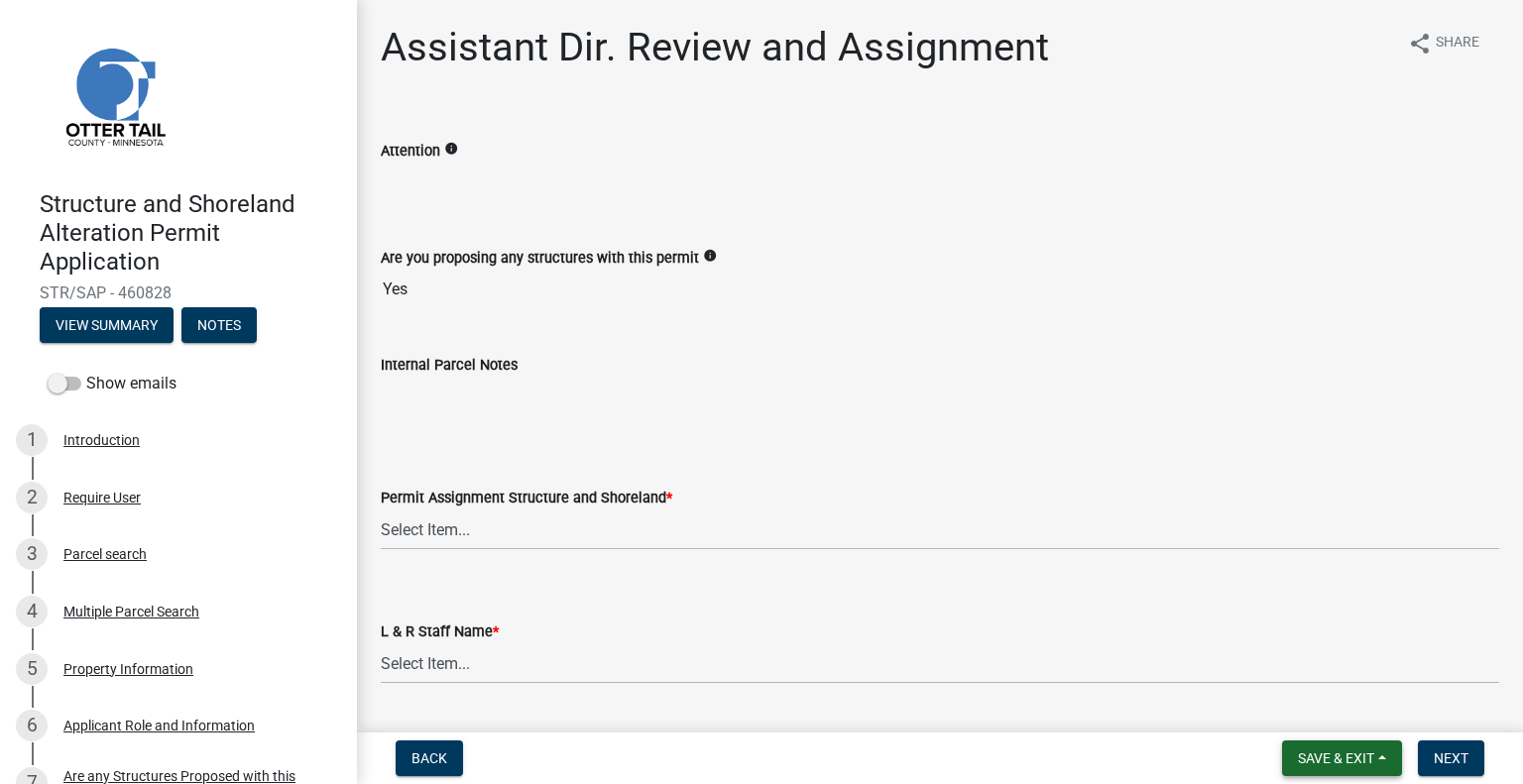 click on "Save & Exit" at bounding box center [1342, 758] 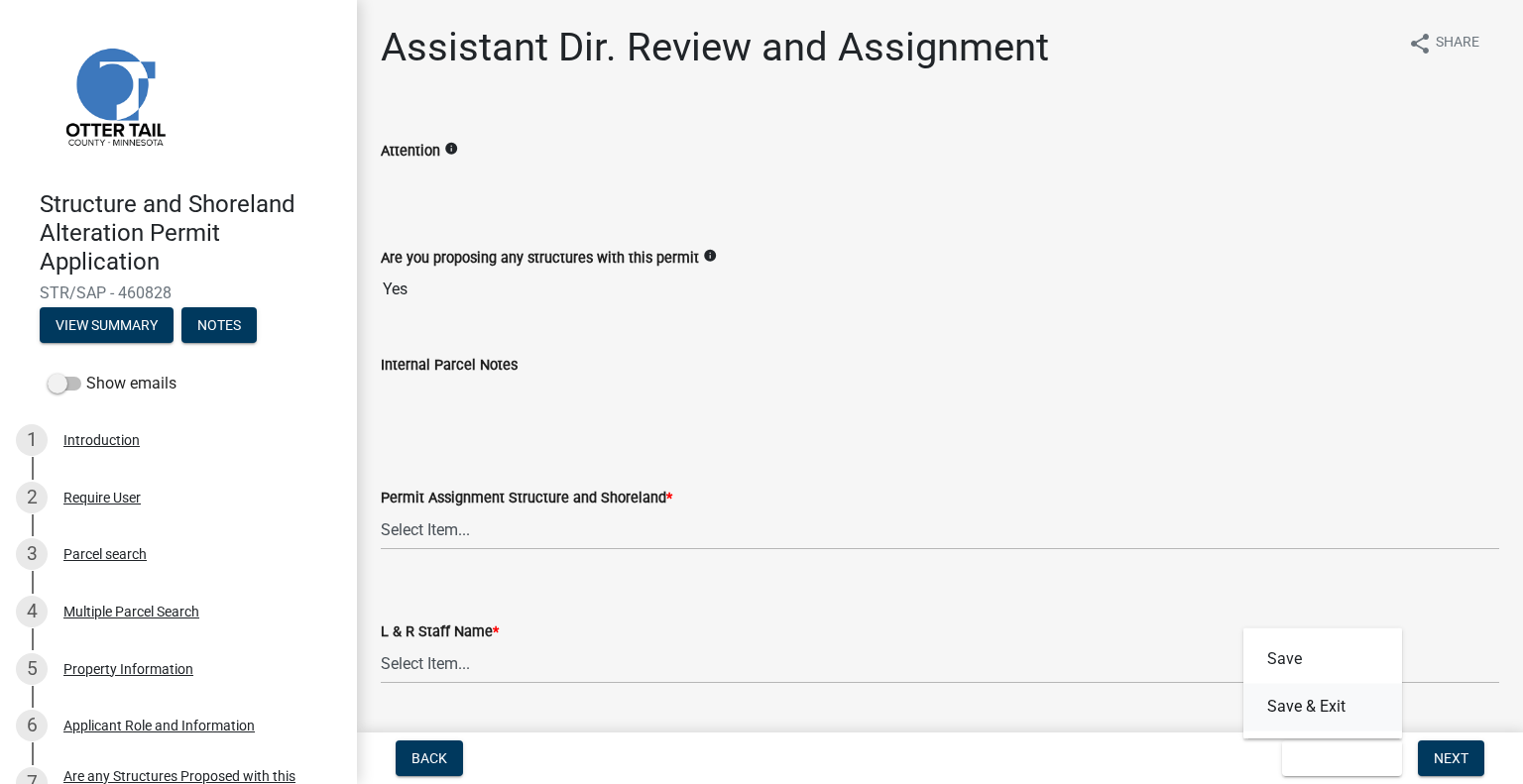 click on "Save & Exit" at bounding box center [1323, 707] 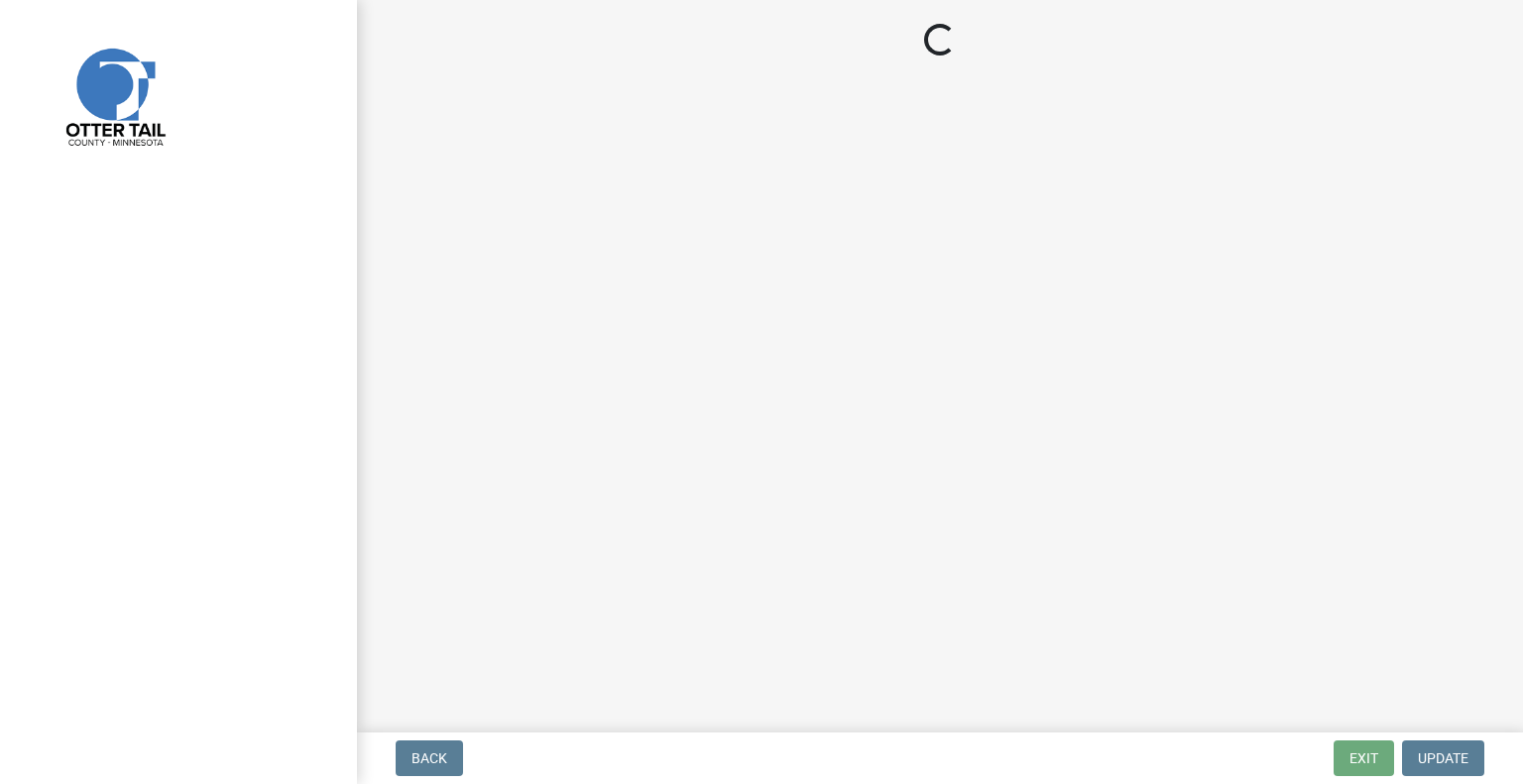 scroll, scrollTop: 0, scrollLeft: 0, axis: both 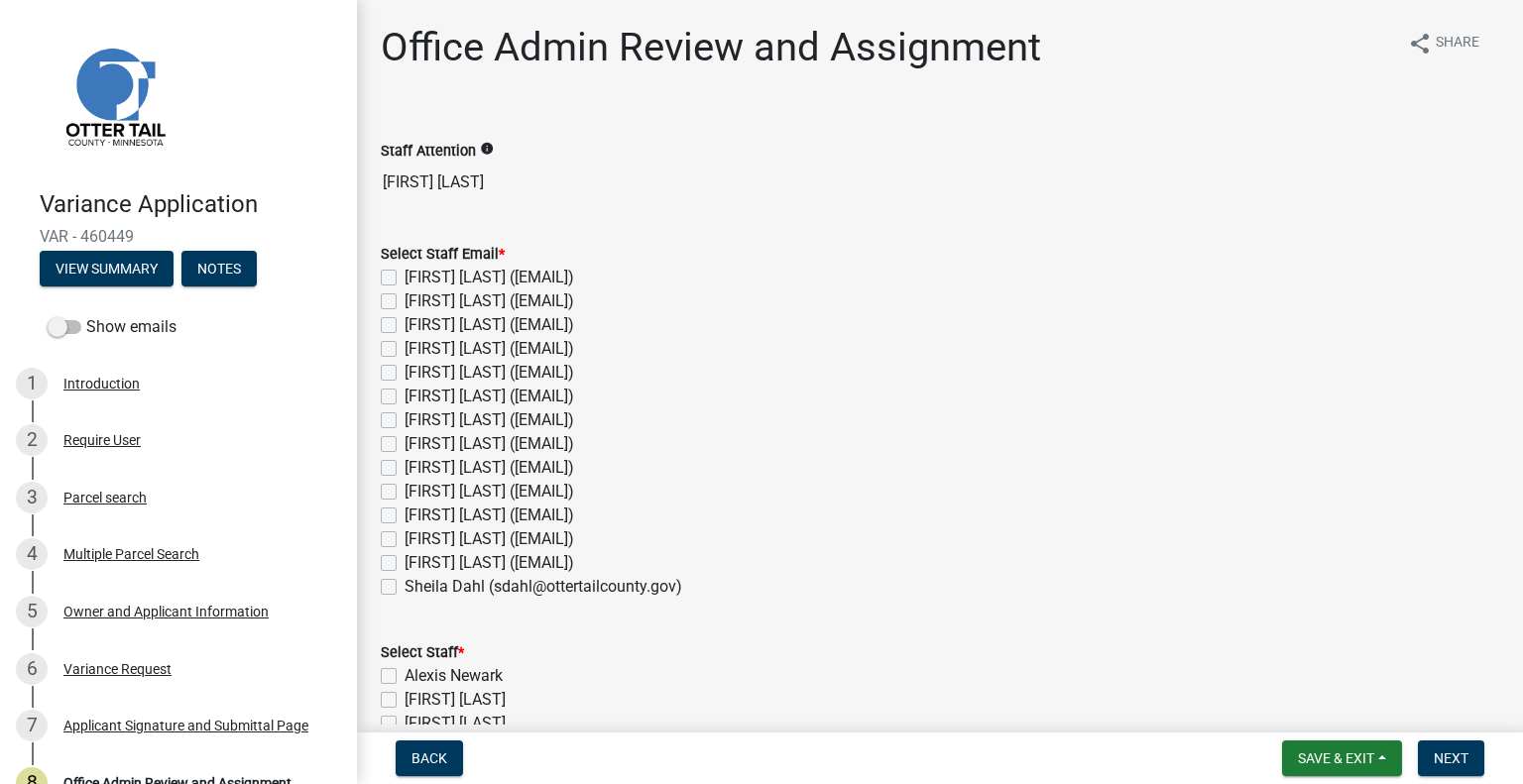 click on "Amy Busko (abusko@ottertailcounty.gov)" 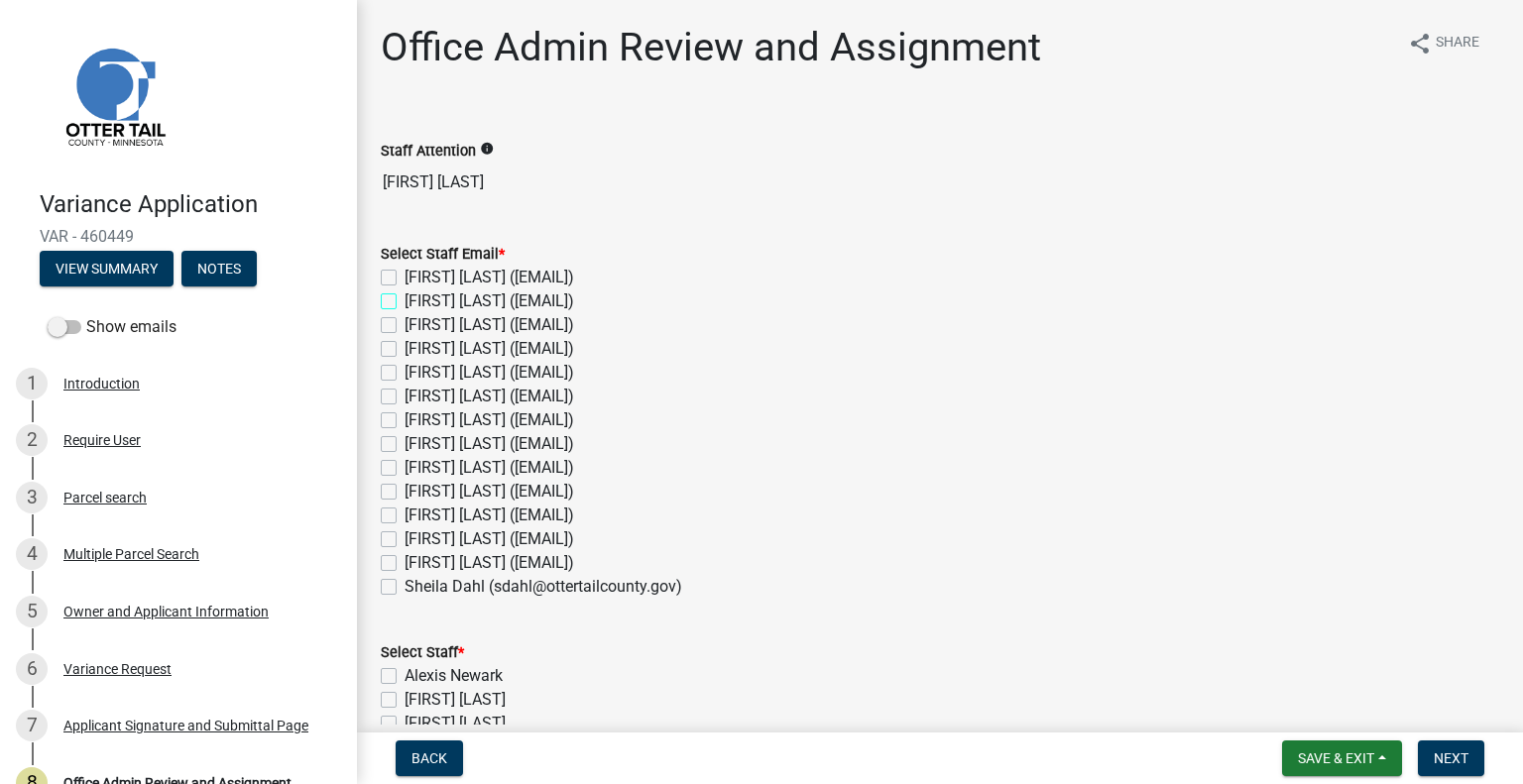 click on "Amy Busko (abusko@ottertailcounty.gov)" at bounding box center (410, 295) 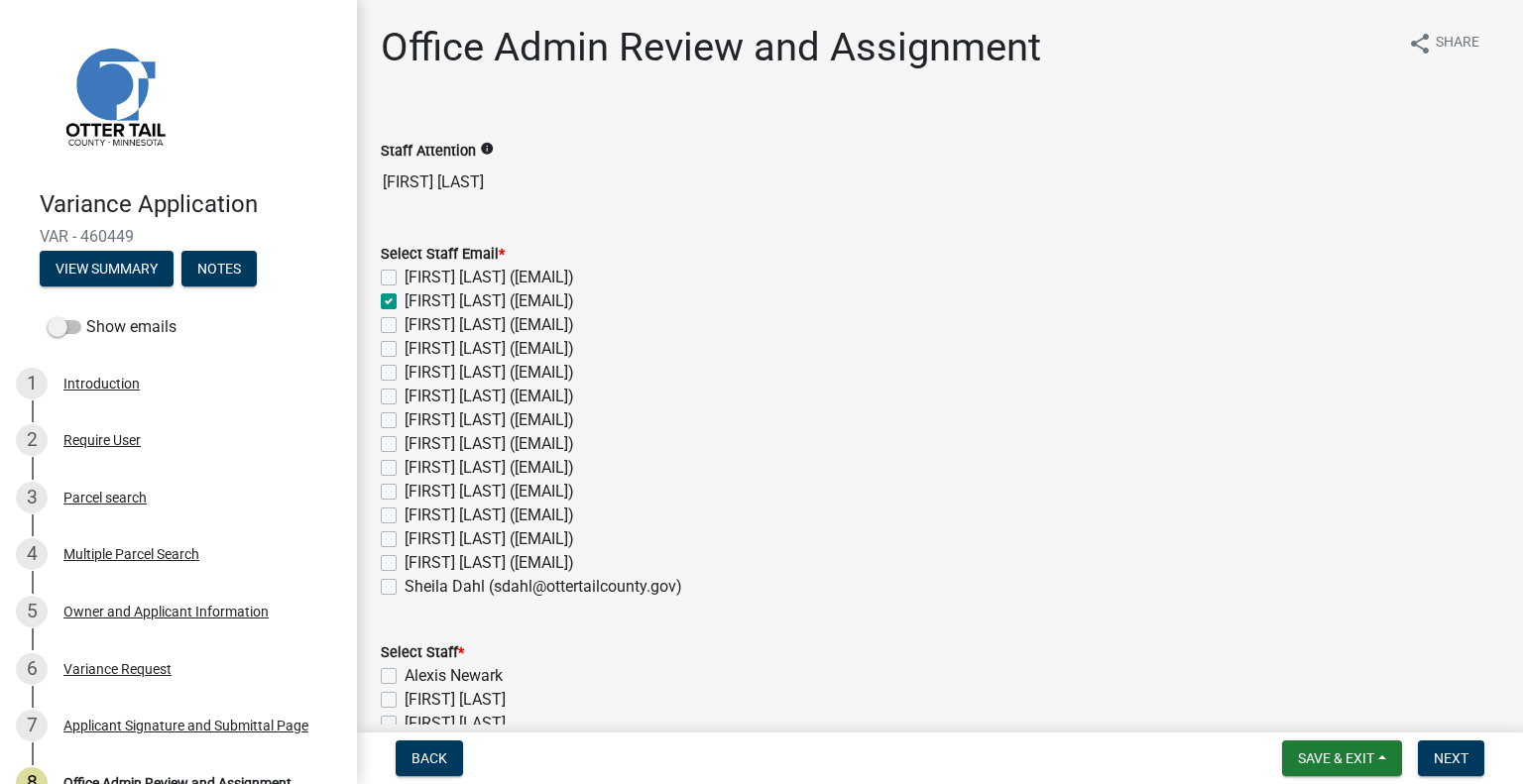 checkbox on "false" 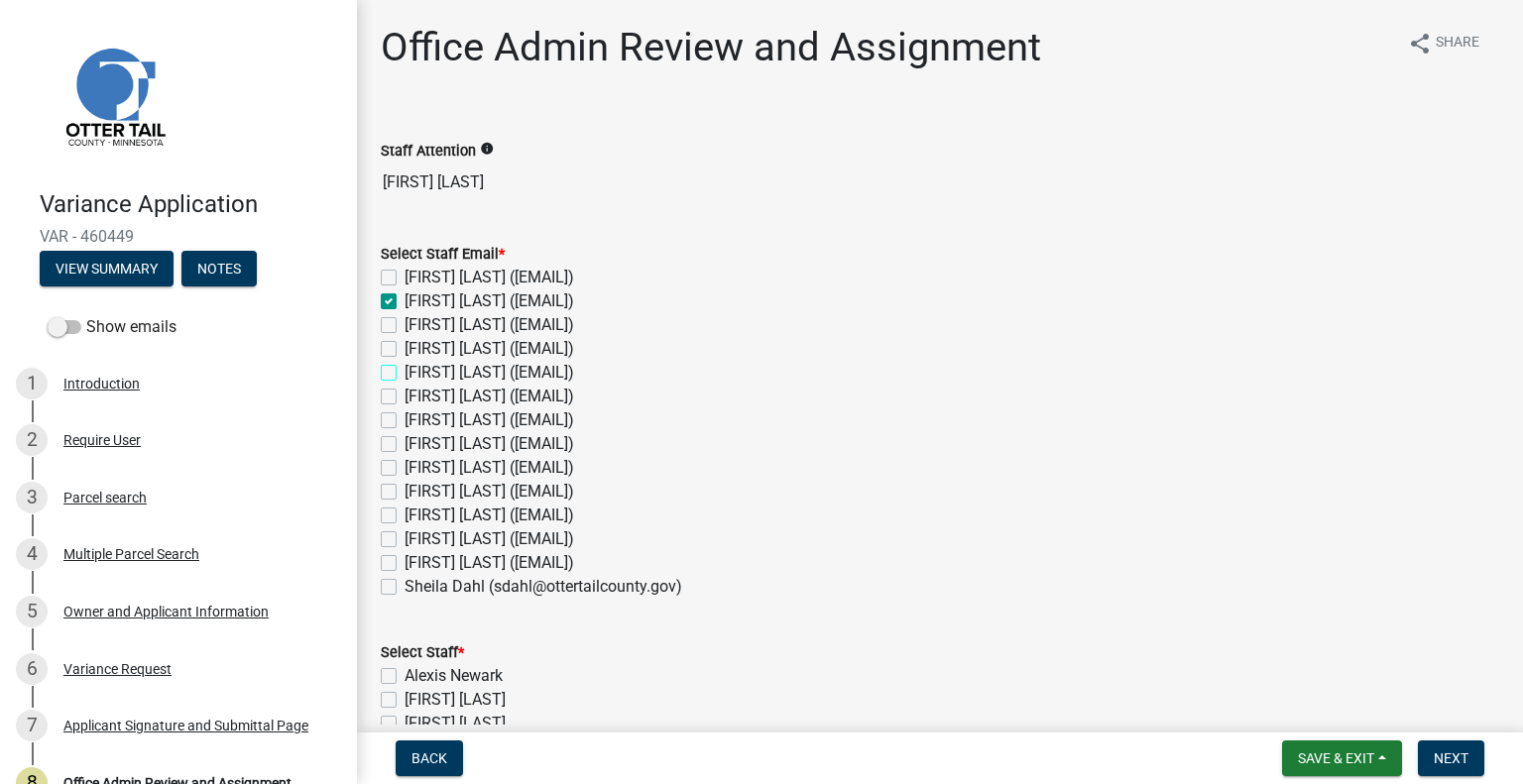 click on "Chris LeClair (cleclair@ottertailcounty.gov)" at bounding box center [410, 367] 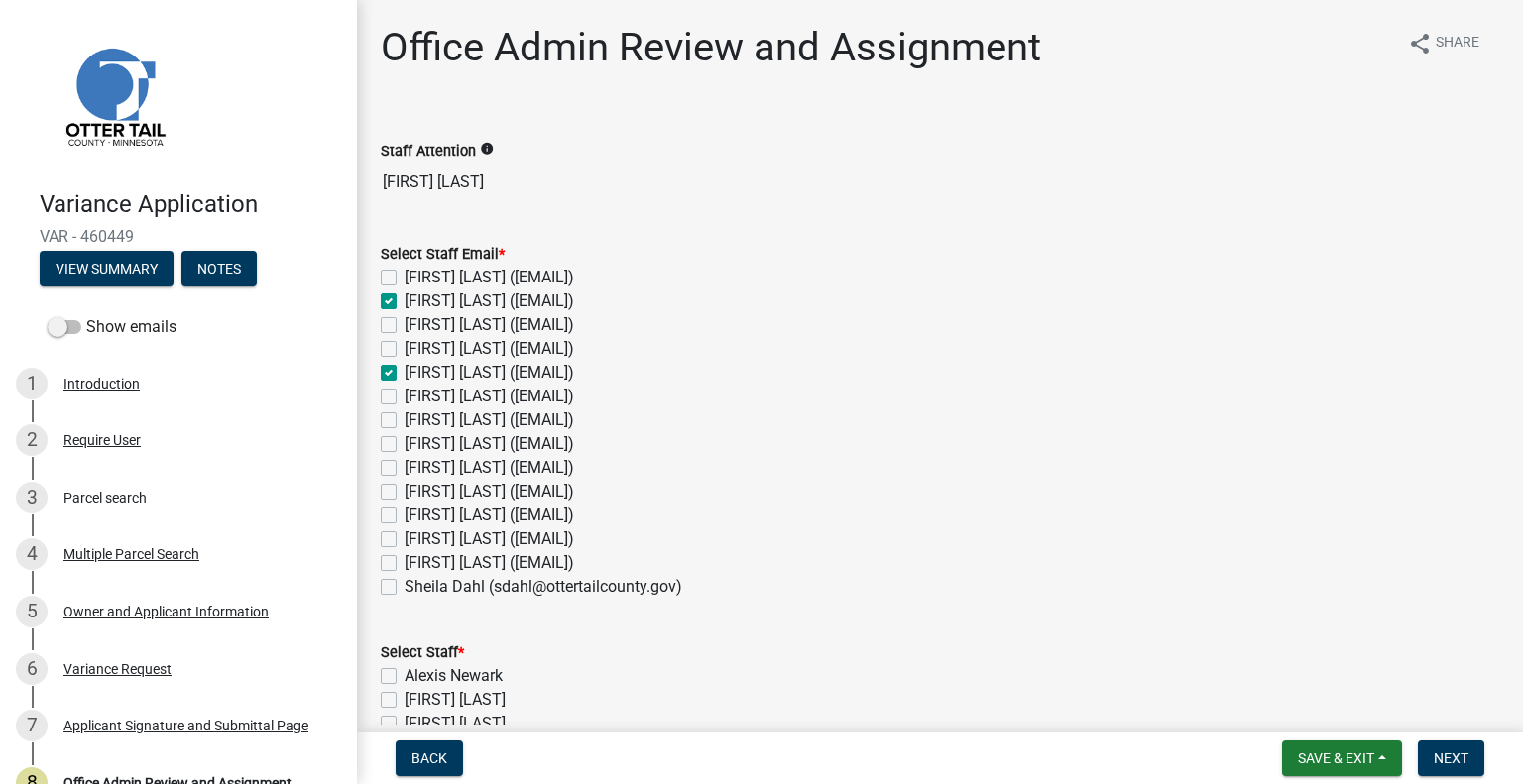 checkbox on "false" 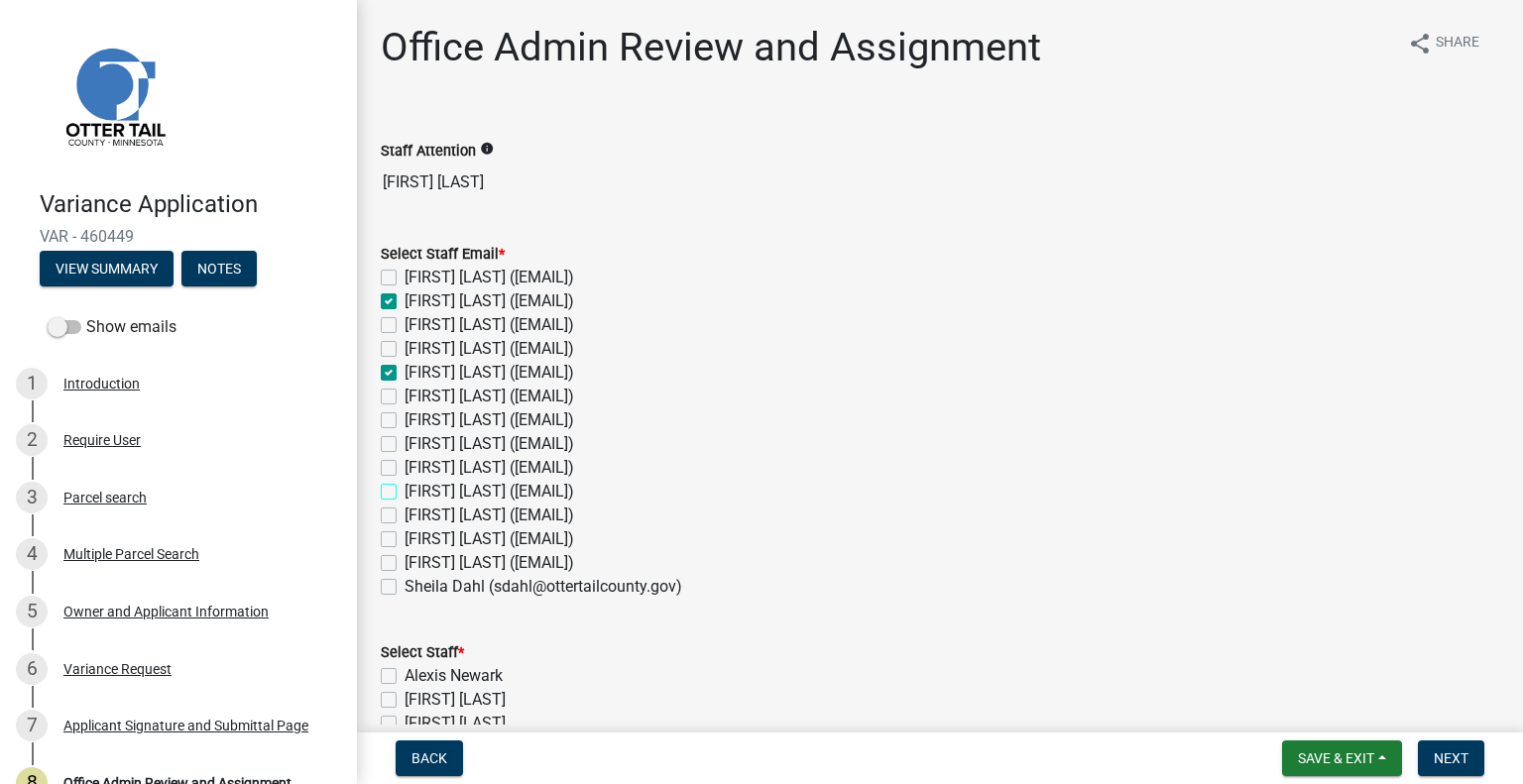click on "[FIRST] [LAST] ([EMAIL])" at bounding box center (410, 486) 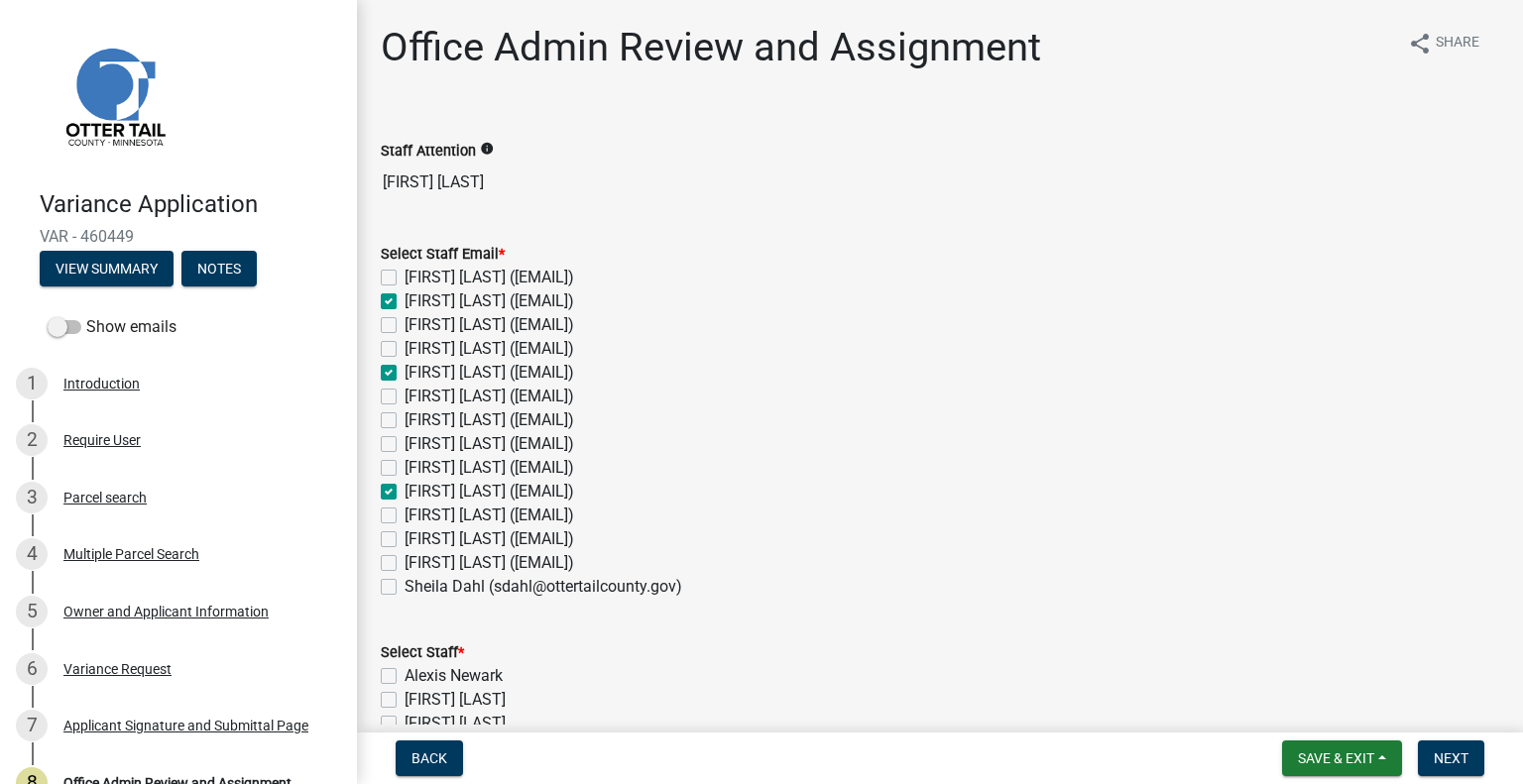 checkbox on "false" 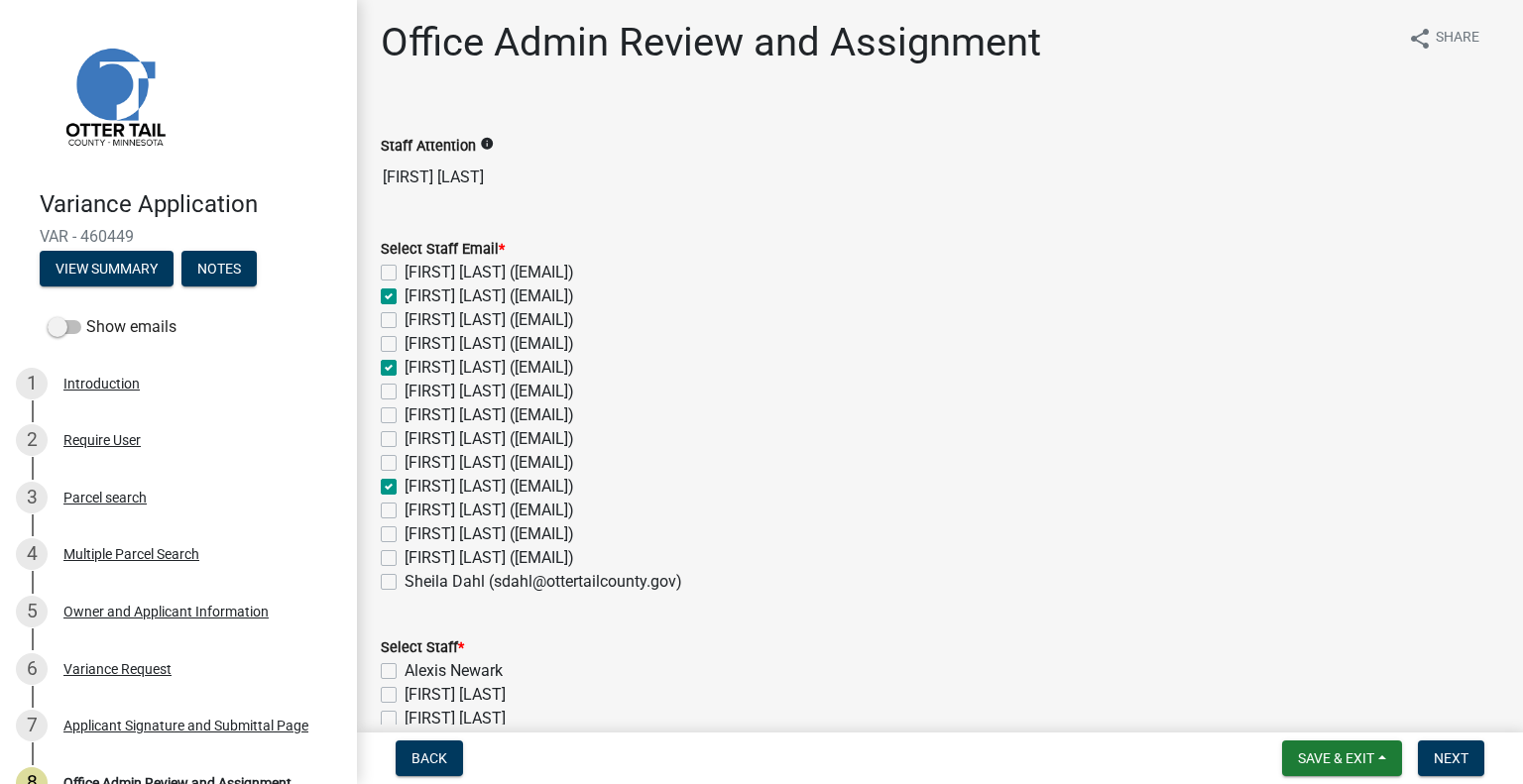 scroll, scrollTop: 0, scrollLeft: 0, axis: both 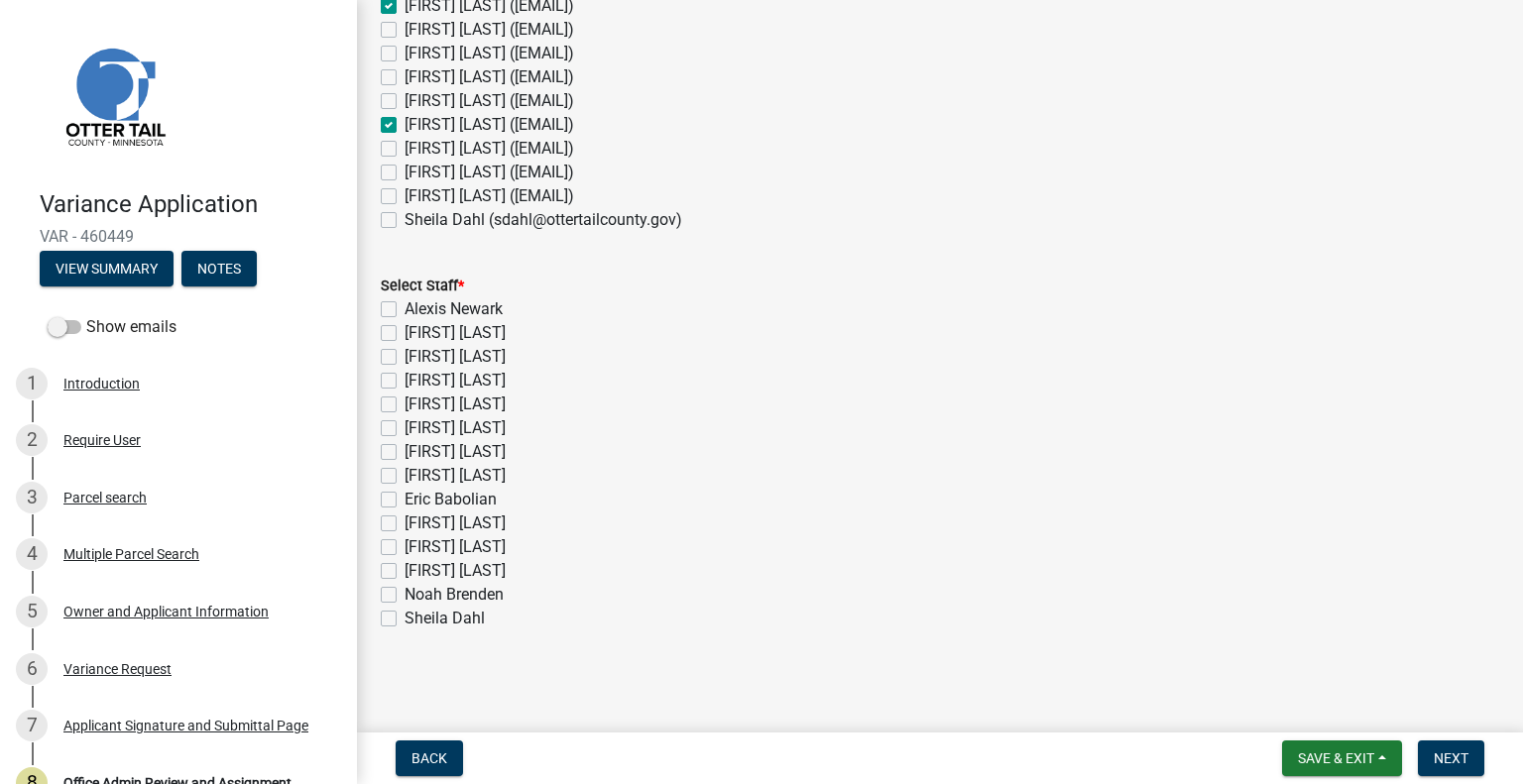 click on "[FIRST] [LAST]" 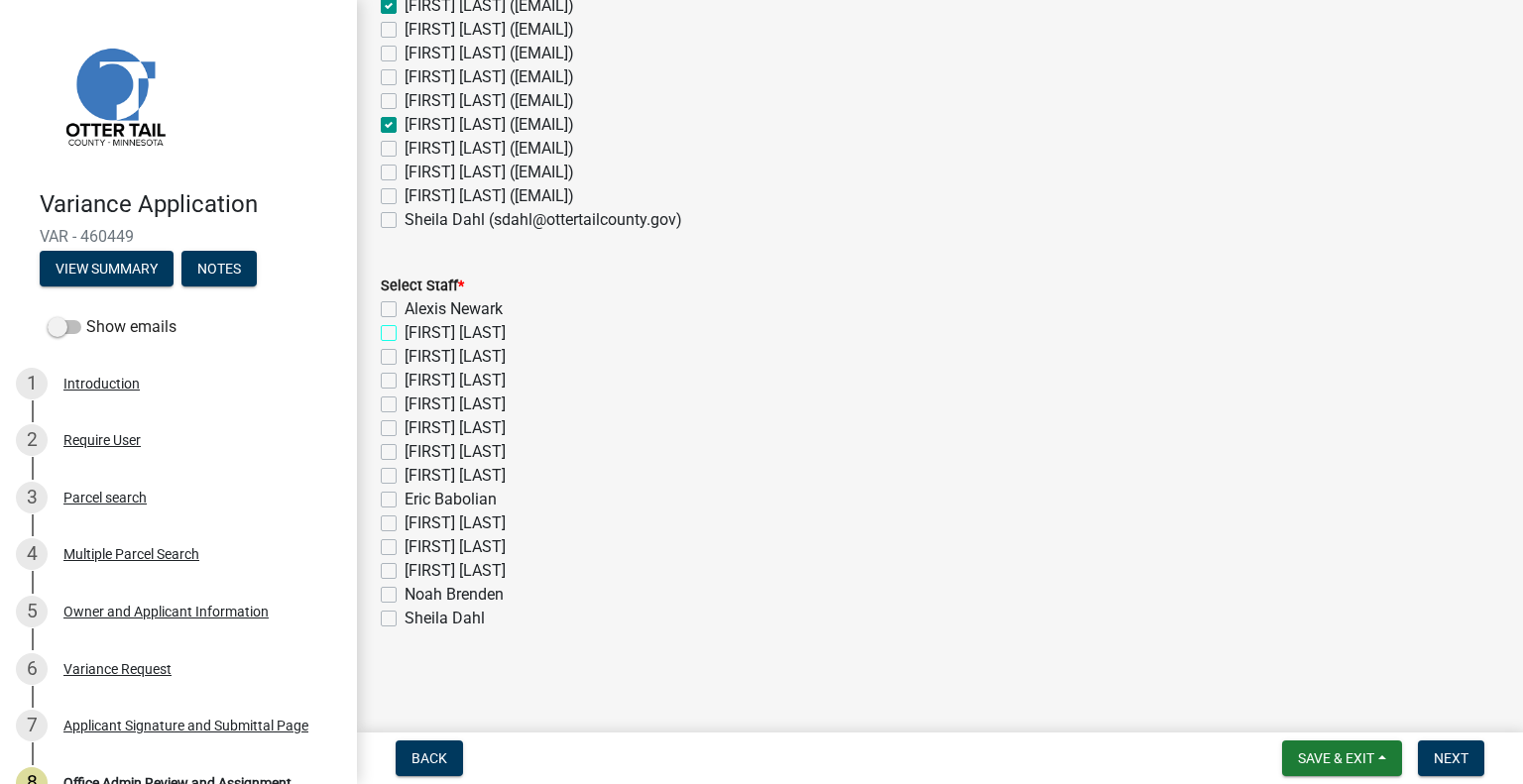 click on "[FIRST] [LAST]" at bounding box center (410, 327) 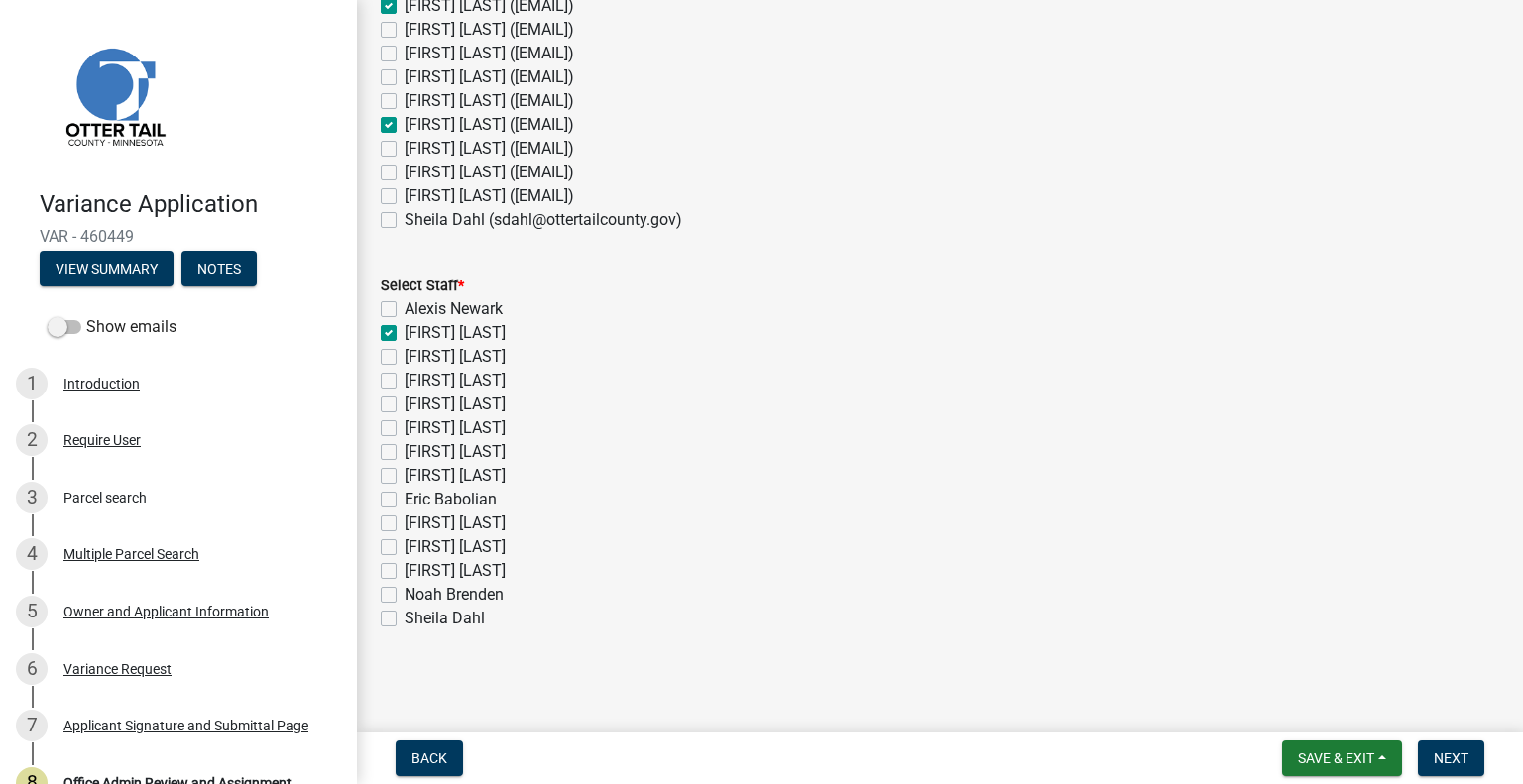 checkbox on "false" 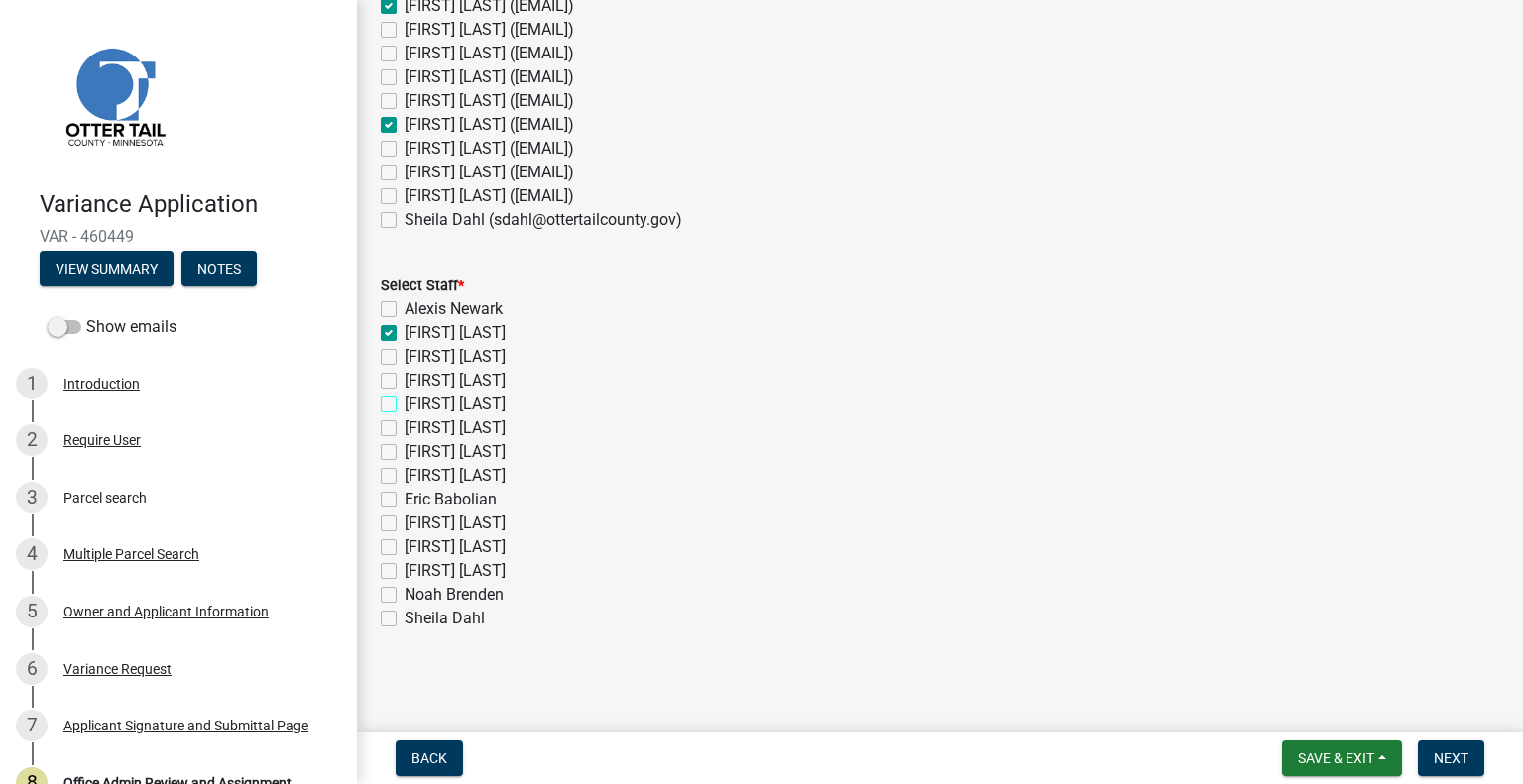 click on "[FIRST] [LAST]" at bounding box center (410, 398) 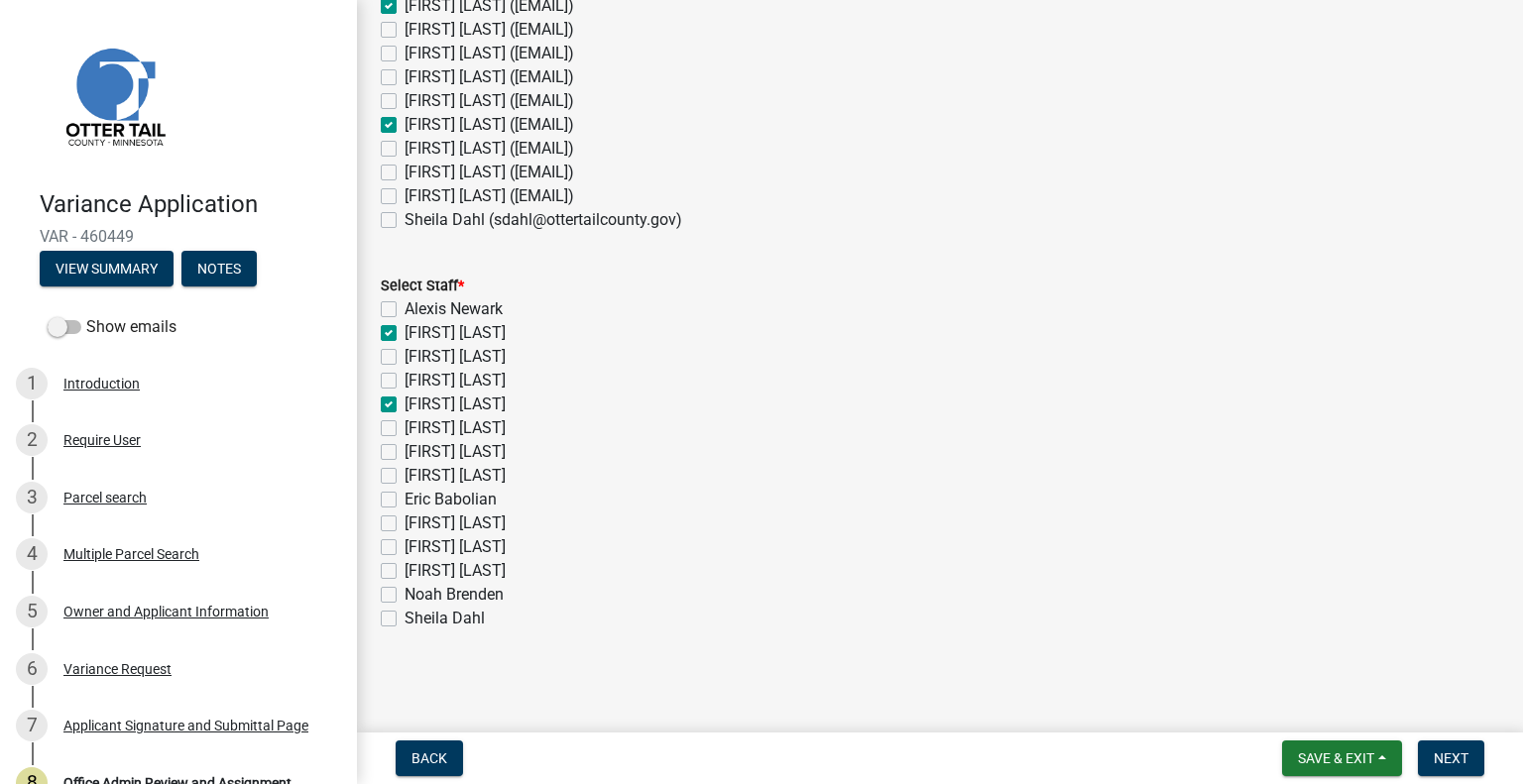checkbox on "false" 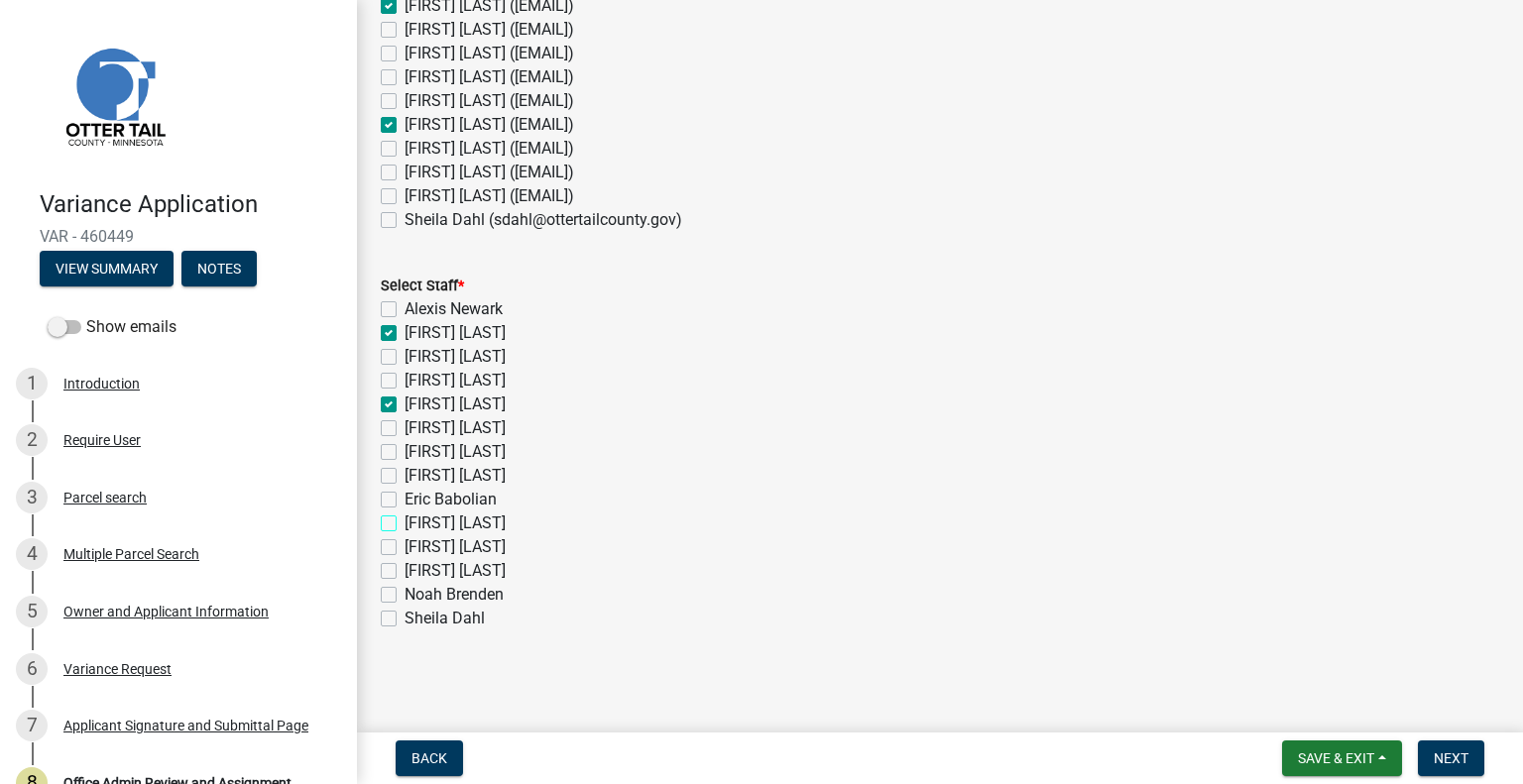 click on "[FIRST] [LAST]" at bounding box center [410, 517] 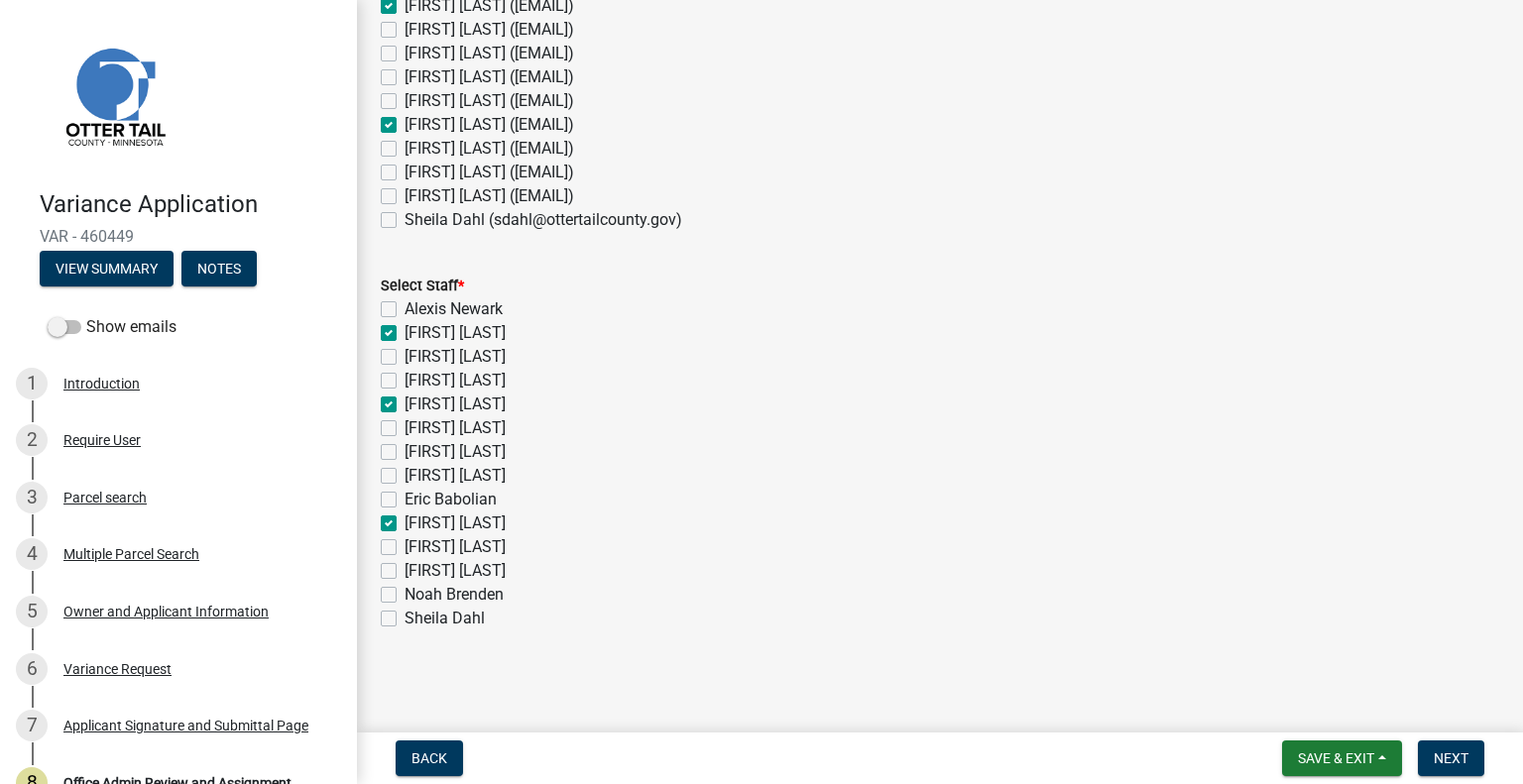 checkbox on "false" 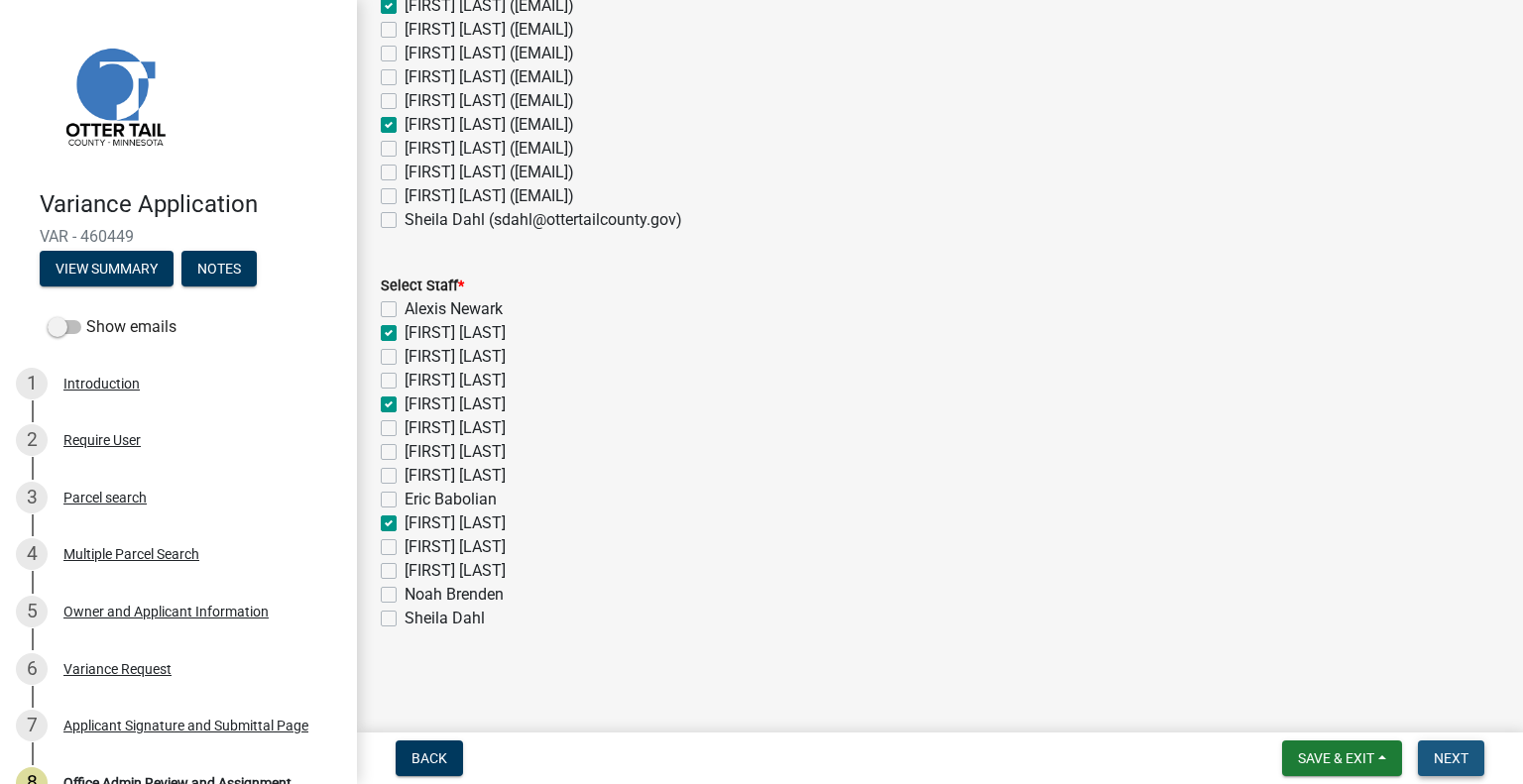 click on "Next" at bounding box center [1451, 758] 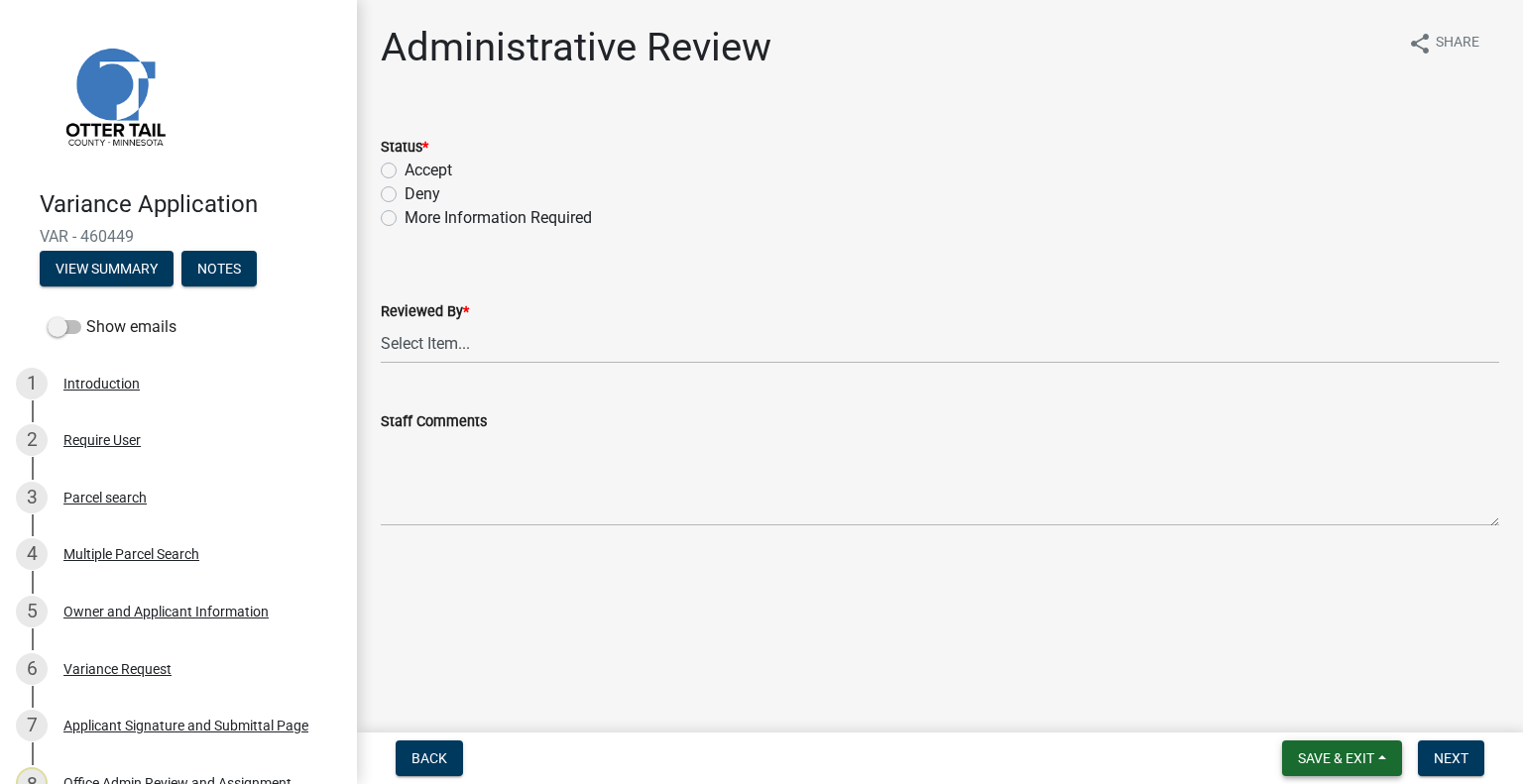 click on "Save & Exit" at bounding box center [1336, 758] 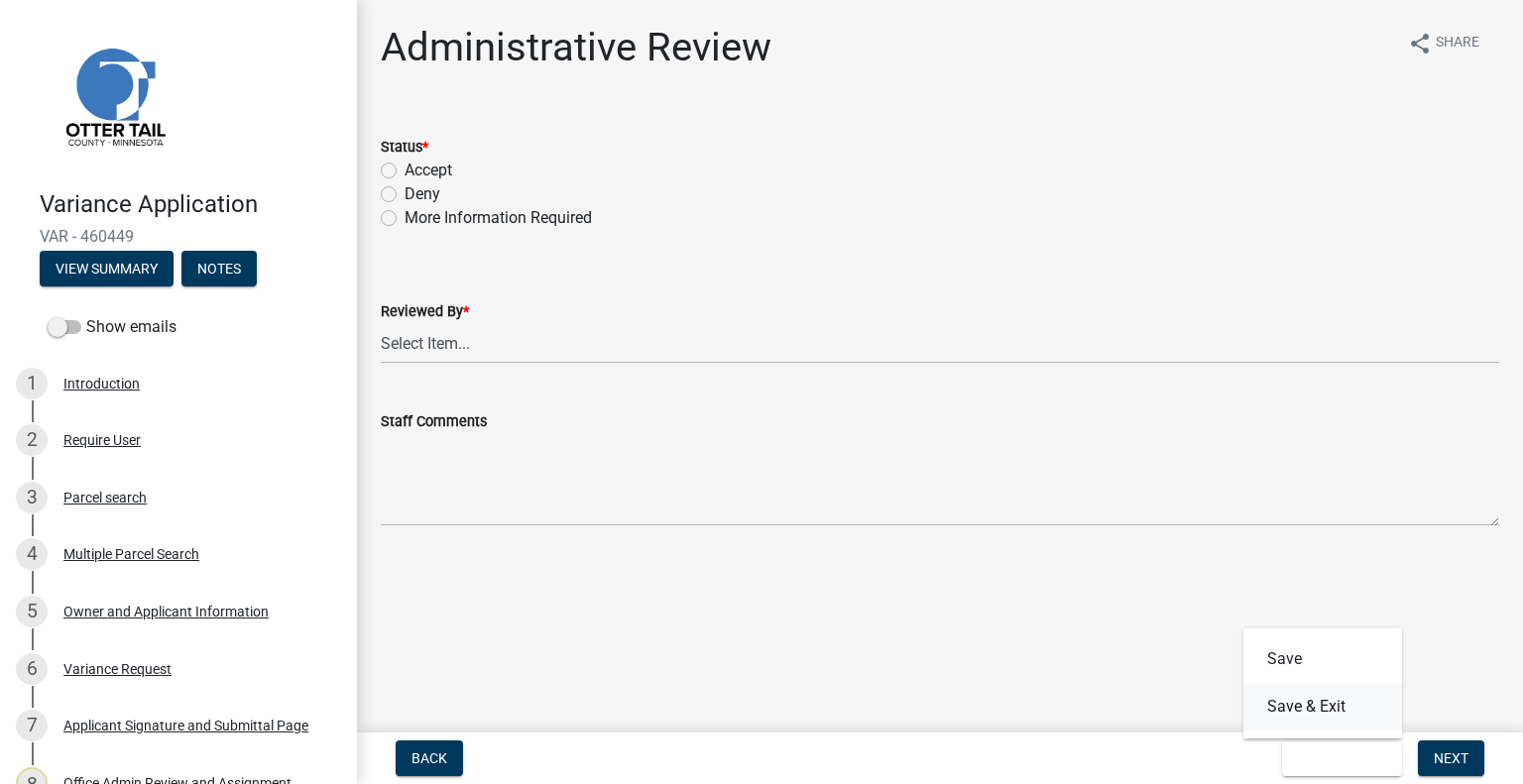 click on "Save & Exit" at bounding box center (1323, 707) 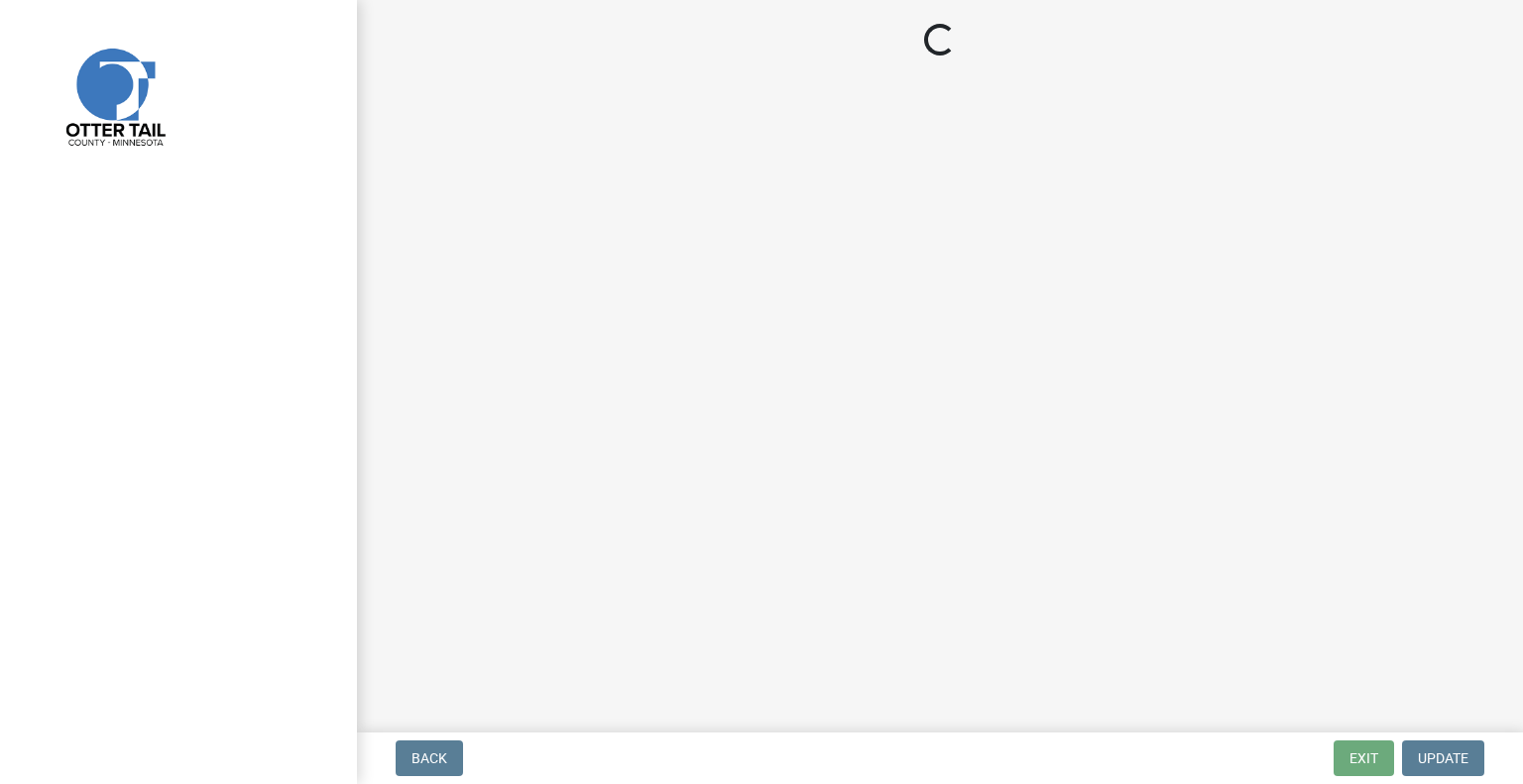 scroll, scrollTop: 0, scrollLeft: 0, axis: both 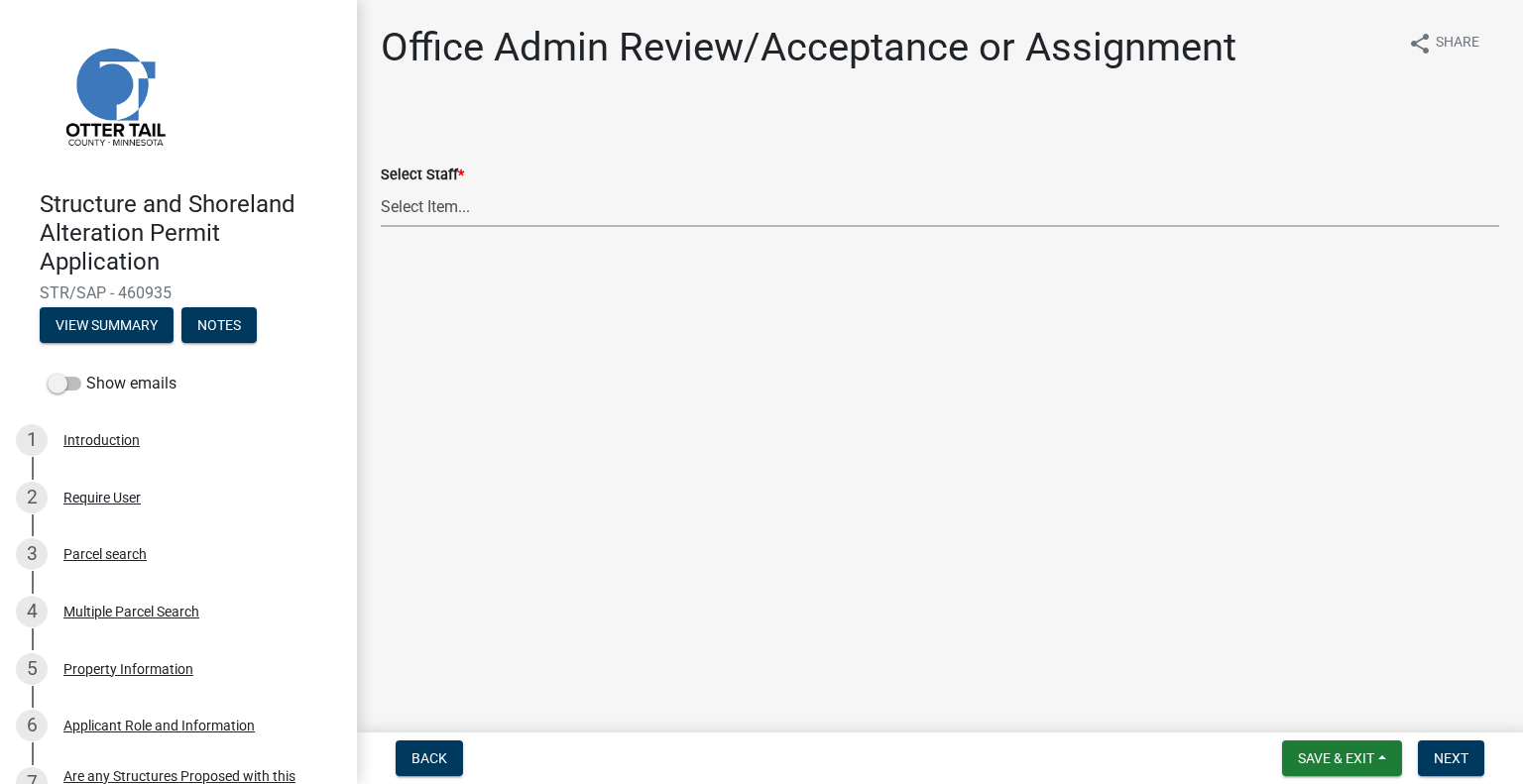 click on "Select Item...   [FIRST] [LAST] ([EMAIL])   [FIRST] [LAST] ([EMAIL])   [FIRST] [LAST] ([EMAIL])   [FIRST] [LAST] ([EMAIL])   [FIRST] [LAST] ([EMAIL])   [FIRST] [LAST] ([EMAIL])   [FIRST] [LAST] ([EMAIL])   [FIRST] [LAST] ([EMAIL])   [FIRST] [LAST] ([EMAIL])   [FIRST] [LAST] ([EMAIL])   [FIRST] [LAST] ([EMAIL])   [FIRST] [LAST] ([EMAIL])   [FIRST] [LAST] ([EMAIL])   [FIRST] [LAST] ([EMAIL])" at bounding box center (940, 206) 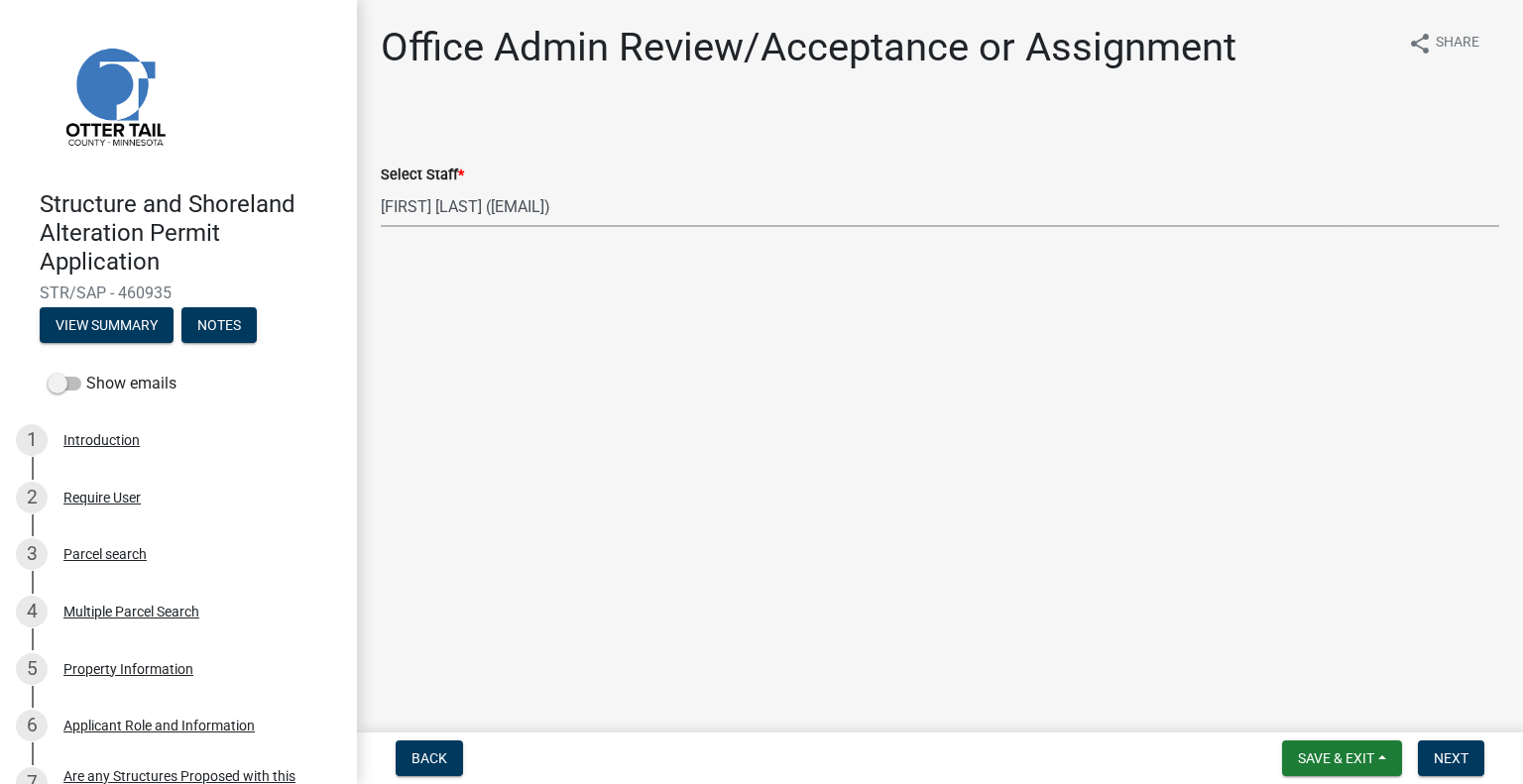 click on "Select Item...   [FIRST] [LAST] ([EMAIL])   [FIRST] [LAST] ([EMAIL])   [FIRST] [LAST] ([EMAIL])   [FIRST] [LAST] ([EMAIL])   [FIRST] [LAST] ([EMAIL])   [FIRST] [LAST] ([EMAIL])   [FIRST] [LAST] ([EMAIL])   [FIRST] [LAST] ([EMAIL])   [FIRST] [LAST] ([EMAIL])   [FIRST] [LAST] ([EMAIL])   [FIRST] [LAST] ([EMAIL])   [FIRST] [LAST] ([EMAIL])   [FIRST] [LAST] ([EMAIL])   [FIRST] [LAST] ([EMAIL])" at bounding box center (940, 206) 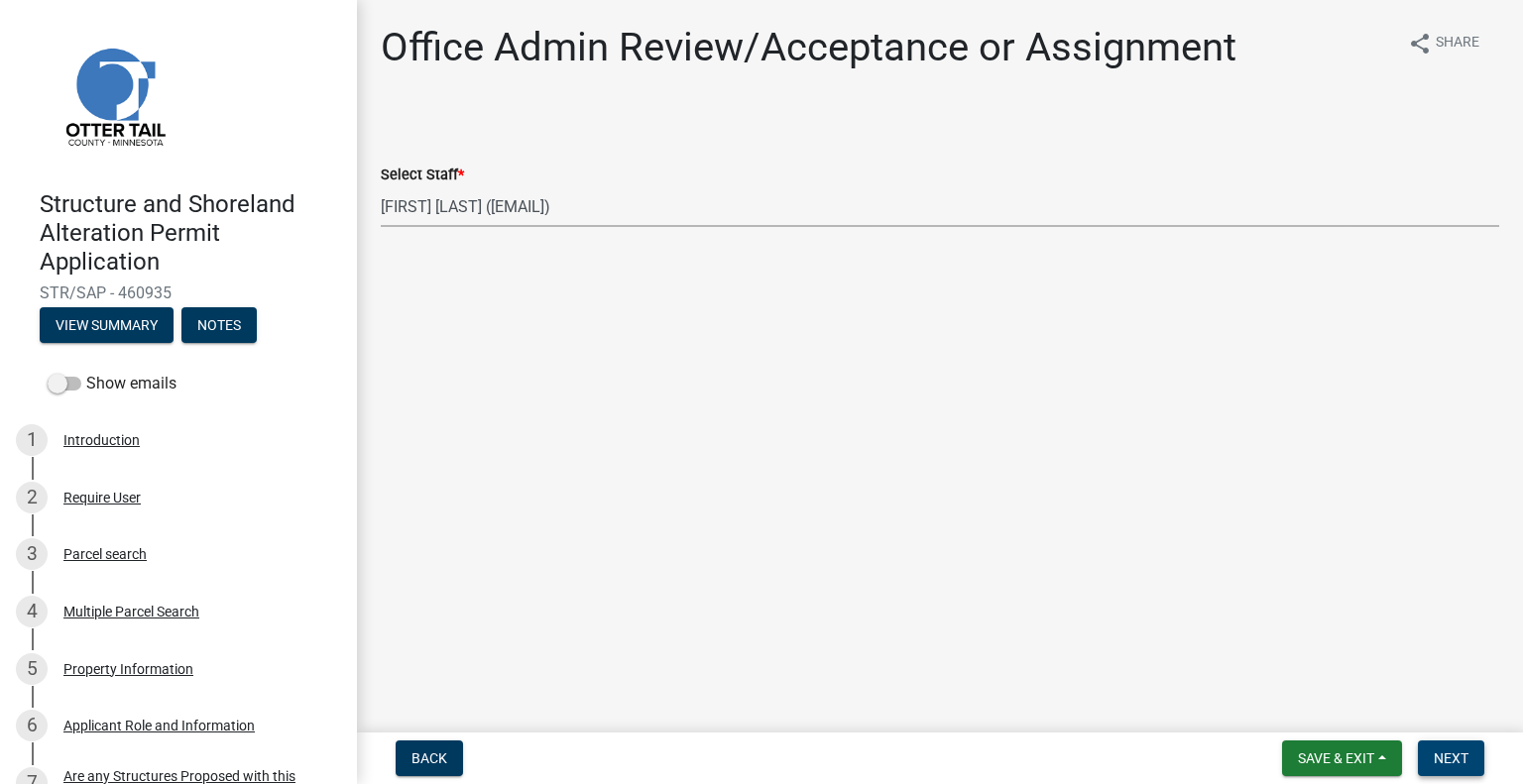 click on "Next" at bounding box center [1451, 758] 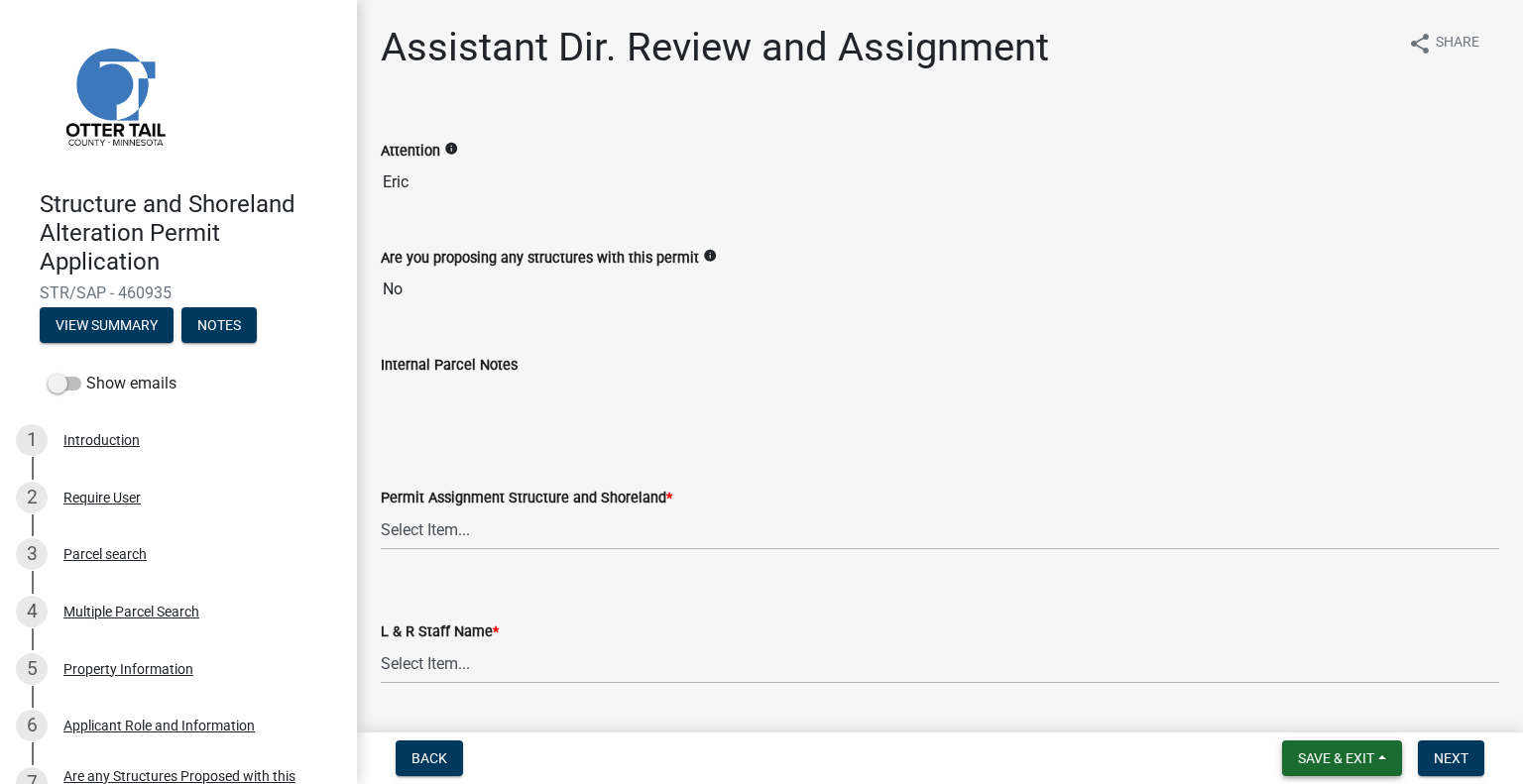 click on "Save & Exit" at bounding box center (1336, 758) 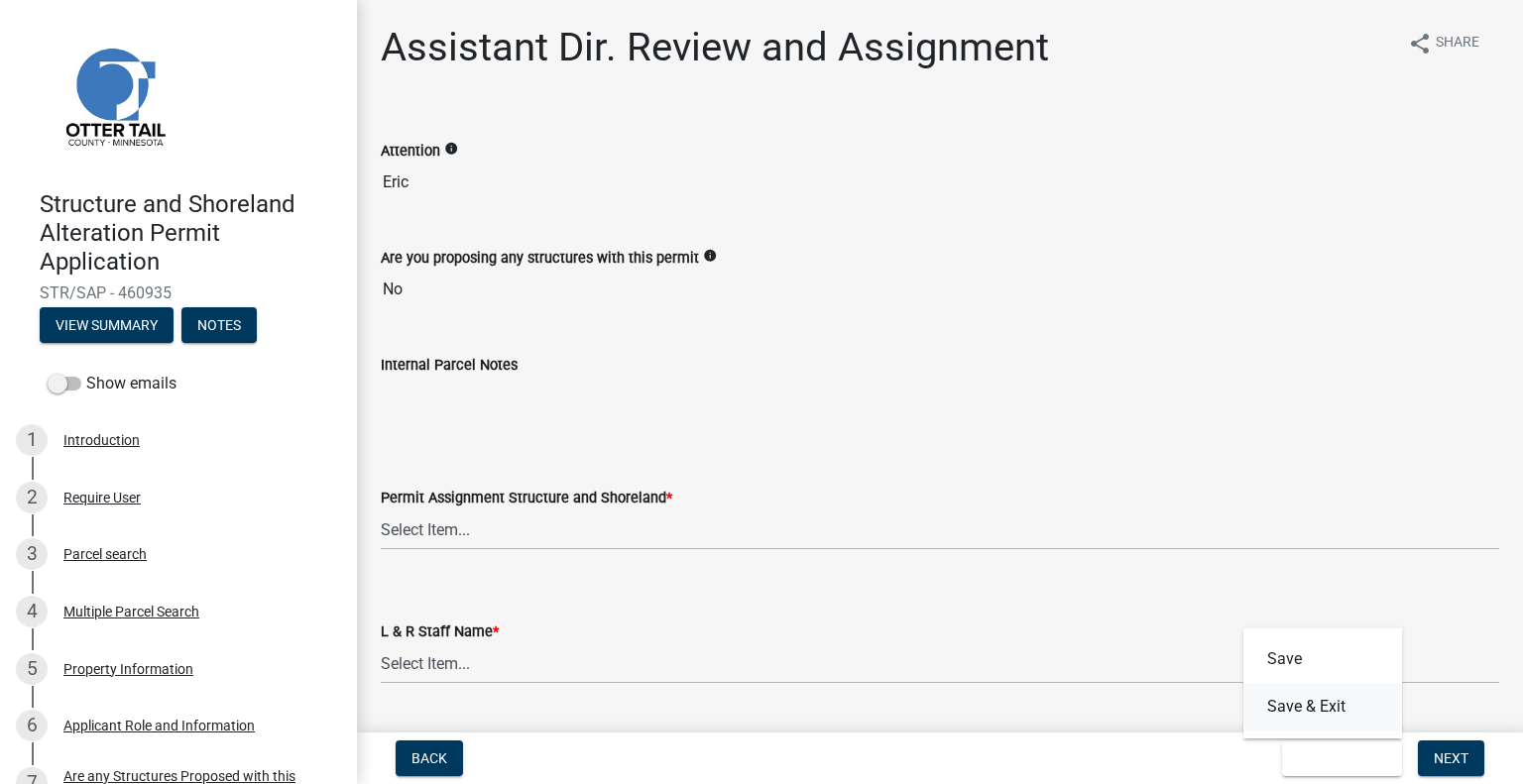 click on "Save & Exit" at bounding box center [1323, 707] 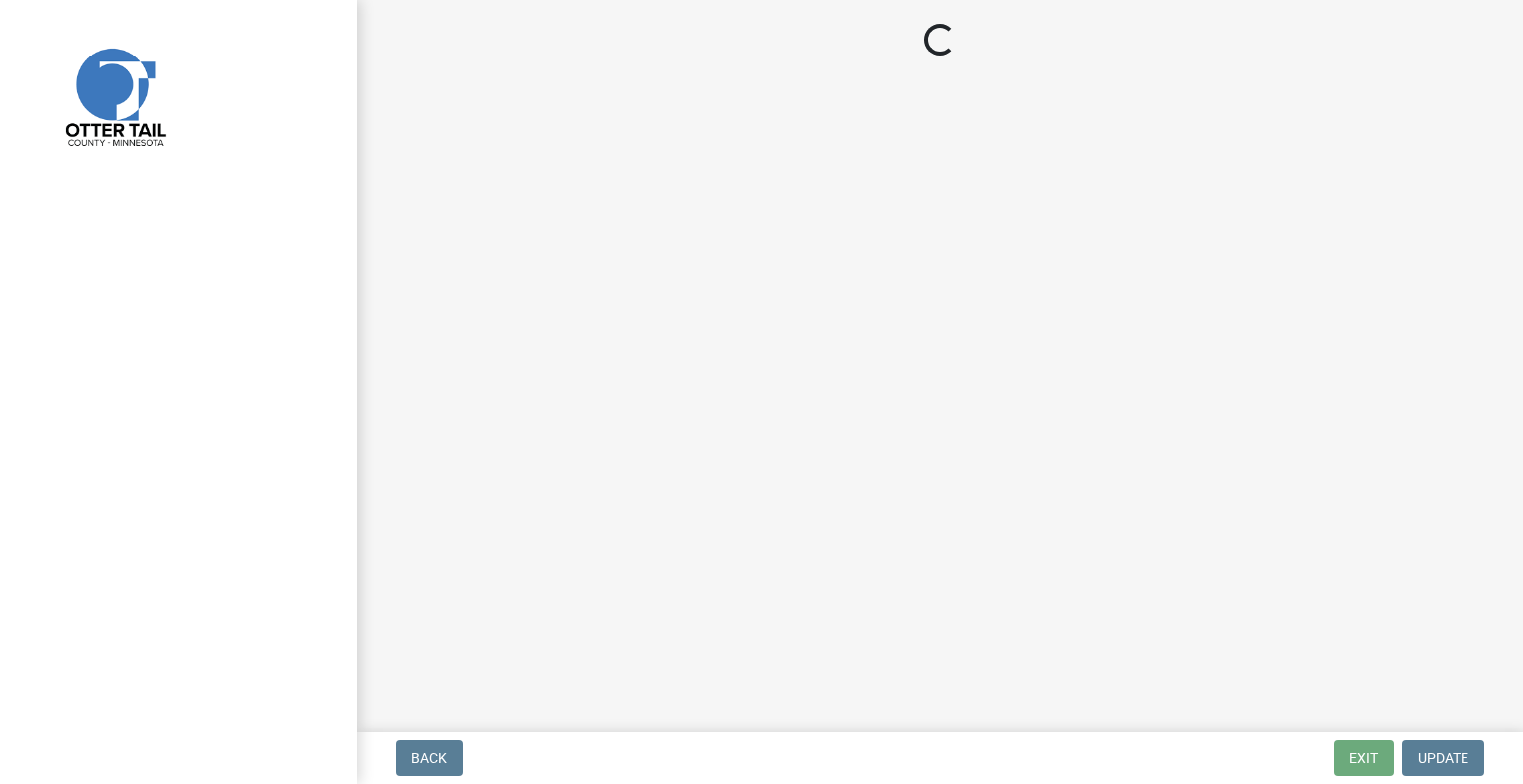 scroll, scrollTop: 0, scrollLeft: 0, axis: both 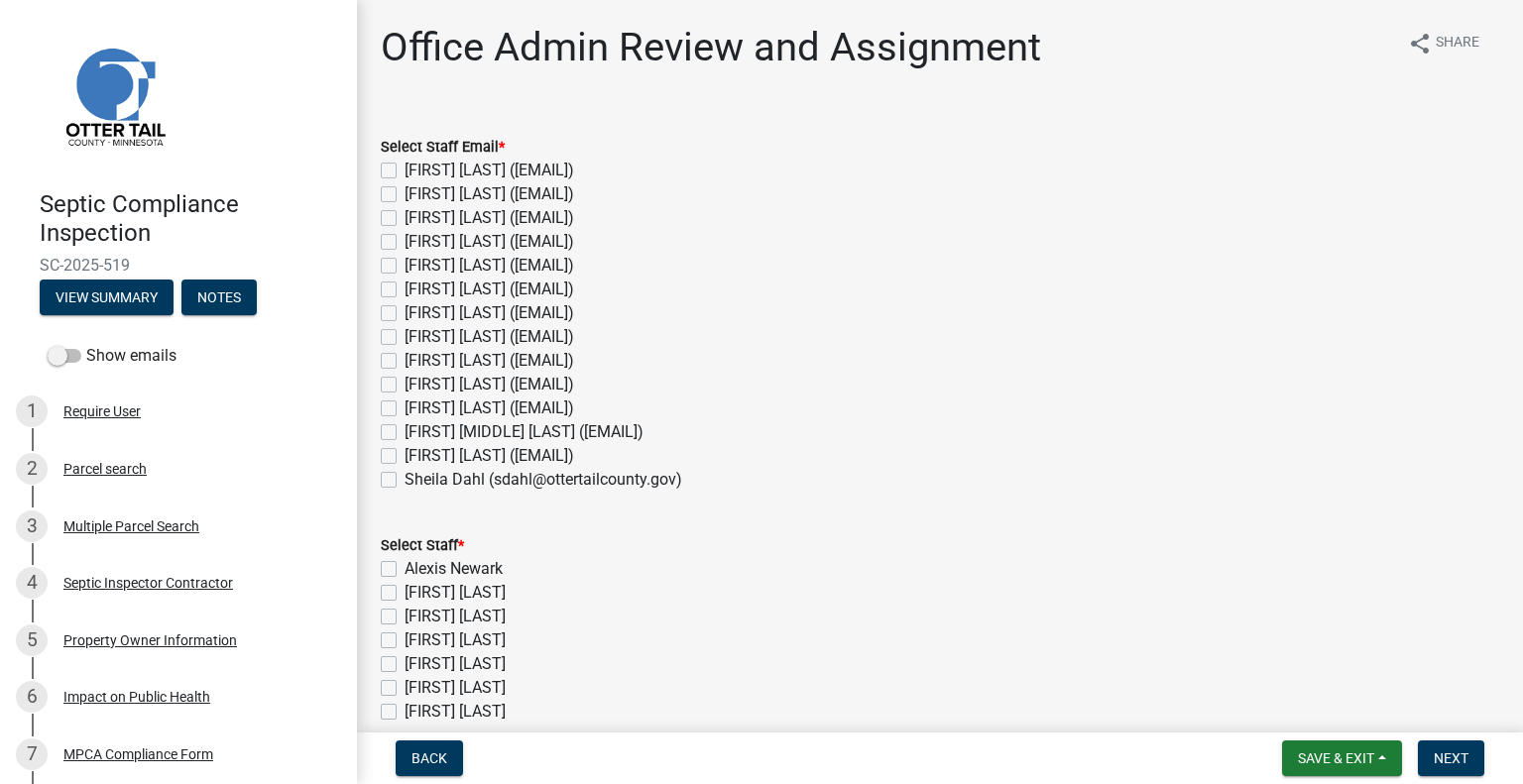 drag, startPoint x: 469, startPoint y: 435, endPoint x: 556, endPoint y: 444, distance: 87.46428 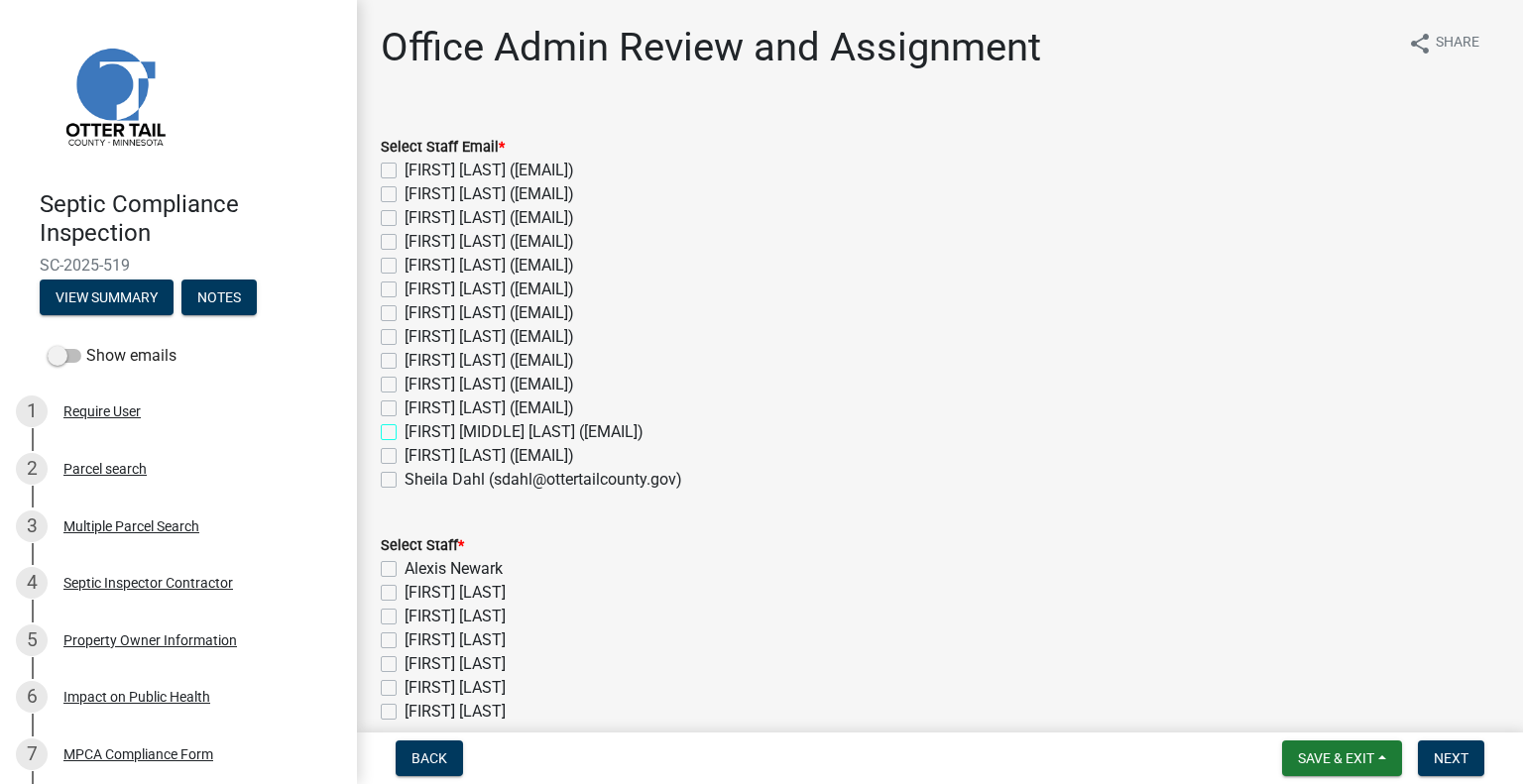 click on "[FIRST] [MIDDLE] [LAST] ([EMAIL])" at bounding box center (410, 426) 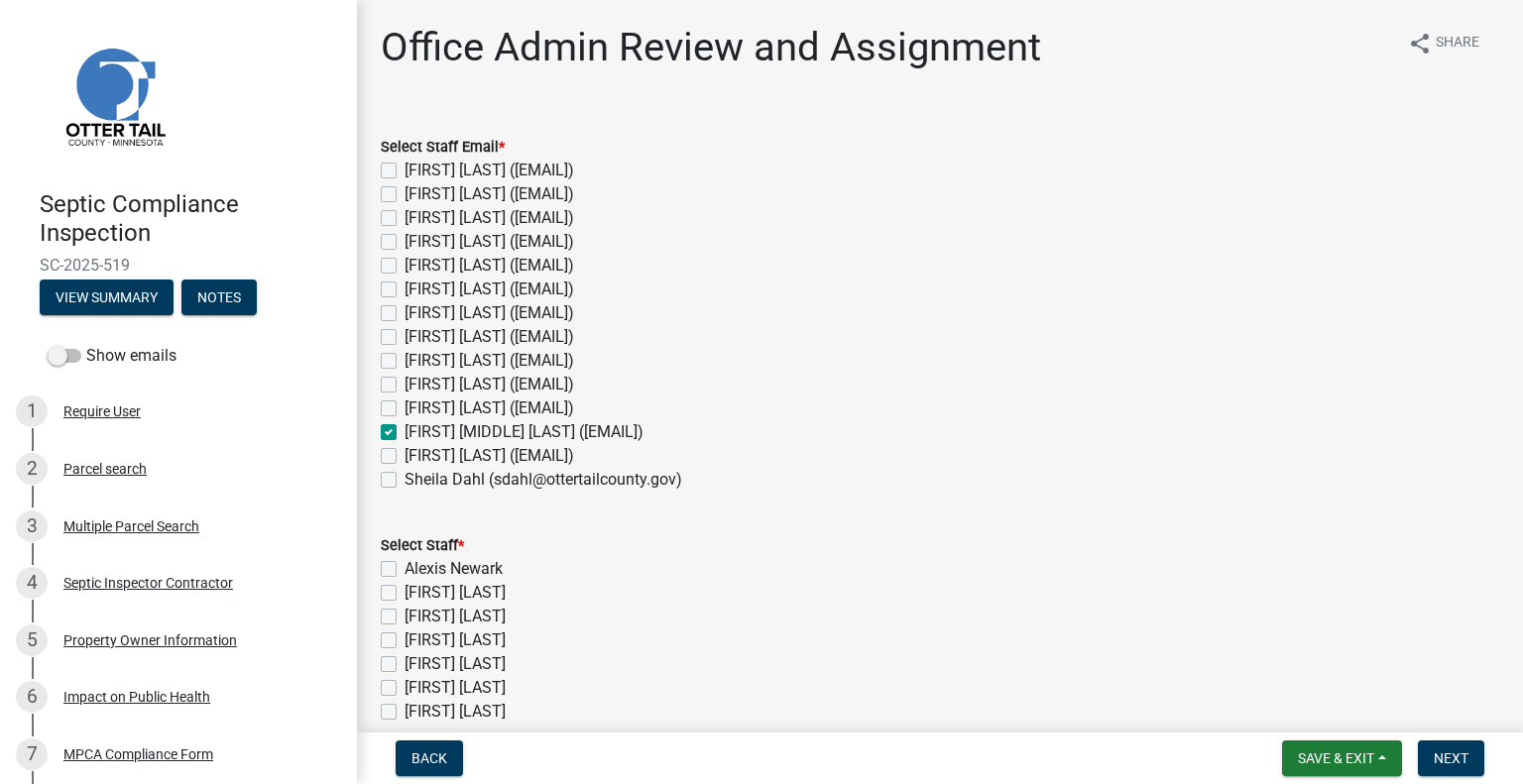 checkbox on "false" 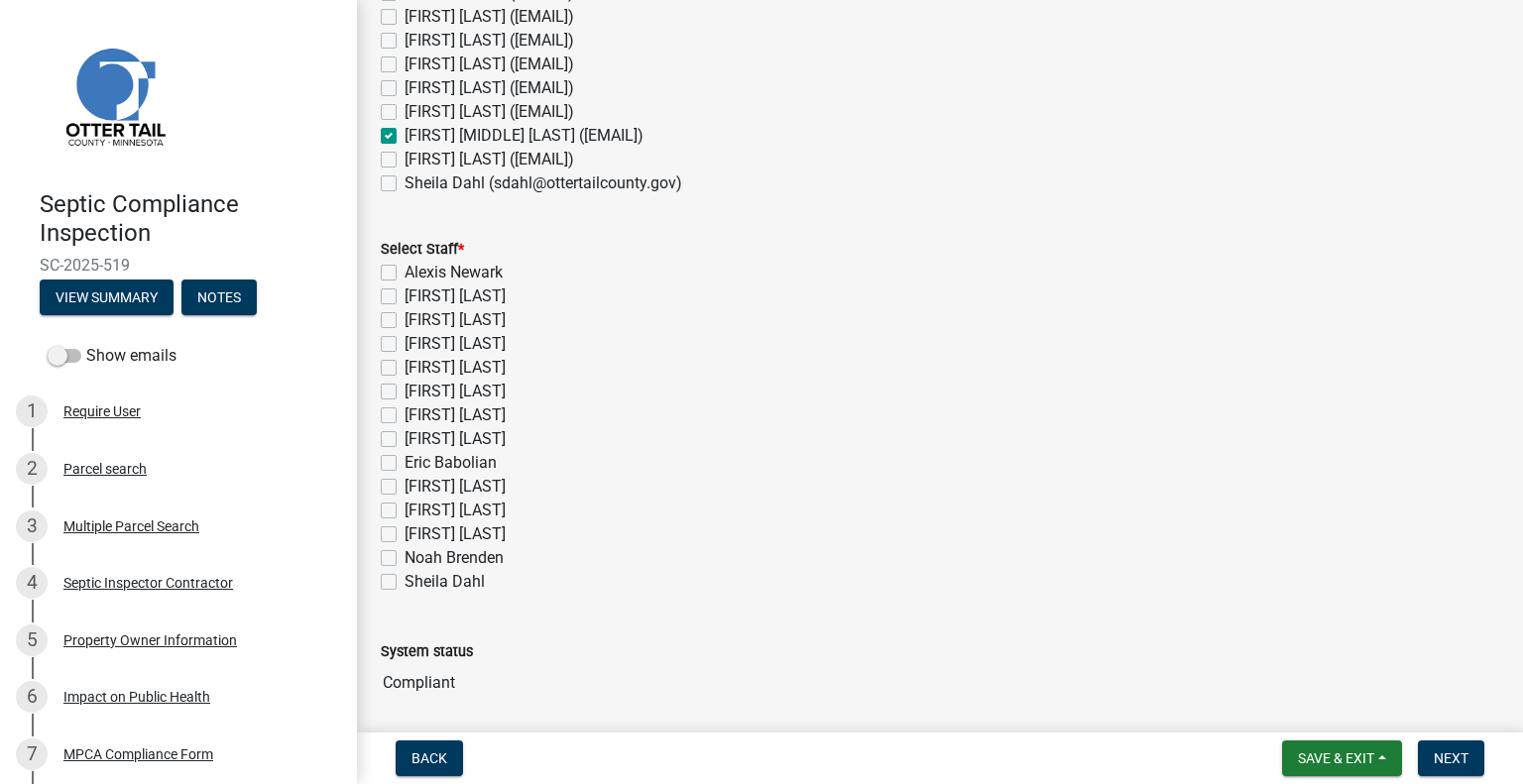 scroll, scrollTop: 297, scrollLeft: 0, axis: vertical 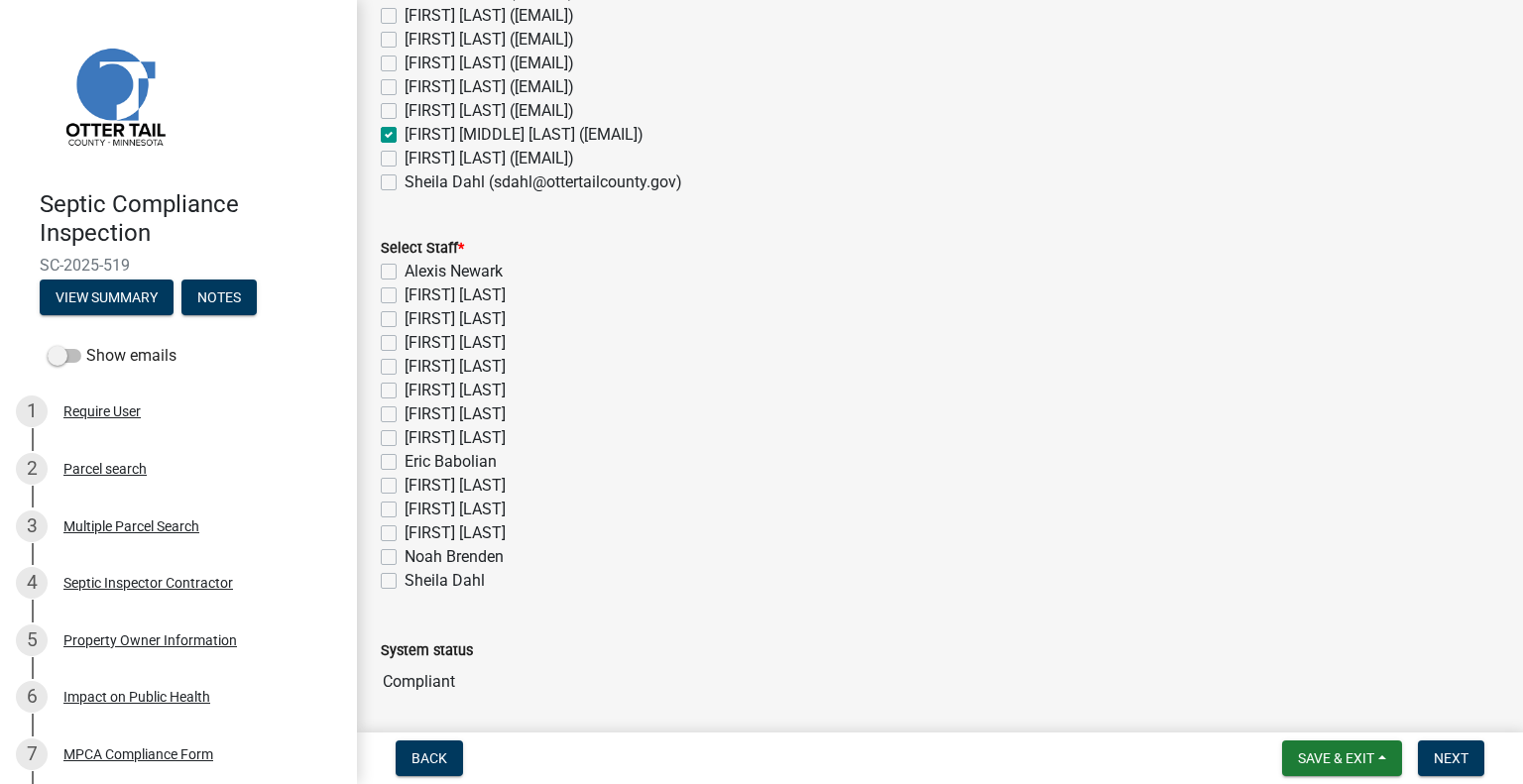 click on "[FIRST] [LAST]" 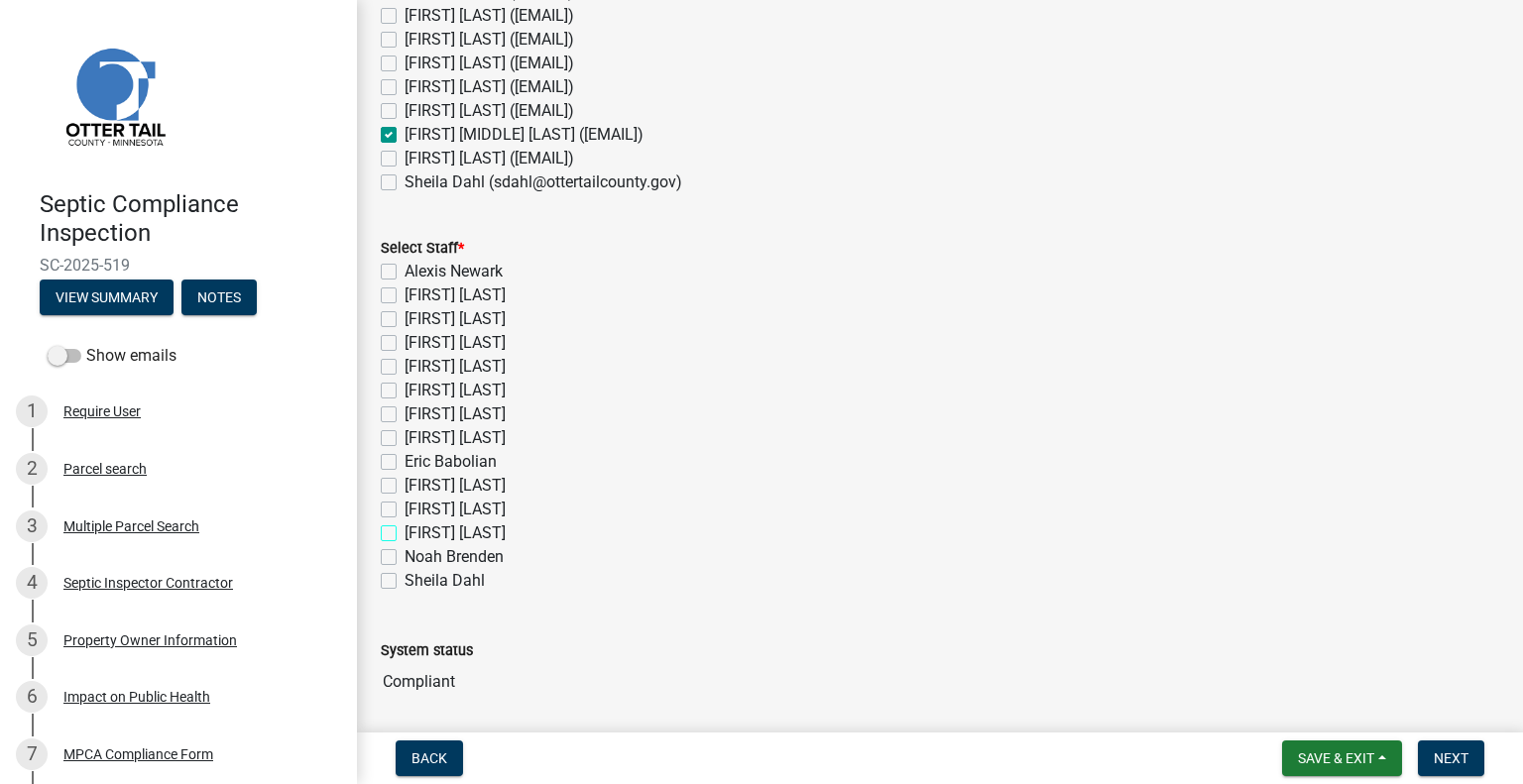 click on "[FIRST] [LAST]" at bounding box center (410, 527) 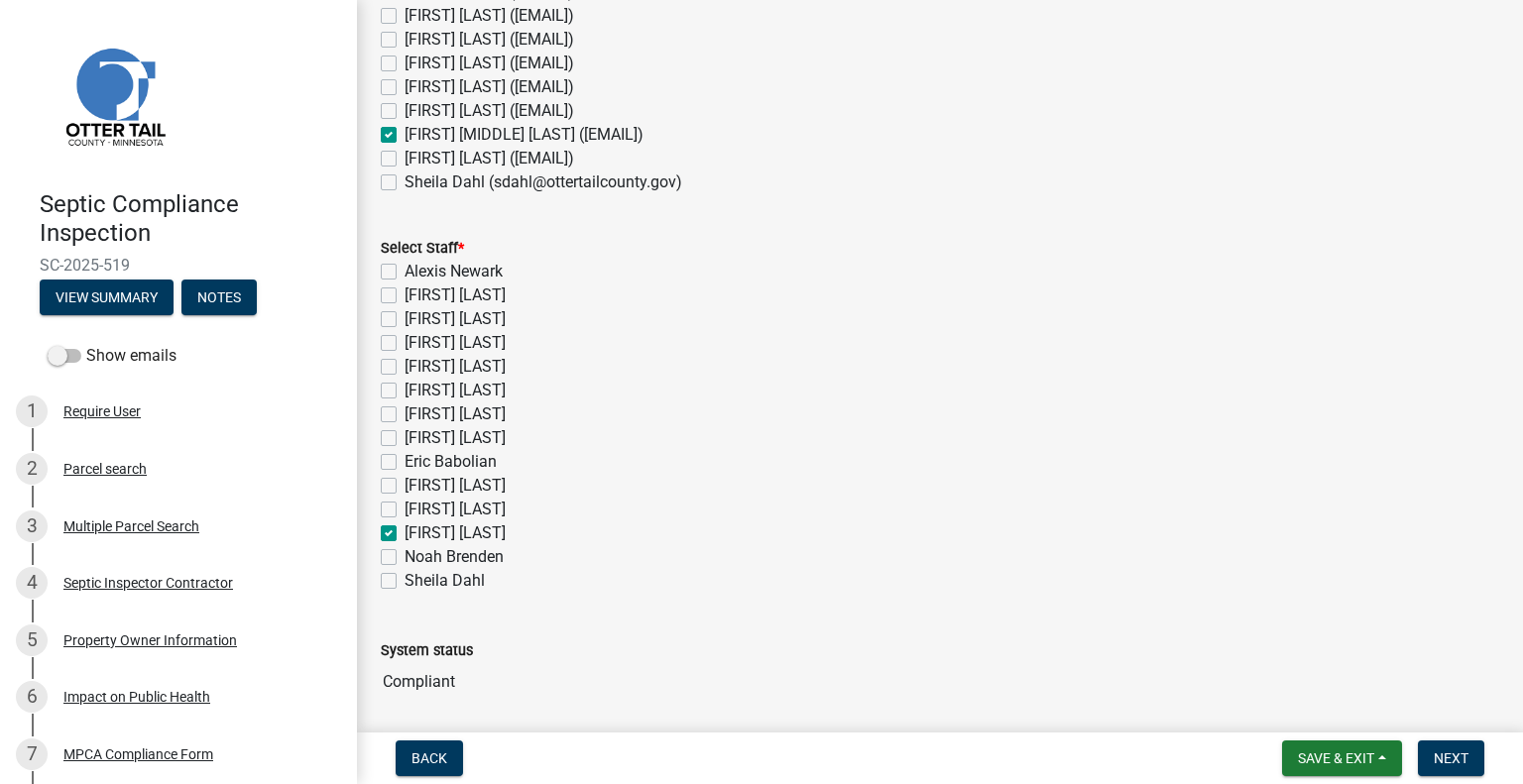 checkbox on "false" 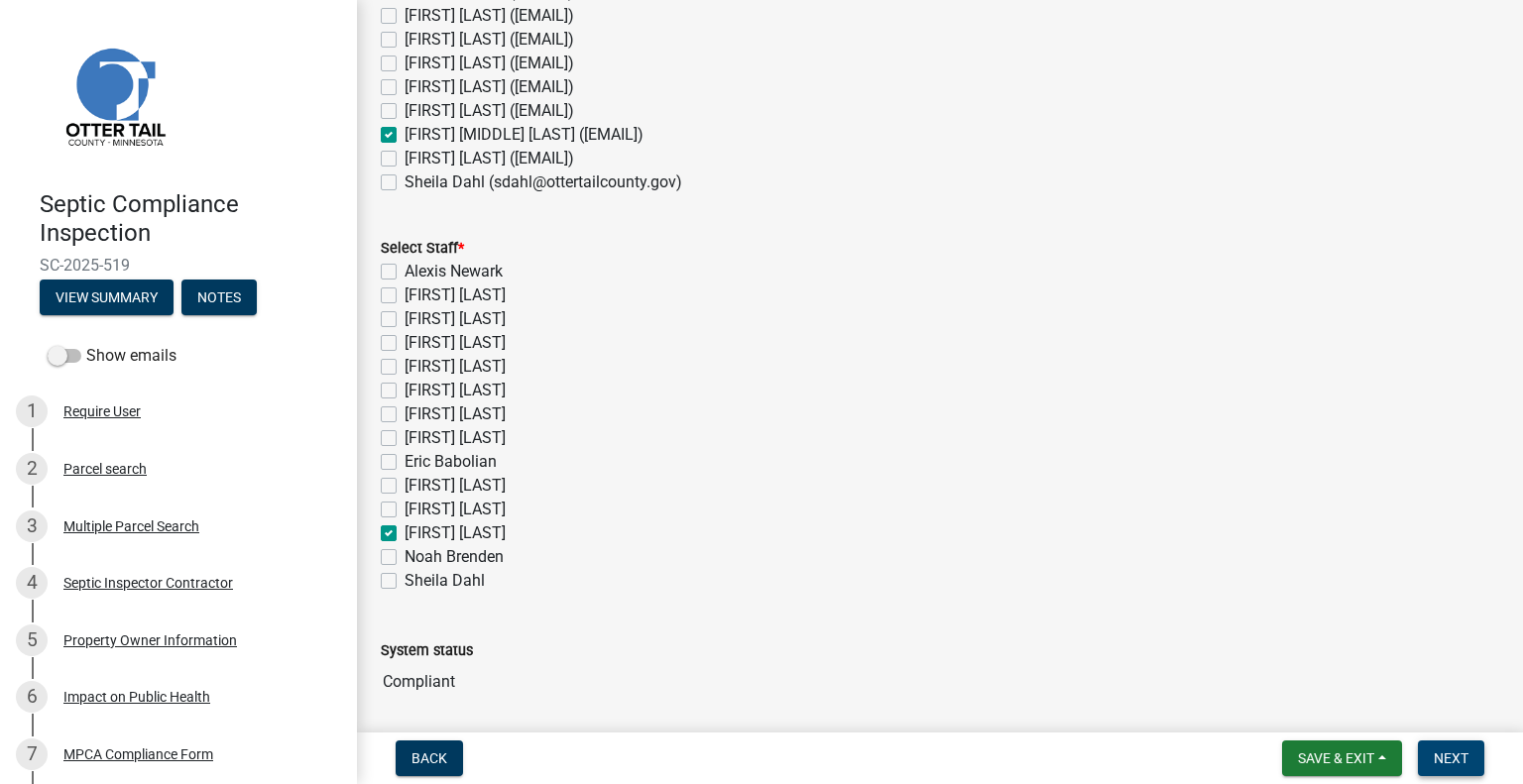 click on "Next" at bounding box center (1451, 758) 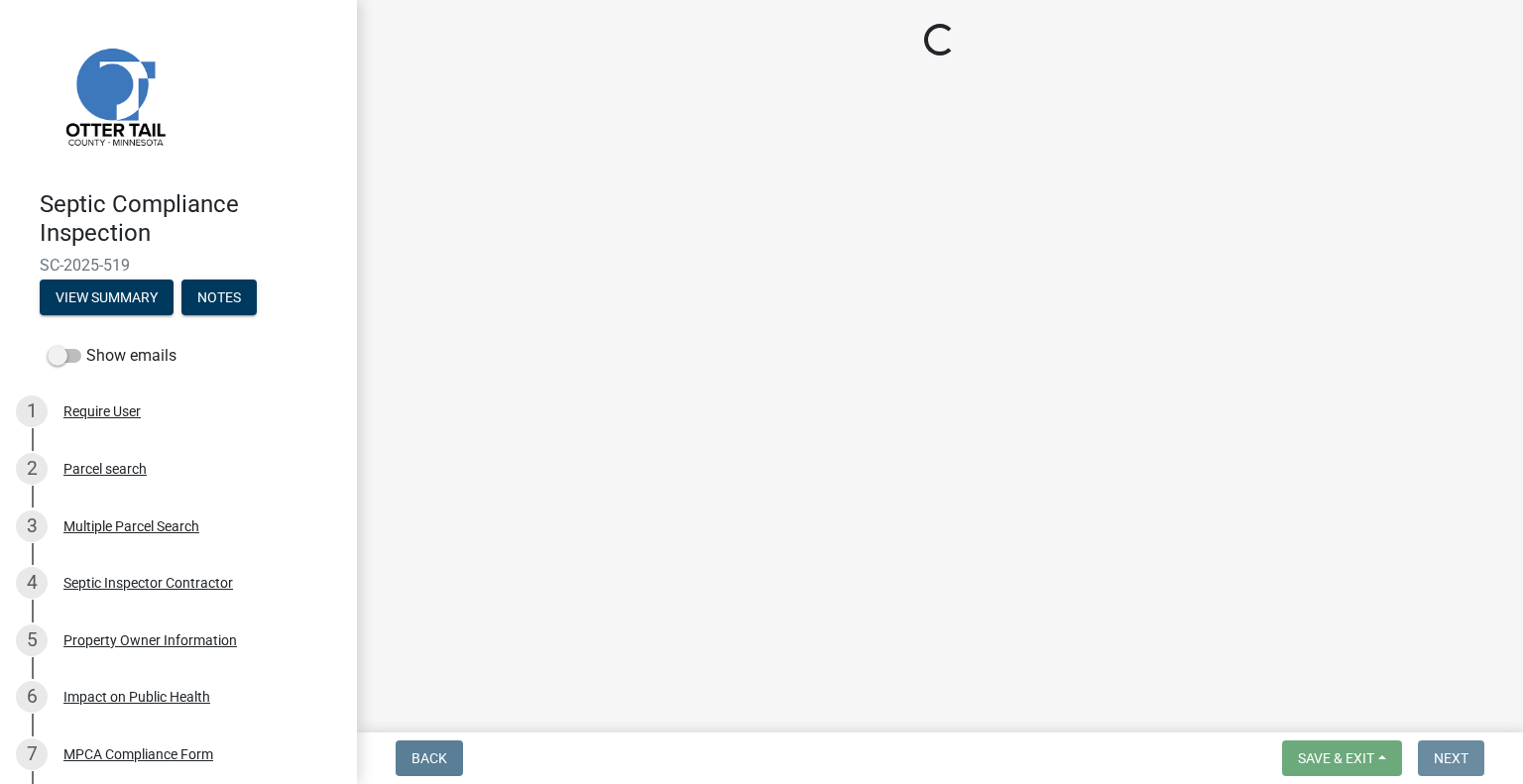 scroll, scrollTop: 0, scrollLeft: 0, axis: both 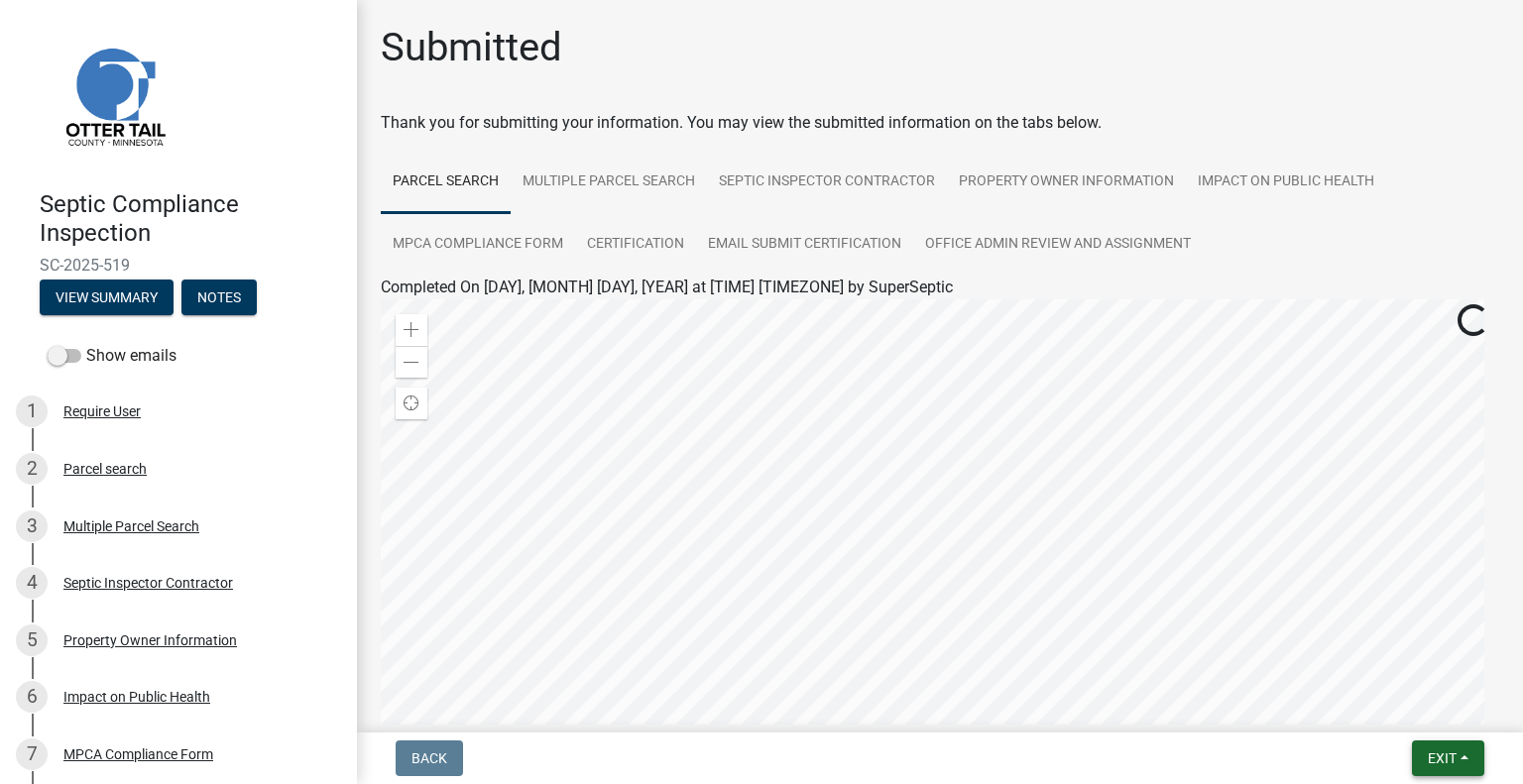 drag, startPoint x: 1467, startPoint y: 764, endPoint x: 1430, endPoint y: 750, distance: 39.560081 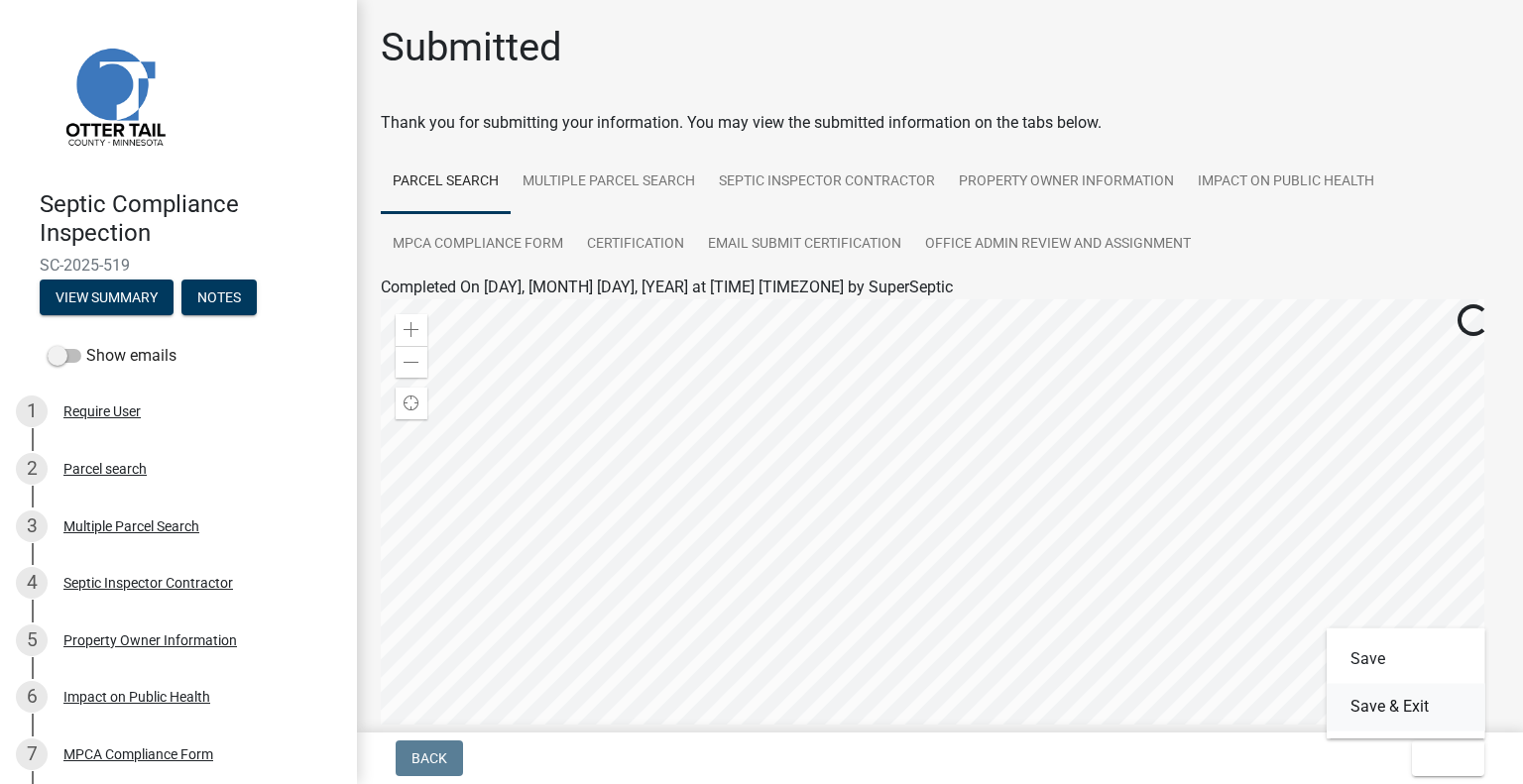 click on "Save & Exit" at bounding box center [1406, 707] 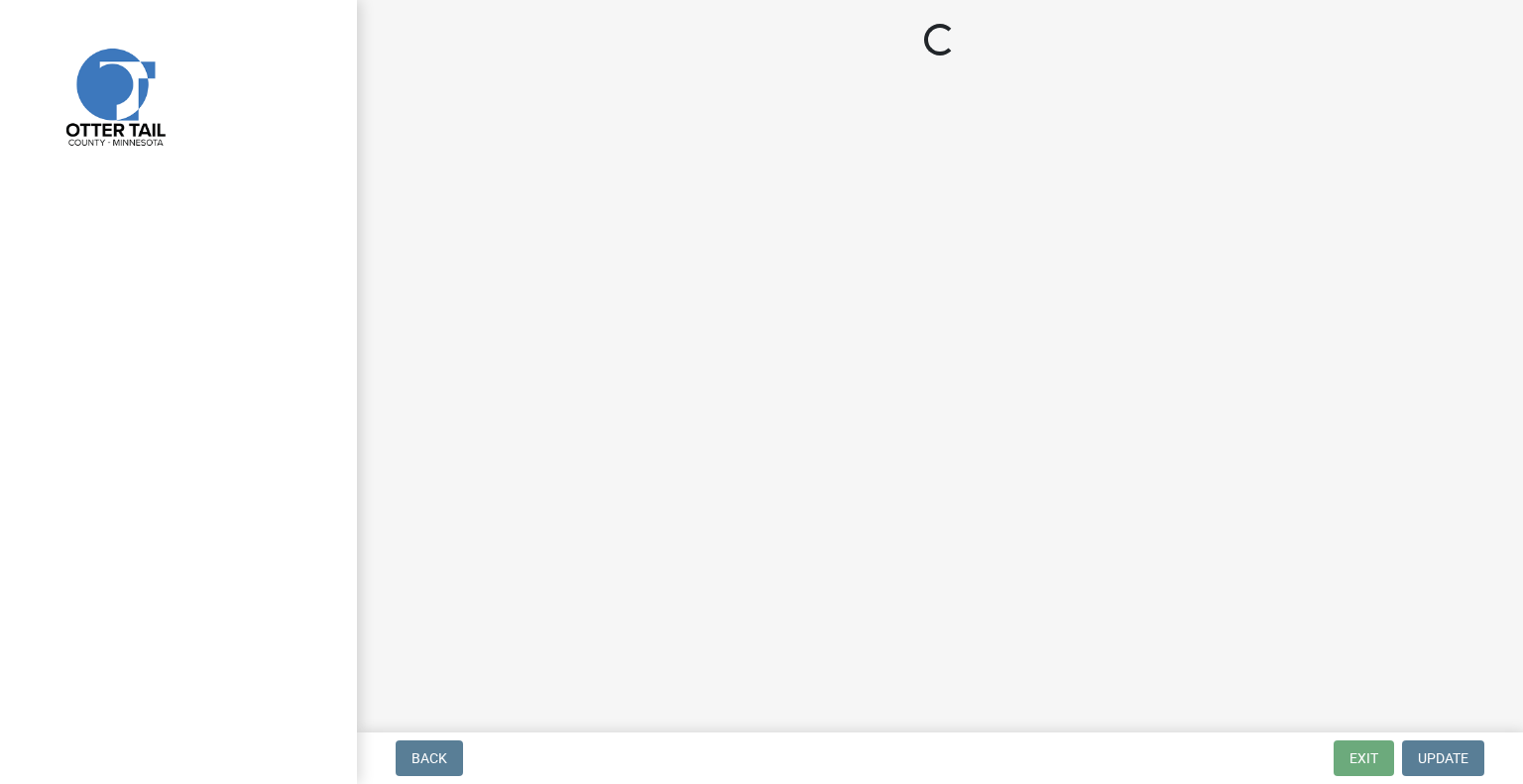 scroll, scrollTop: 0, scrollLeft: 0, axis: both 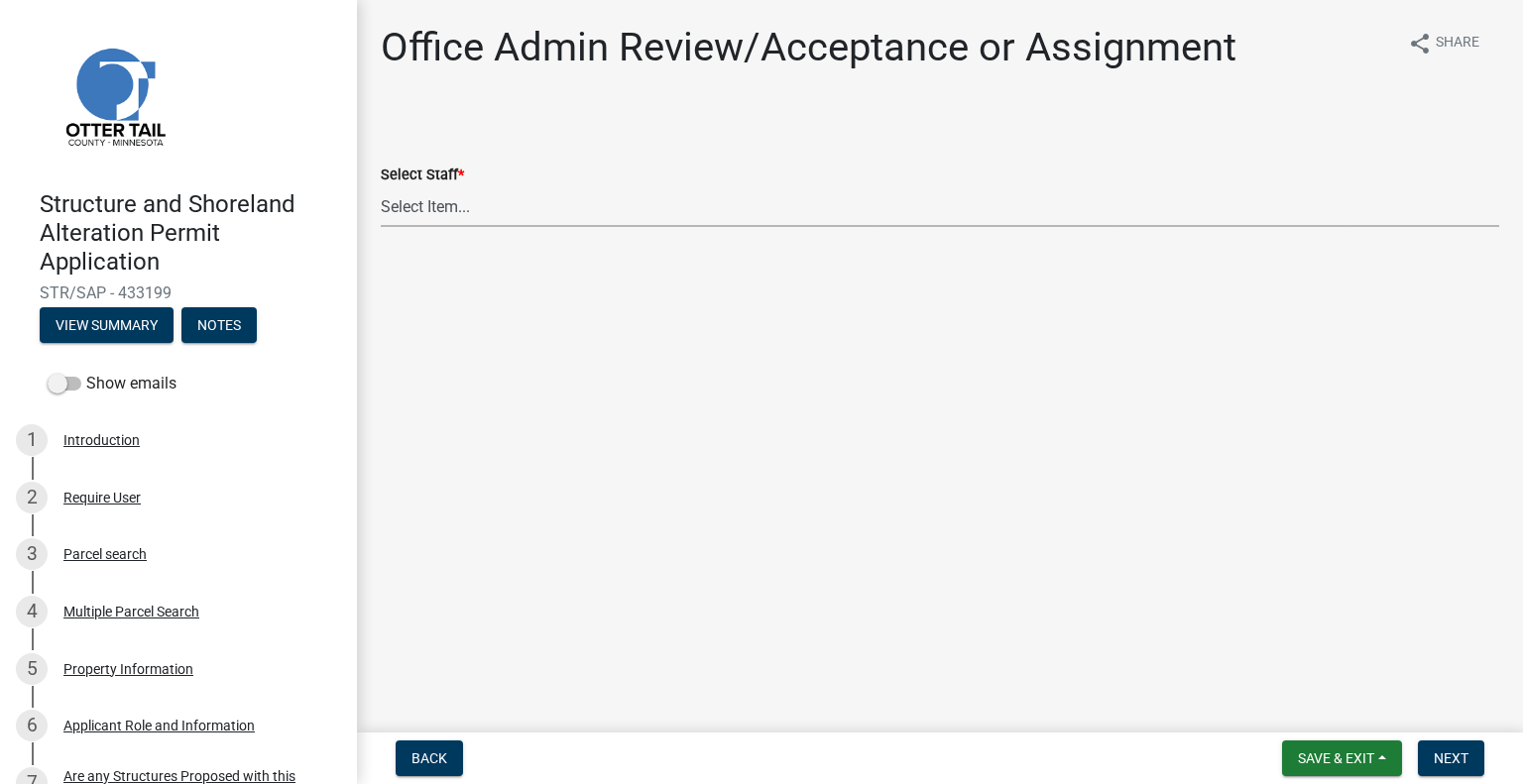 click on "Select Item...   [FIRST] [LAST] ([EMAIL])   [FIRST] [LAST] ([EMAIL])   [FIRST] [LAST] ([EMAIL])   [FIRST] [LAST] ([EMAIL])   [FIRST] [LAST] ([EMAIL])   [FIRST] [LAST] ([EMAIL])   [FIRST] [LAST] ([EMAIL])   [FIRST] [LAST] ([EMAIL])   [FIRST] [LAST] ([EMAIL])   [FIRST] [LAST] ([EMAIL])   [FIRST] [LAST] ([EMAIL])   [FIRST] [LAST] ([EMAIL])   [FIRST] [LAST] ([EMAIL])   [FIRST] [LAST] ([EMAIL])" at bounding box center [940, 206] 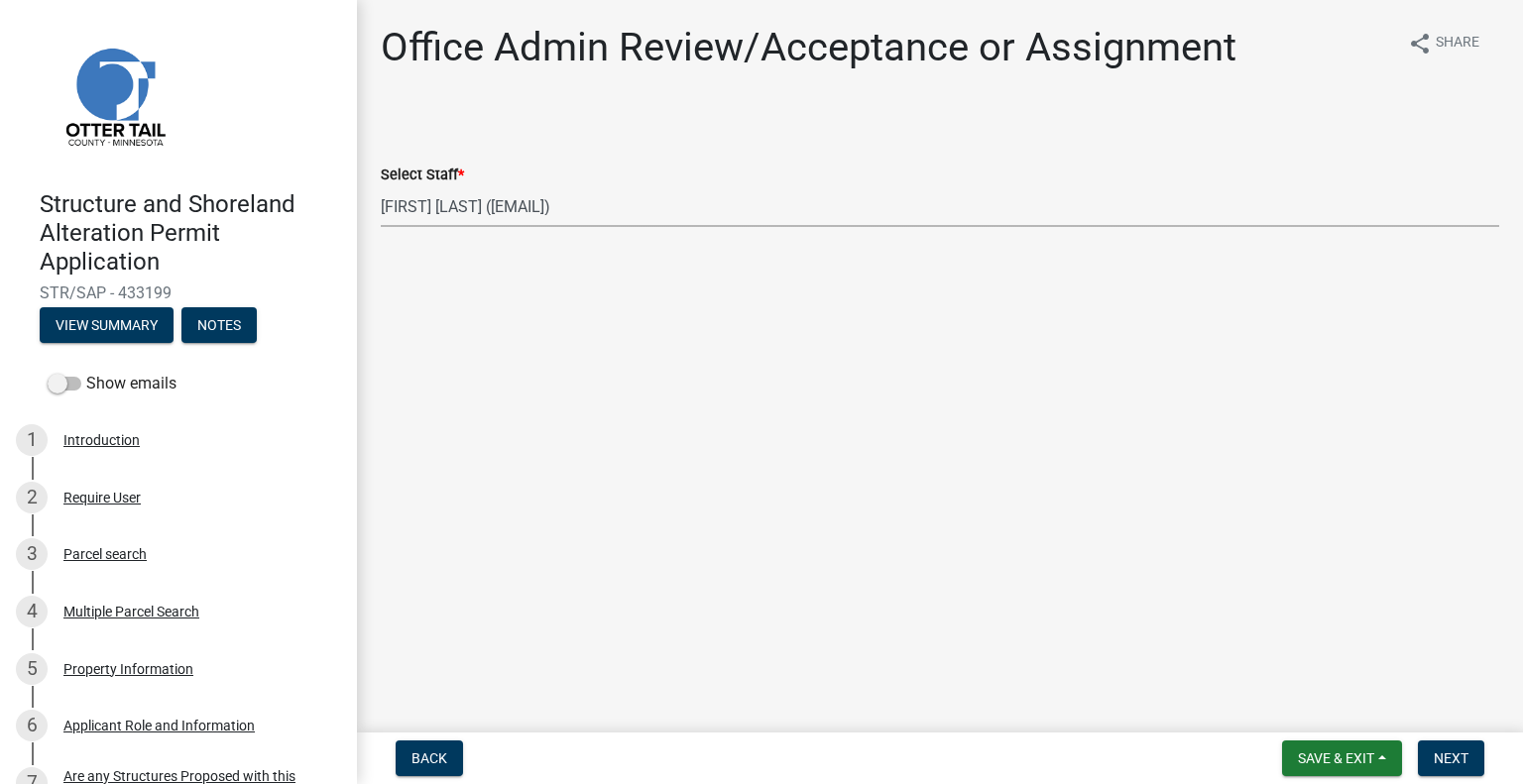 click on "Select Item...   [FIRST] [LAST] ([EMAIL])   [FIRST] [LAST] ([EMAIL])   [FIRST] [LAST] ([EMAIL])   [FIRST] [LAST] ([EMAIL])   [FIRST] [LAST] ([EMAIL])   [FIRST] [LAST] ([EMAIL])   [FIRST] [LAST] ([EMAIL])   [FIRST] [LAST] ([EMAIL])   [FIRST] [LAST] ([EMAIL])   [FIRST] [LAST] ([EMAIL])   [FIRST] [LAST] ([EMAIL])   [FIRST] [LAST] ([EMAIL])   [FIRST] [LAST] ([EMAIL])   [FIRST] [LAST] ([EMAIL])" at bounding box center (940, 206) 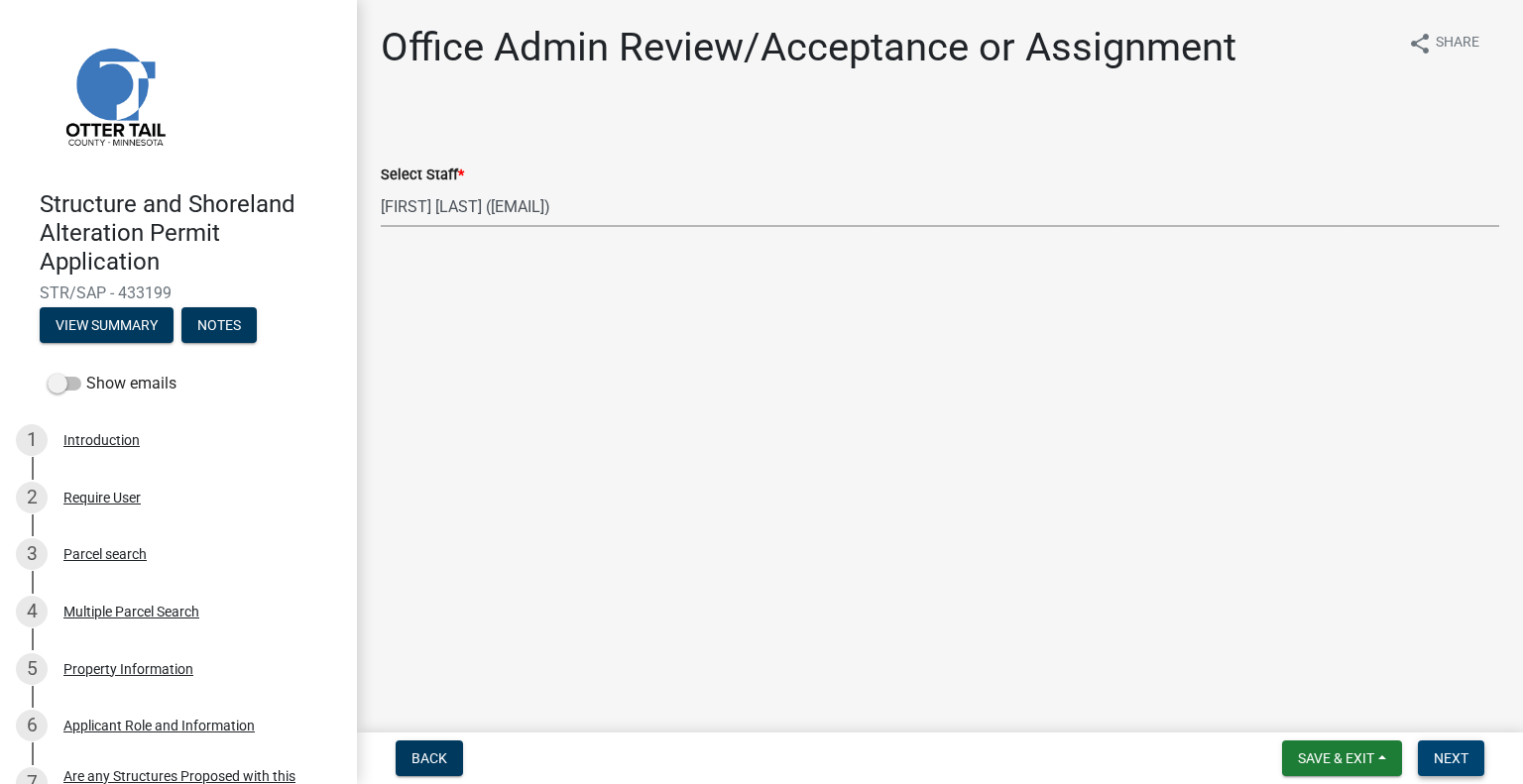 click on "Next" at bounding box center (1451, 758) 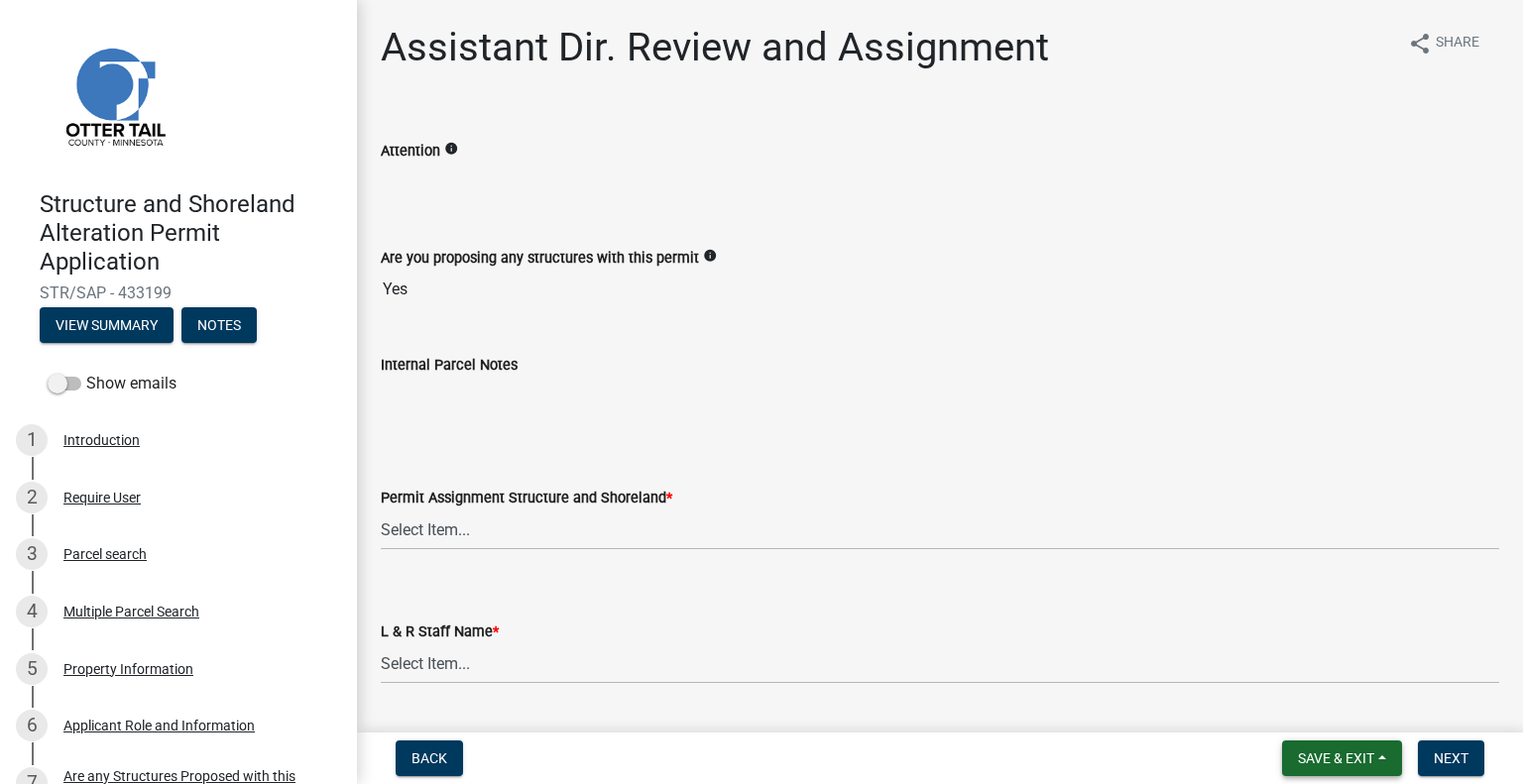 click on "Save & Exit" at bounding box center (1342, 758) 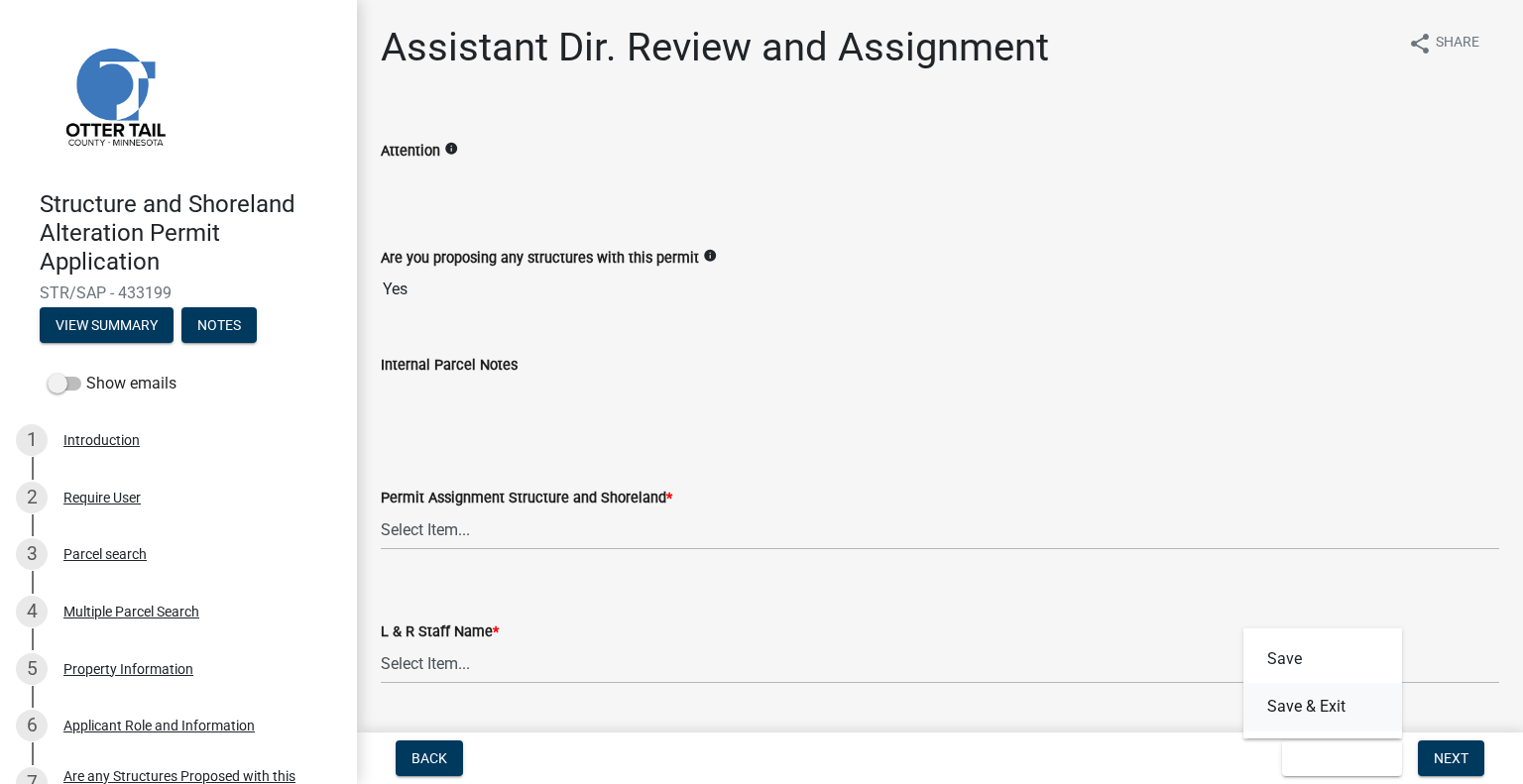 click on "Save & Exit" at bounding box center (1323, 707) 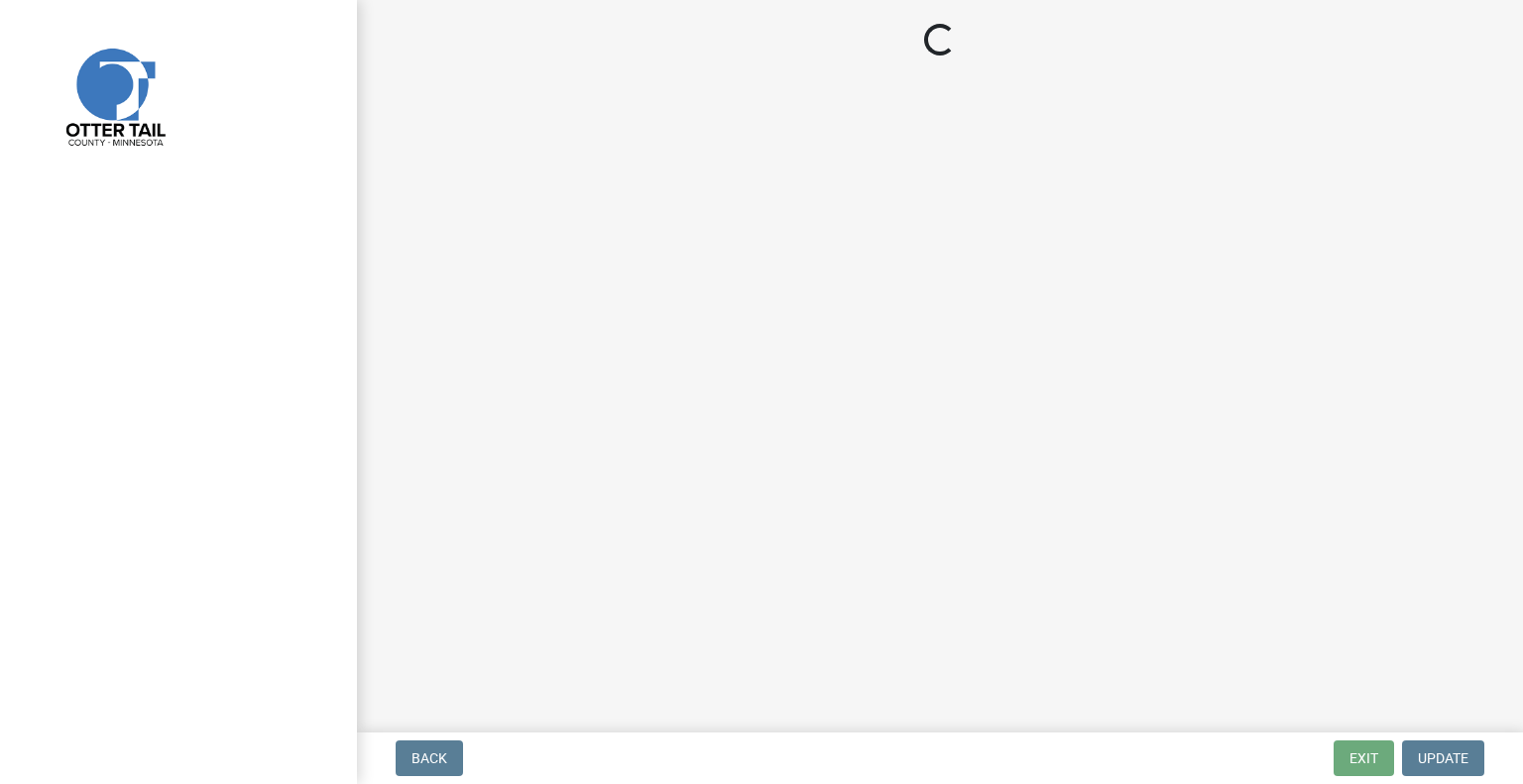 scroll, scrollTop: 0, scrollLeft: 0, axis: both 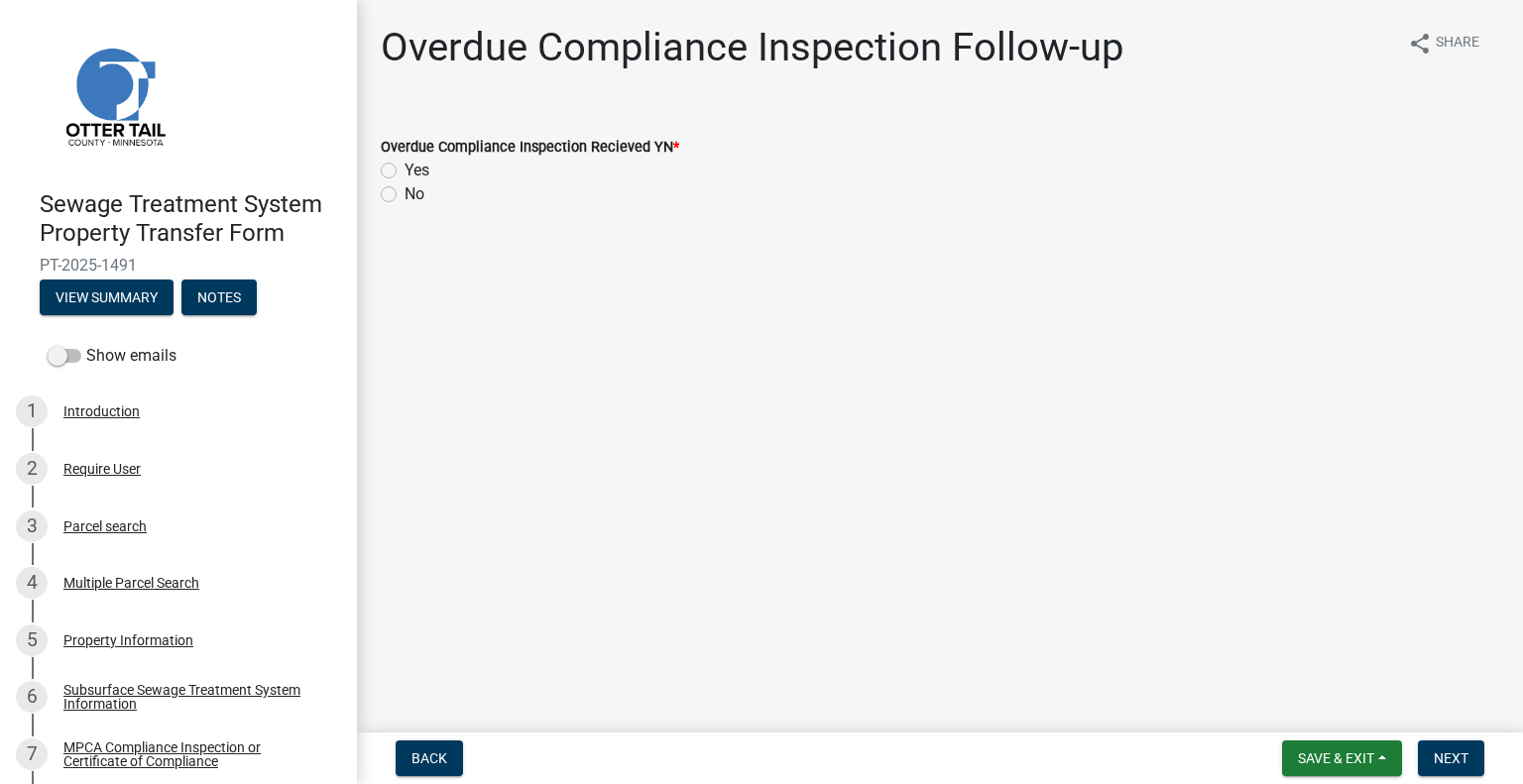 click on "No" 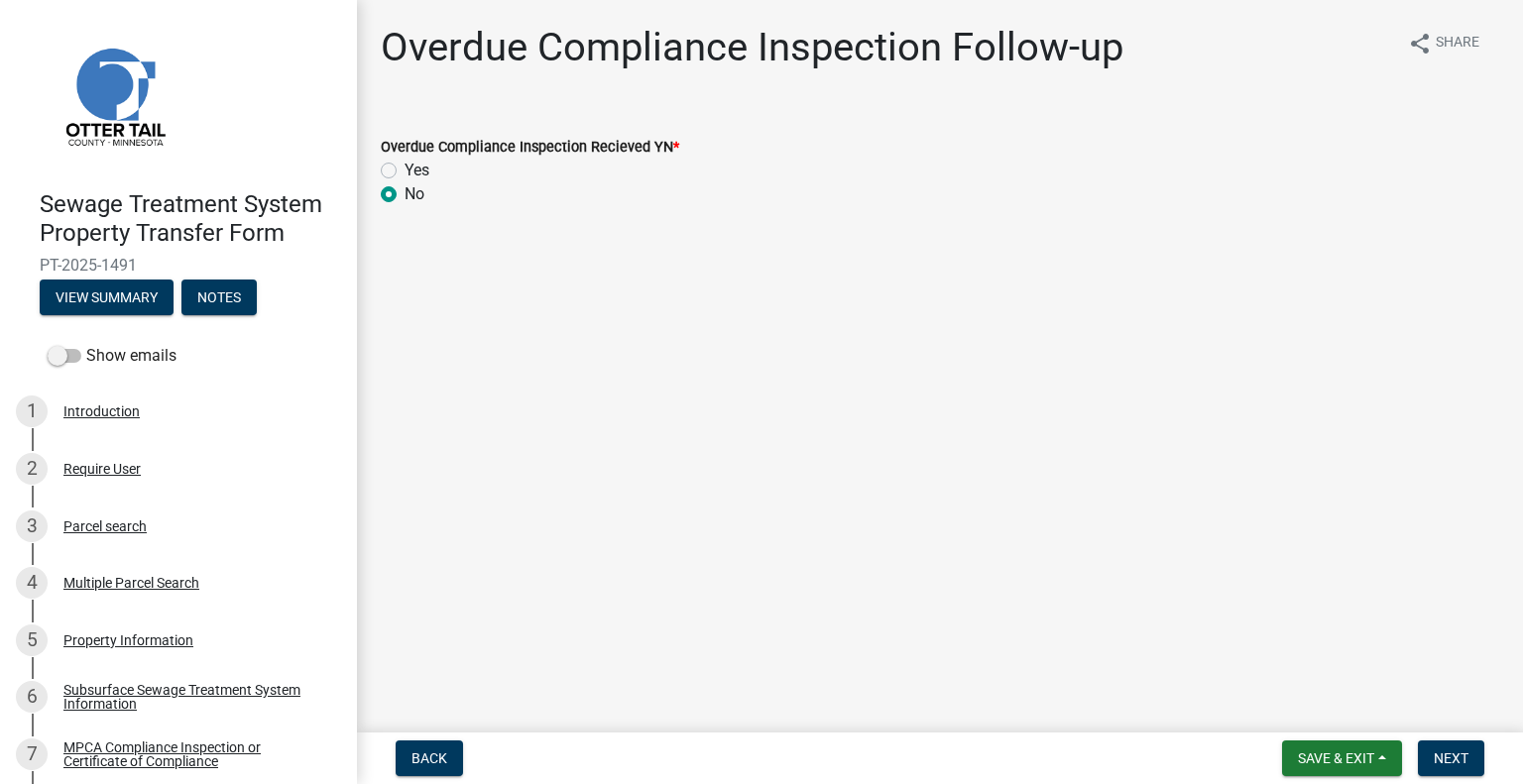 radio on "true" 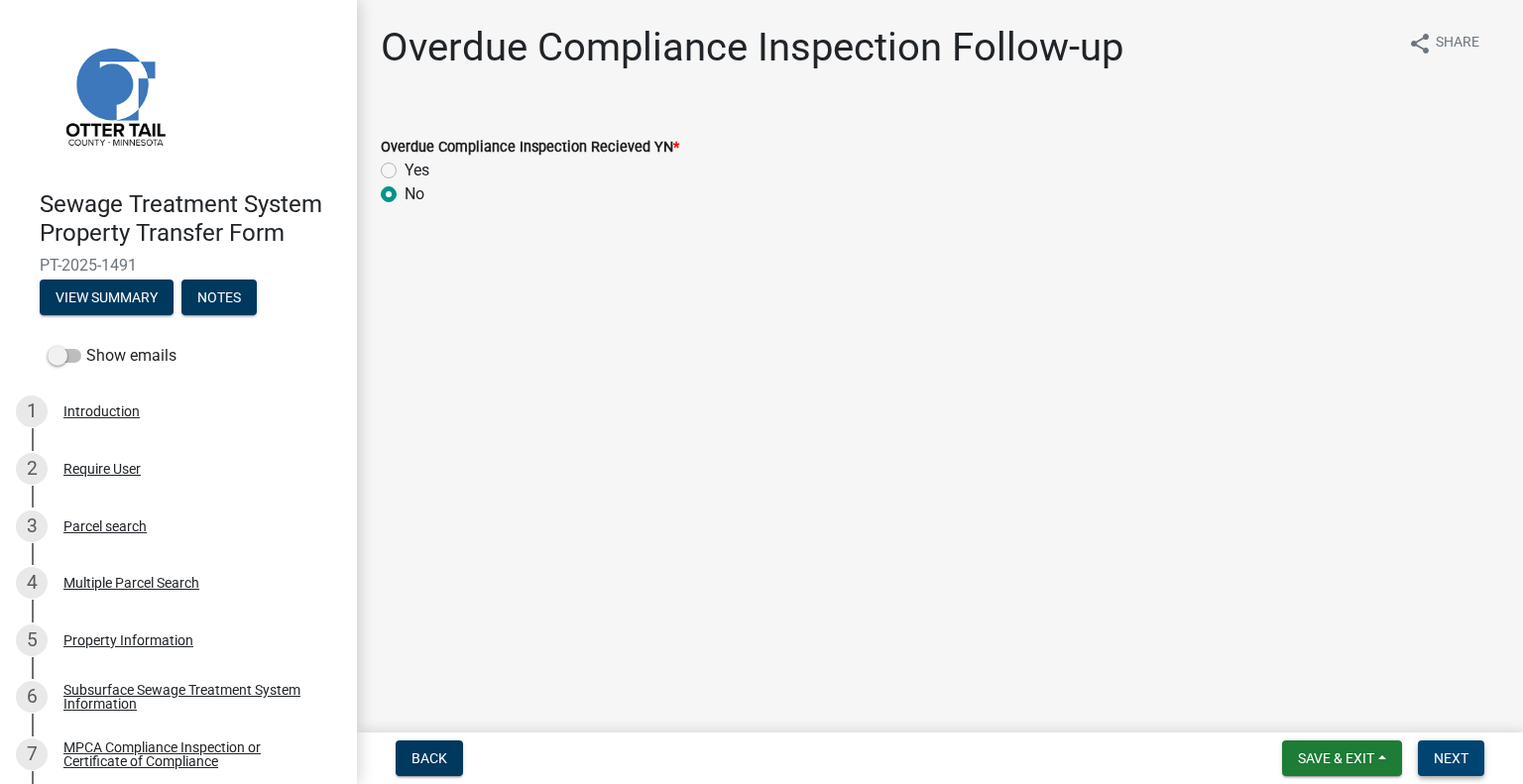 click on "Next" at bounding box center [1451, 758] 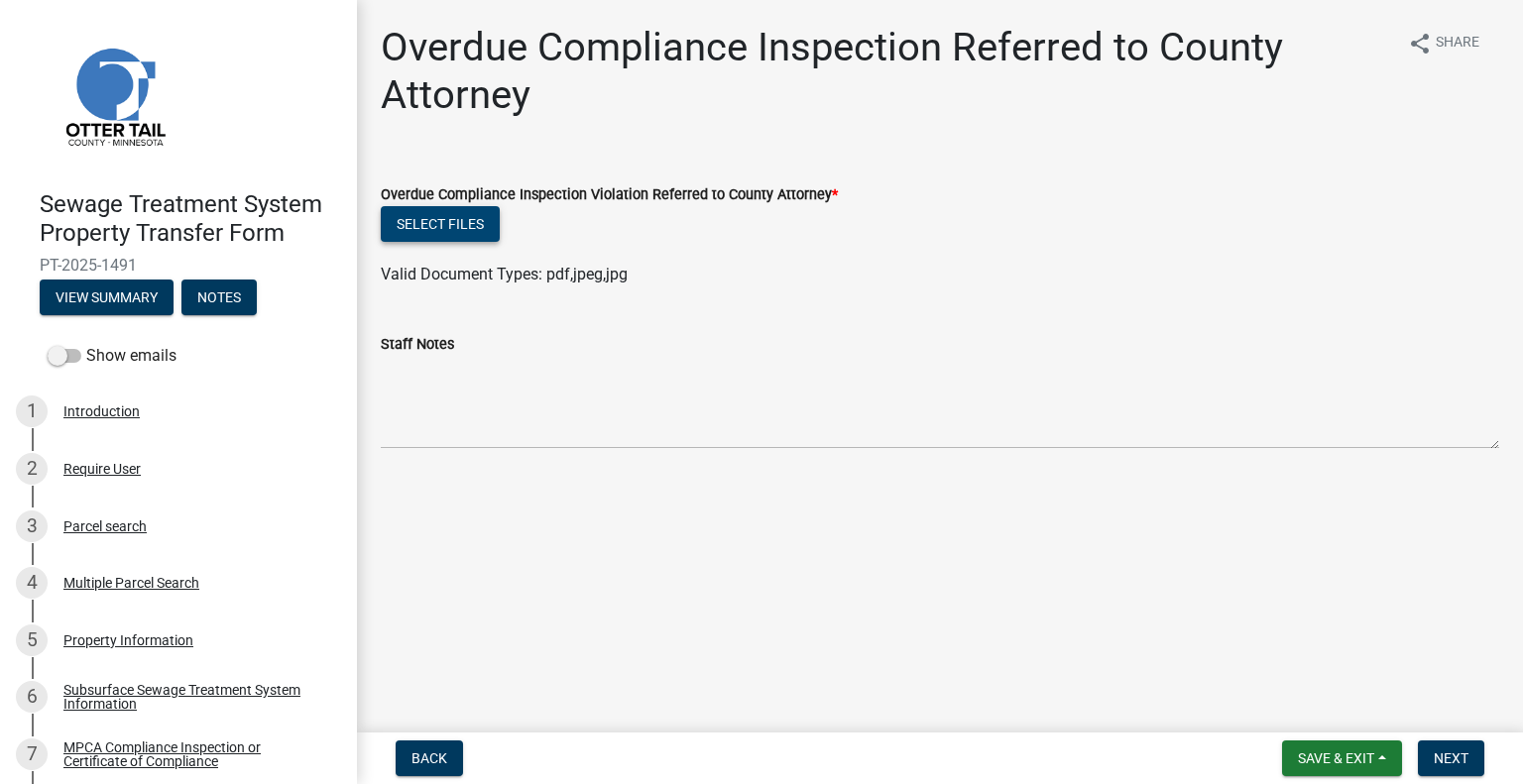 click on "Select files" 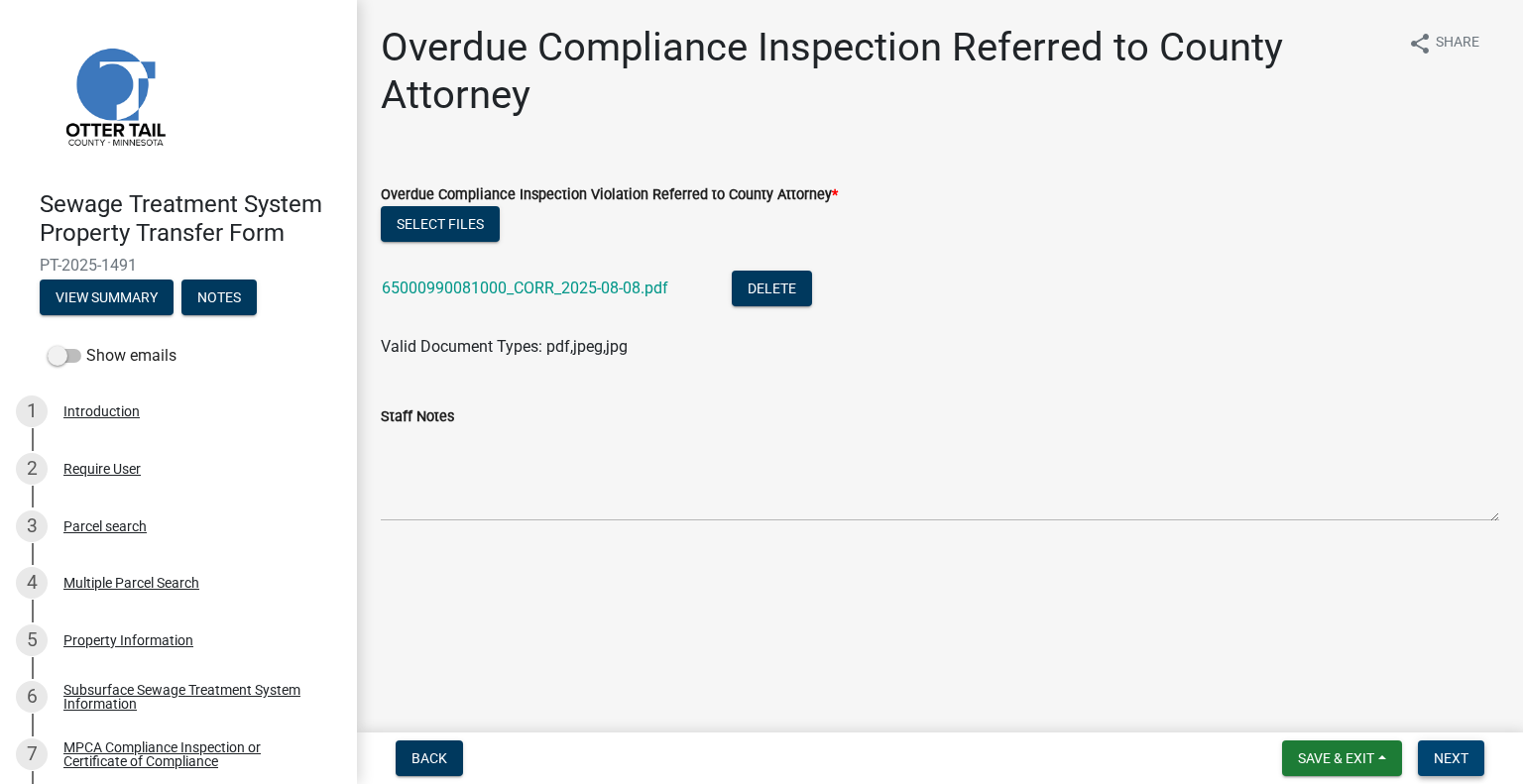 click on "Next" at bounding box center (1451, 758) 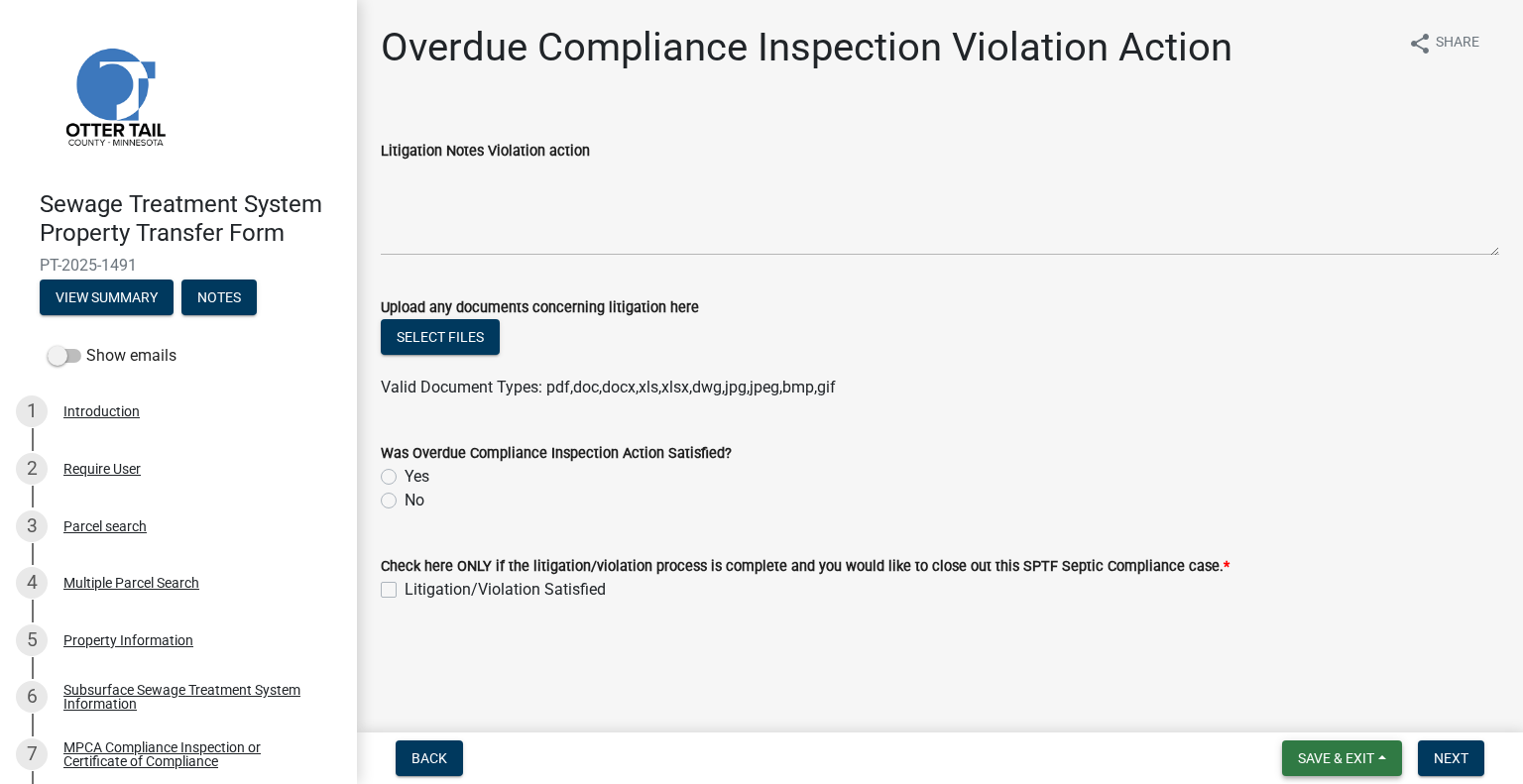 click on "Save & Exit" at bounding box center (1336, 758) 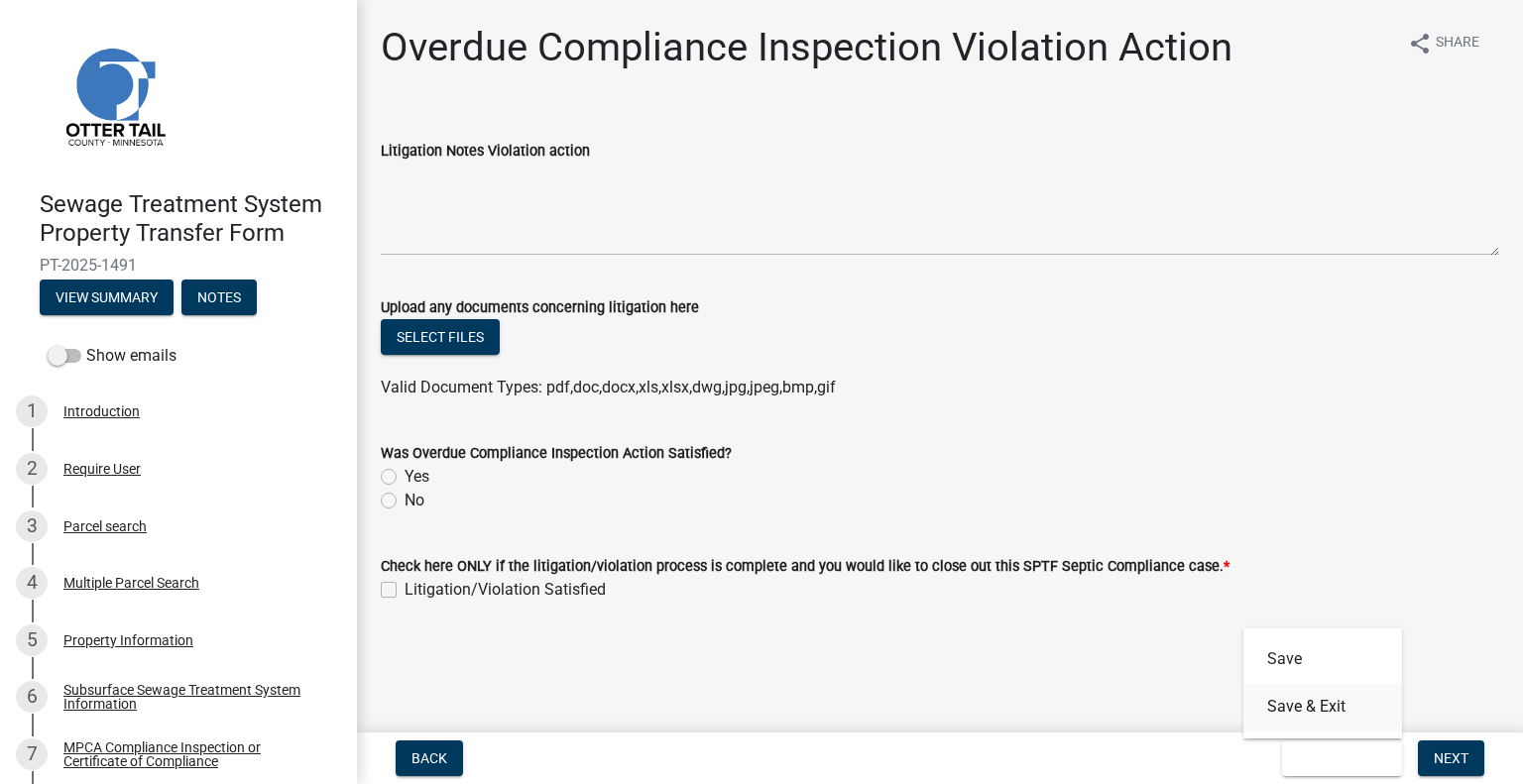 click on "Save & Exit" at bounding box center [1323, 707] 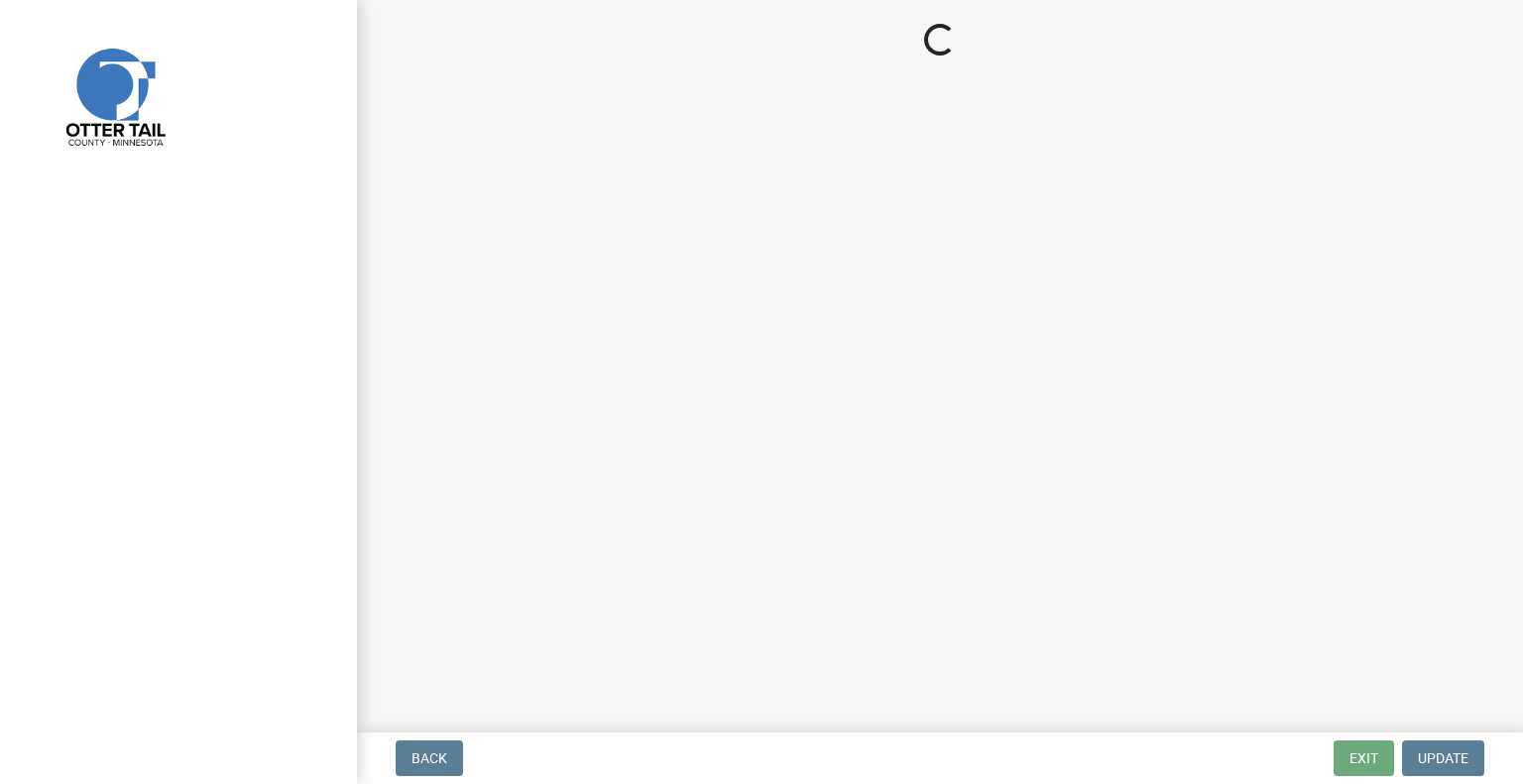 scroll, scrollTop: 0, scrollLeft: 0, axis: both 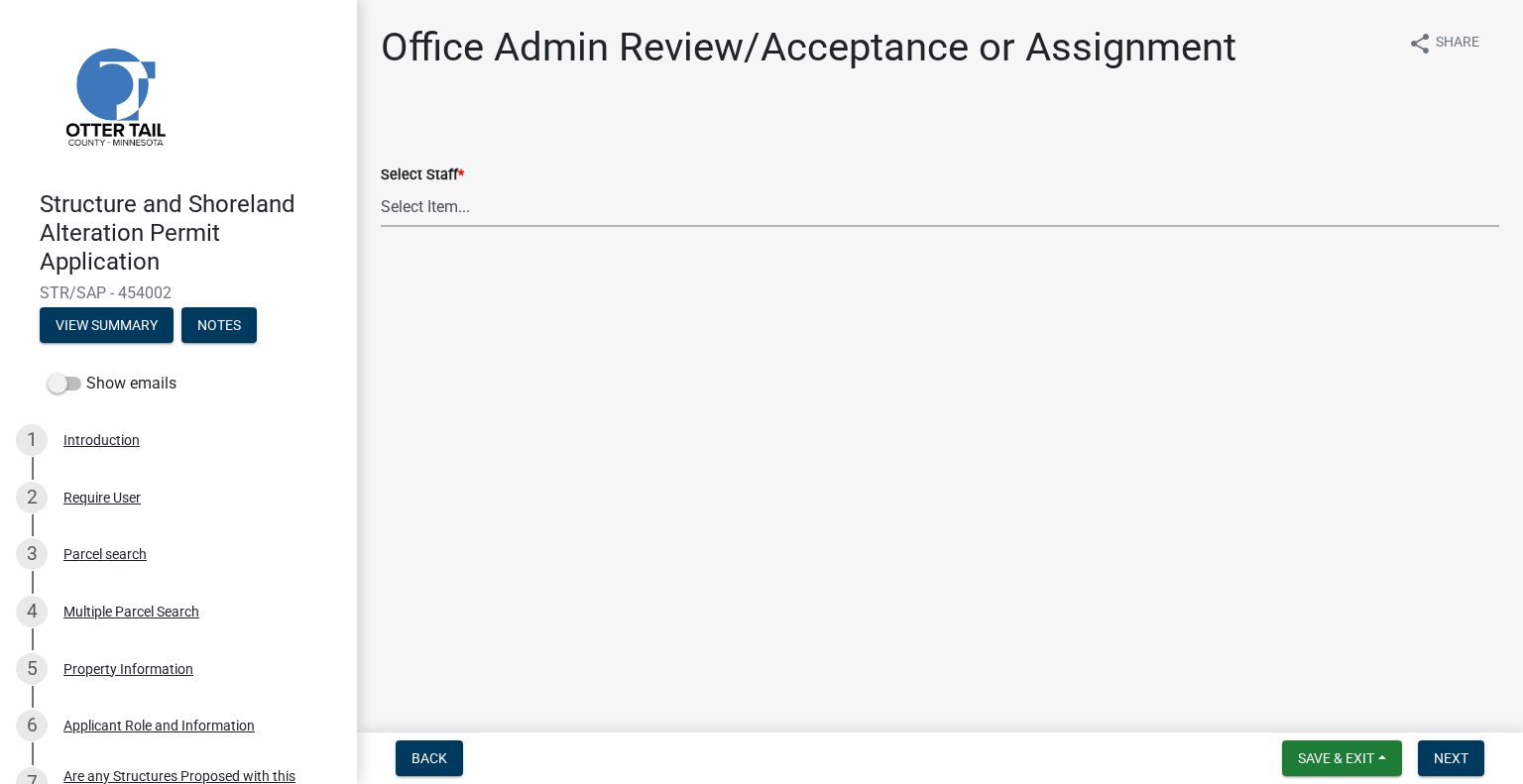 click on "Select Item...   [FIRST] [LAST] ([EMAIL])   [FIRST] [LAST] ([EMAIL])   [FIRST] [LAST] ([EMAIL])   [FIRST] [LAST] ([EMAIL])   [FIRST] [LAST] ([EMAIL])   [FIRST] [LAST] ([EMAIL])   [FIRST] [LAST] ([EMAIL])   [FIRST] [LAST] ([EMAIL])   [FIRST] [LAST] ([EMAIL])   [FIRST] [LAST] ([EMAIL])   [FIRST] [LAST] ([EMAIL])   [FIRST] [LAST] ([EMAIL])   [FIRST] [LAST] ([EMAIL])   [FIRST] [LAST] ([EMAIL])" at bounding box center (940, 206) 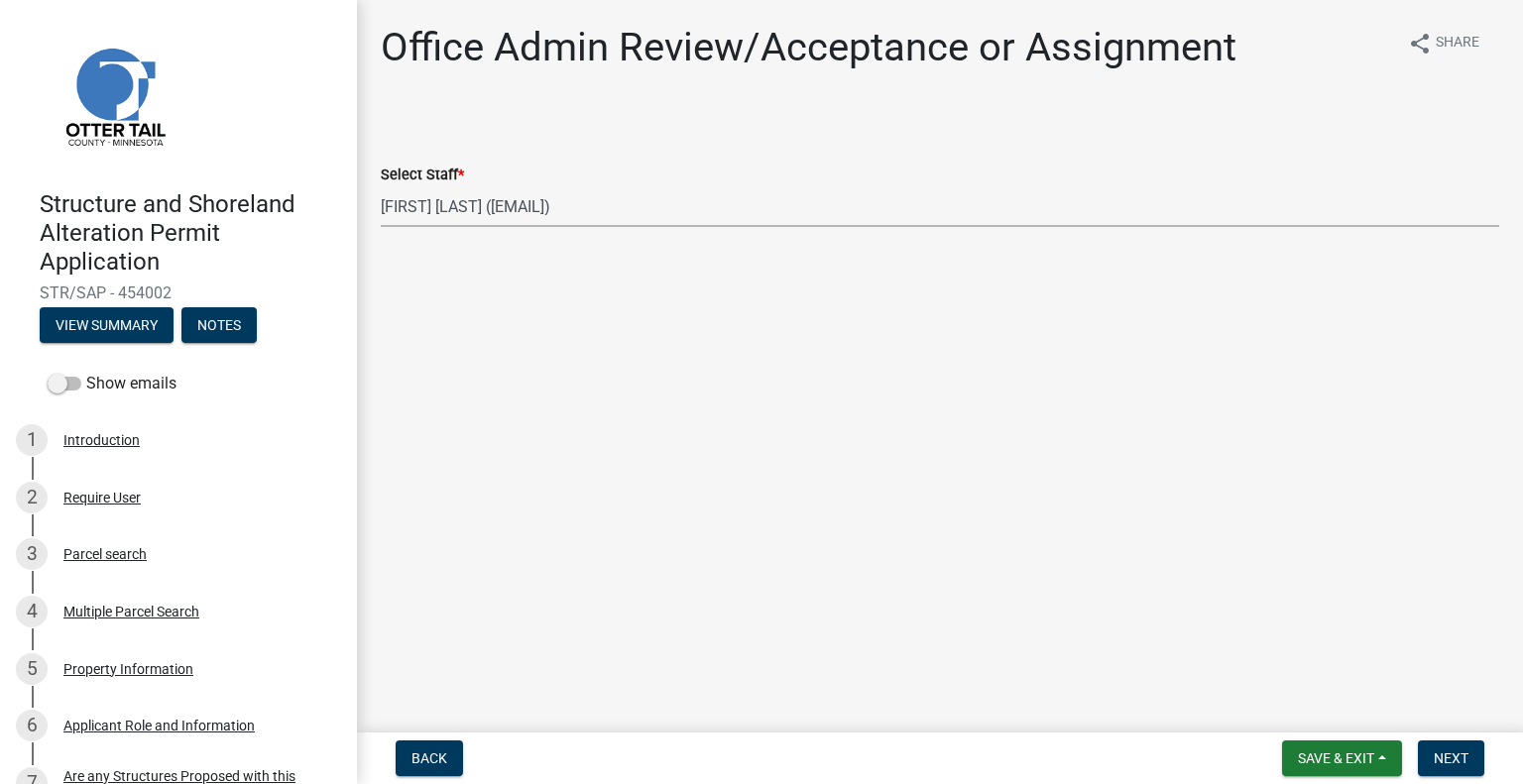 click on "Select Item...   [FIRST] [LAST] ([EMAIL])   [FIRST] [LAST] ([EMAIL])   [FIRST] [LAST] ([EMAIL])   [FIRST] [LAST] ([EMAIL])   [FIRST] [LAST] ([EMAIL])   [FIRST] [LAST] ([EMAIL])   [FIRST] [LAST] ([EMAIL])   [FIRST] [LAST] ([EMAIL])   [FIRST] [LAST] ([EMAIL])   [FIRST] [LAST] ([EMAIL])   [FIRST] [LAST] ([EMAIL])   [FIRST] [LAST] ([EMAIL])   [FIRST] [LAST] ([EMAIL])   [FIRST] [LAST] ([EMAIL])" at bounding box center (940, 206) 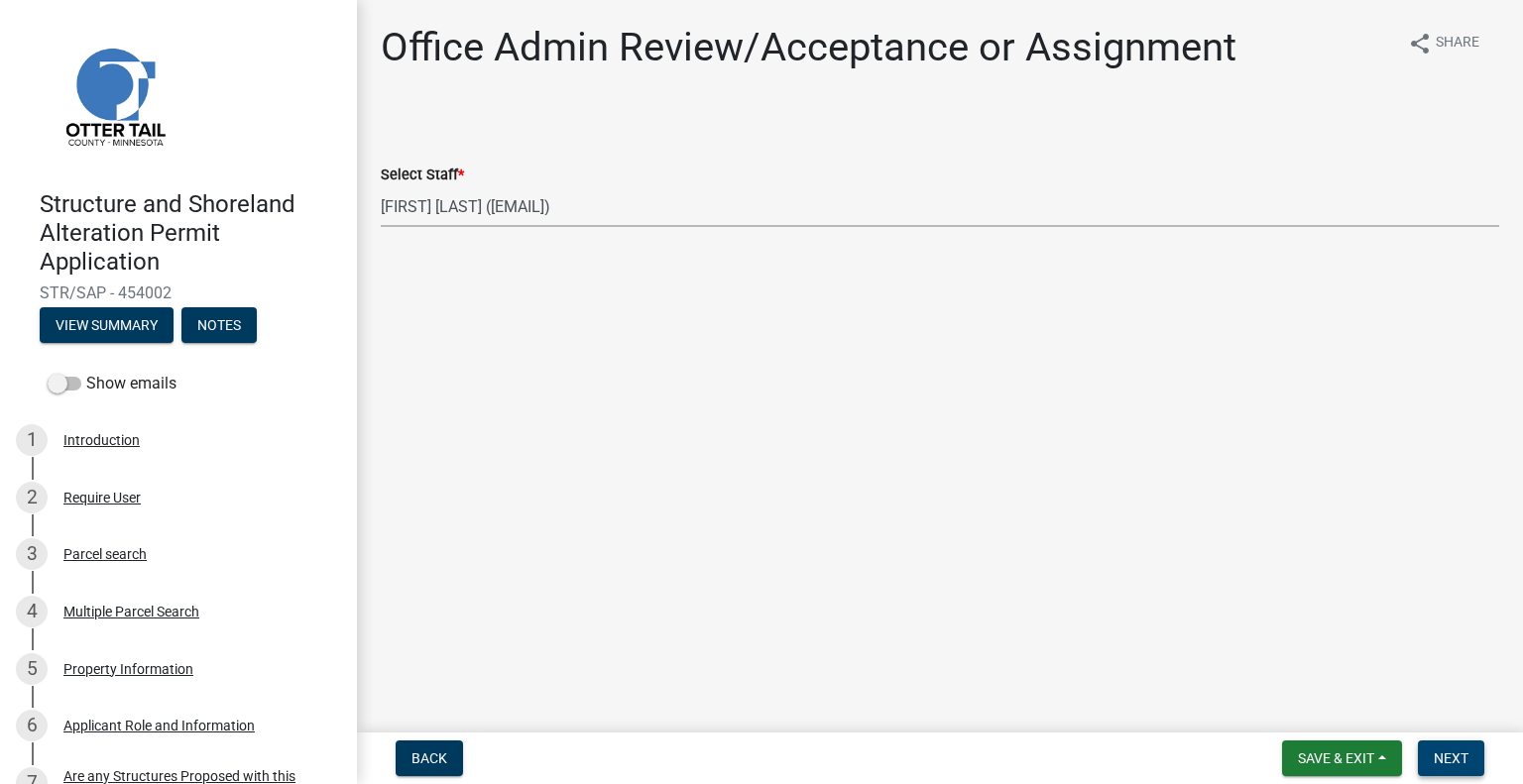 click on "Next" at bounding box center (1451, 758) 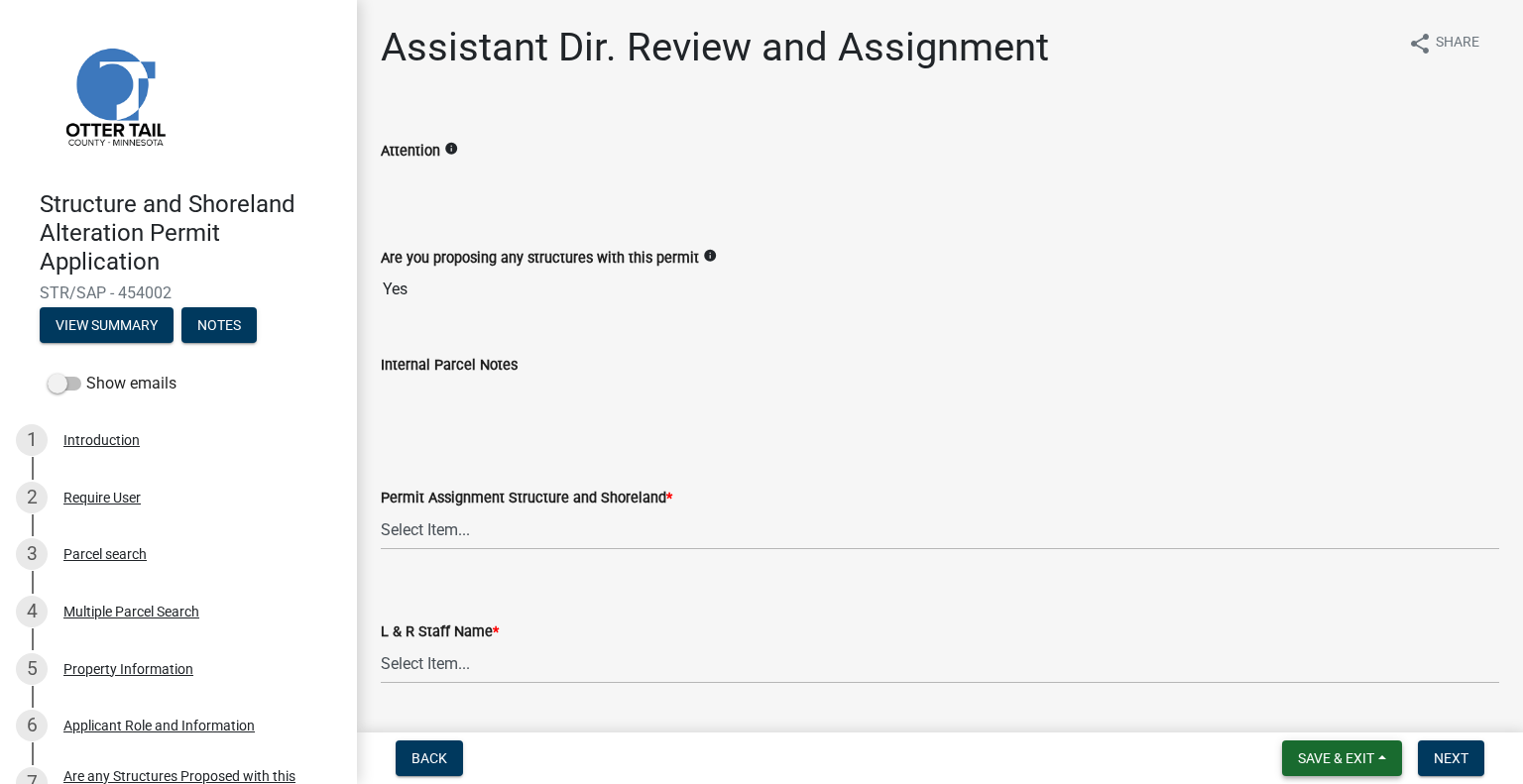click on "Save & Exit" at bounding box center (1342, 758) 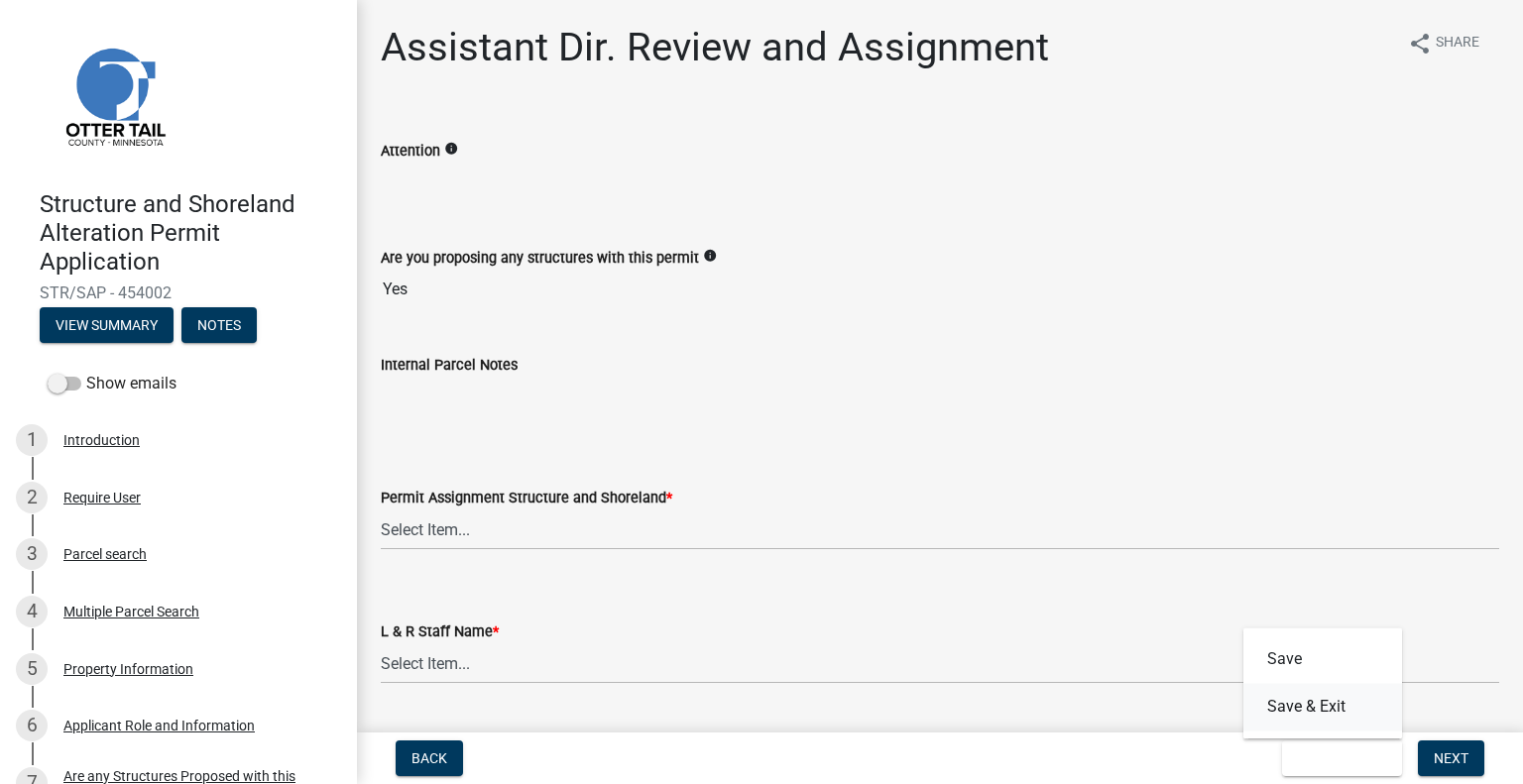 click on "Save & Exit" at bounding box center [1323, 707] 